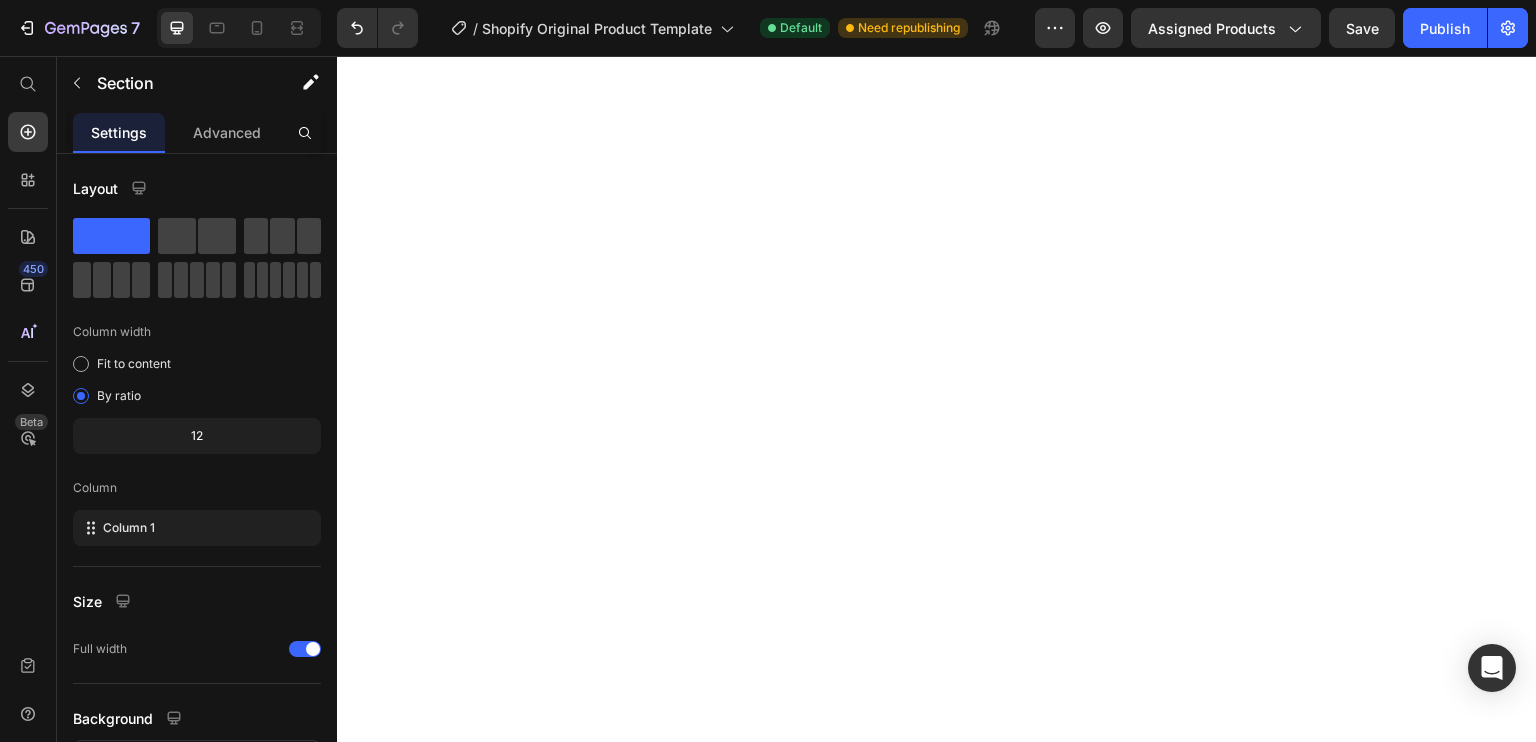 scroll, scrollTop: 0, scrollLeft: 0, axis: both 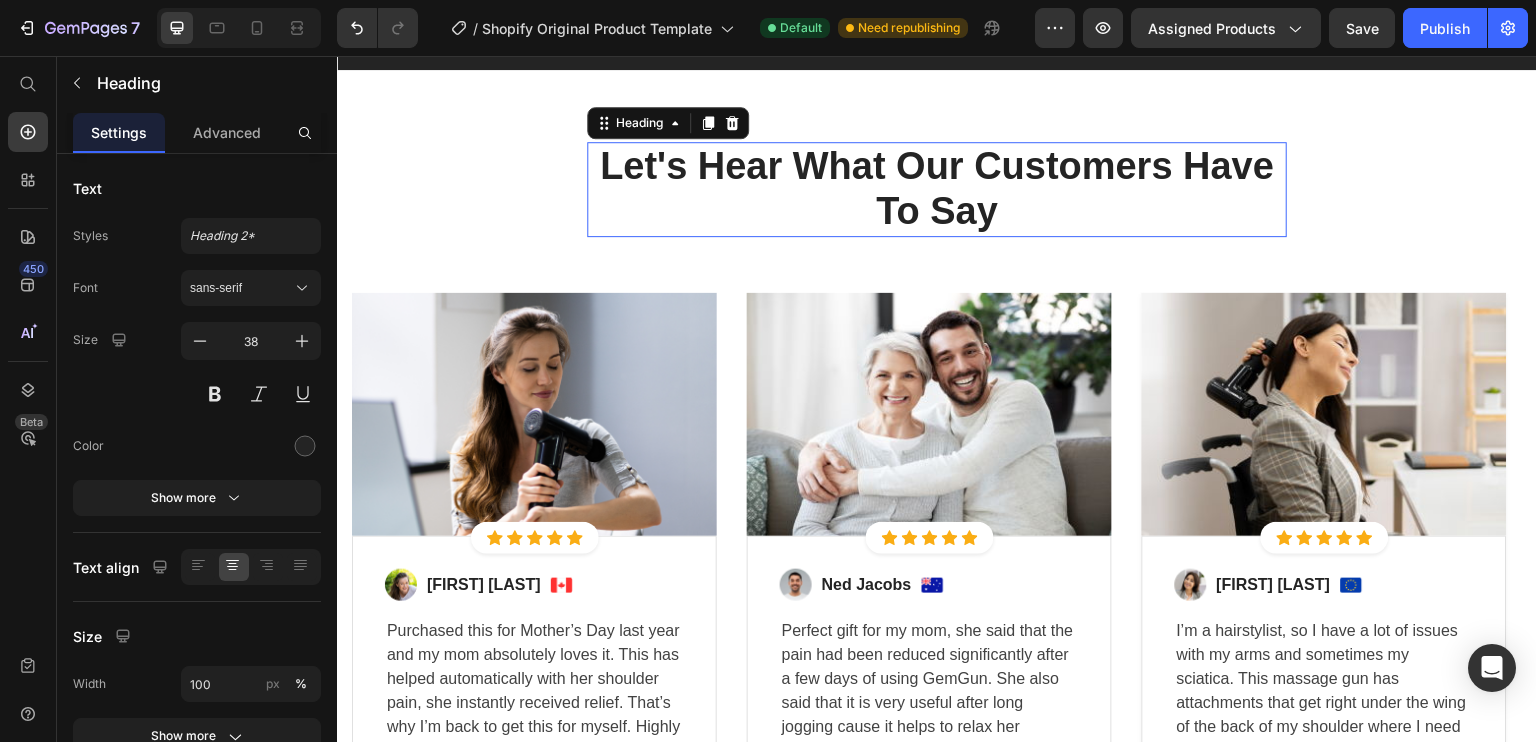 click on "Let's Hear What Our Customers Have To Say" at bounding box center [937, 189] 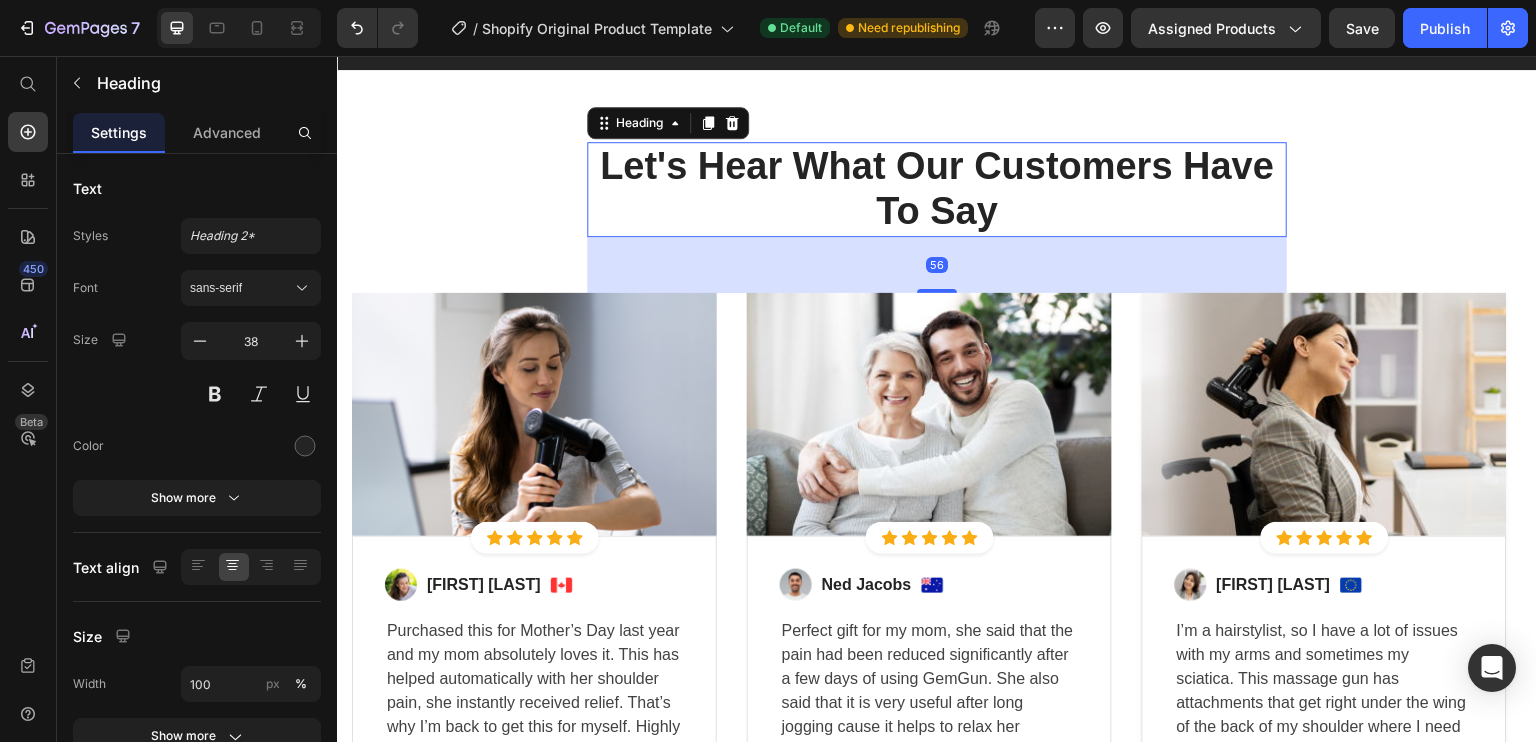 click on "Let's Hear What Our Customers Have To Say" at bounding box center (937, 189) 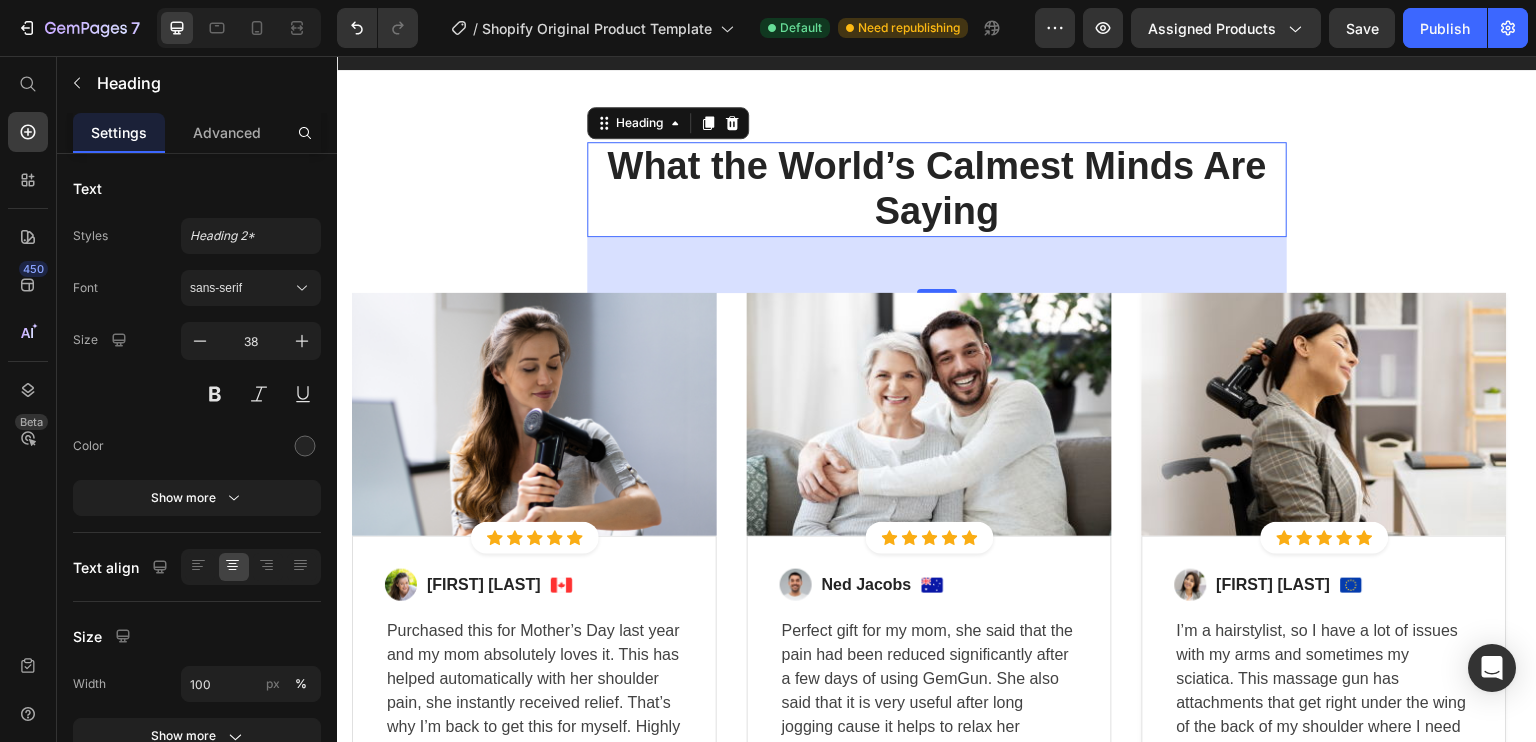 drag, startPoint x: 336, startPoint y: 373, endPoint x: 648, endPoint y: 499, distance: 336.4818 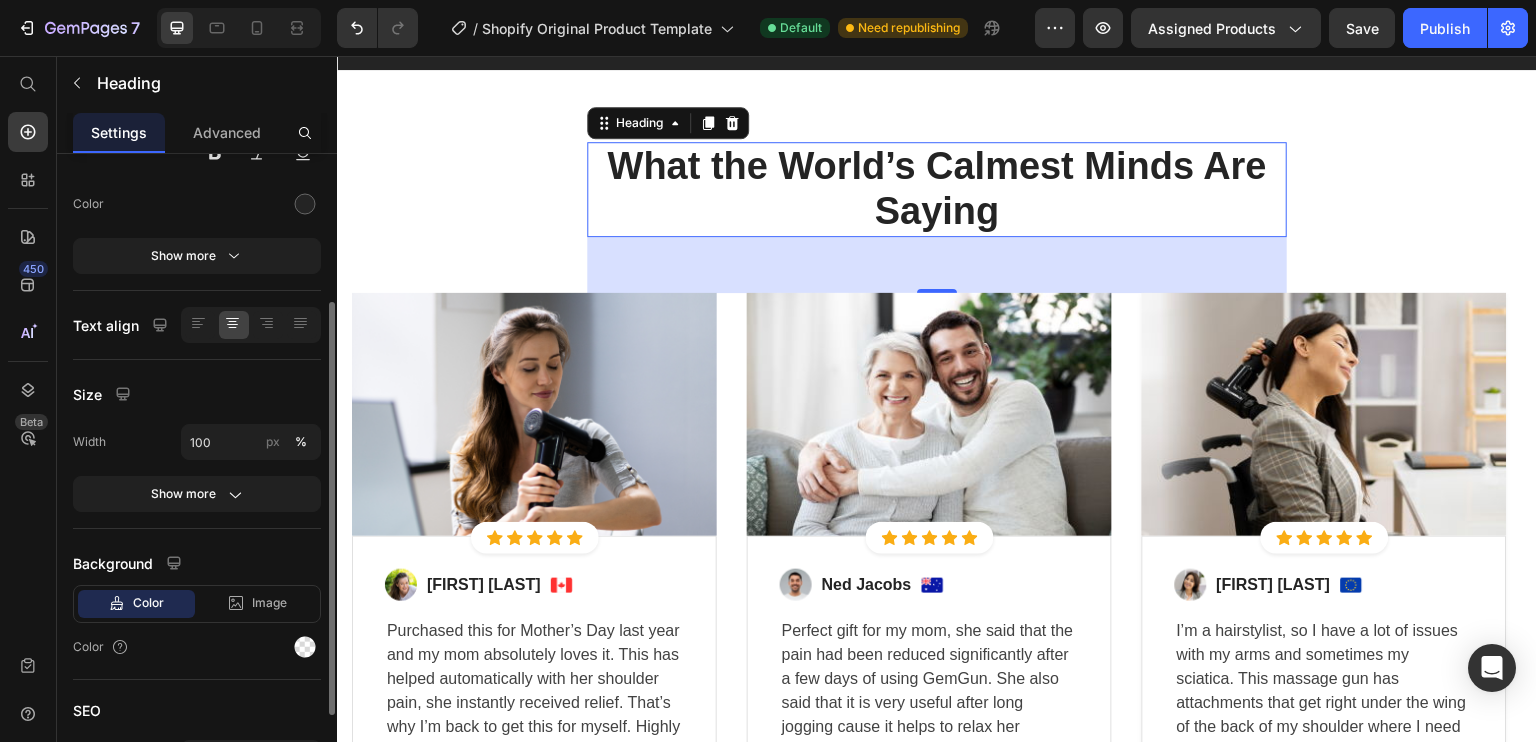 scroll, scrollTop: 243, scrollLeft: 0, axis: vertical 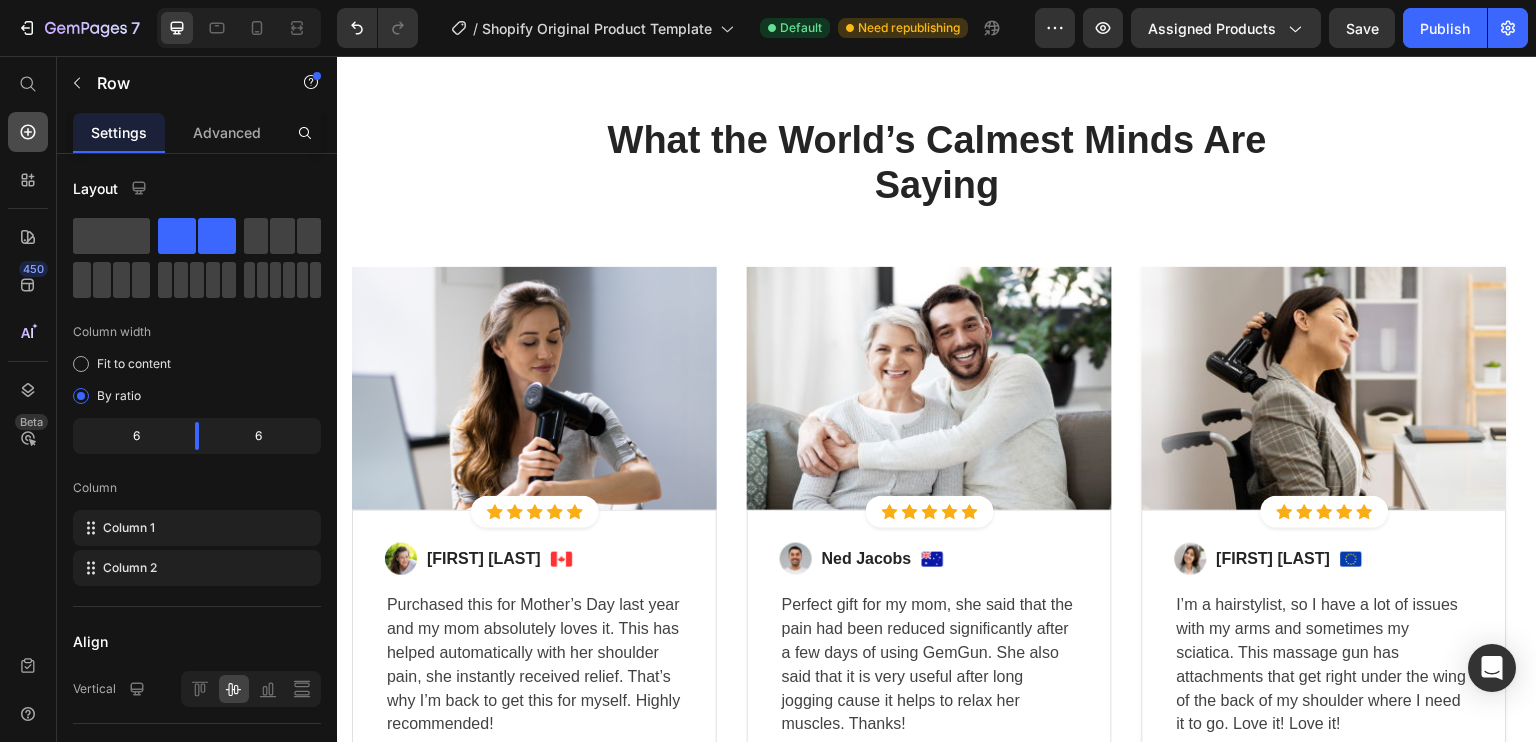 click 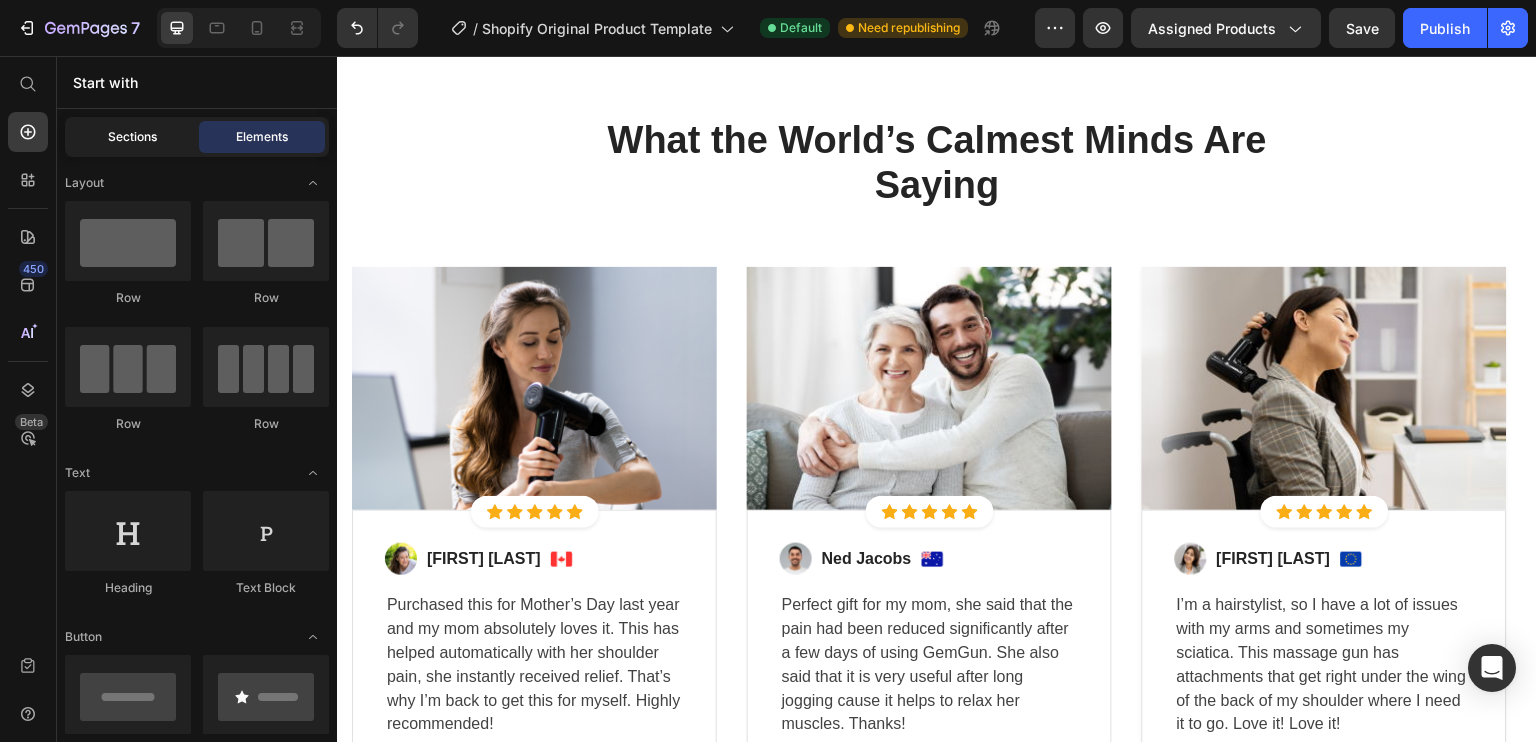 click on "Sections" at bounding box center (132, 137) 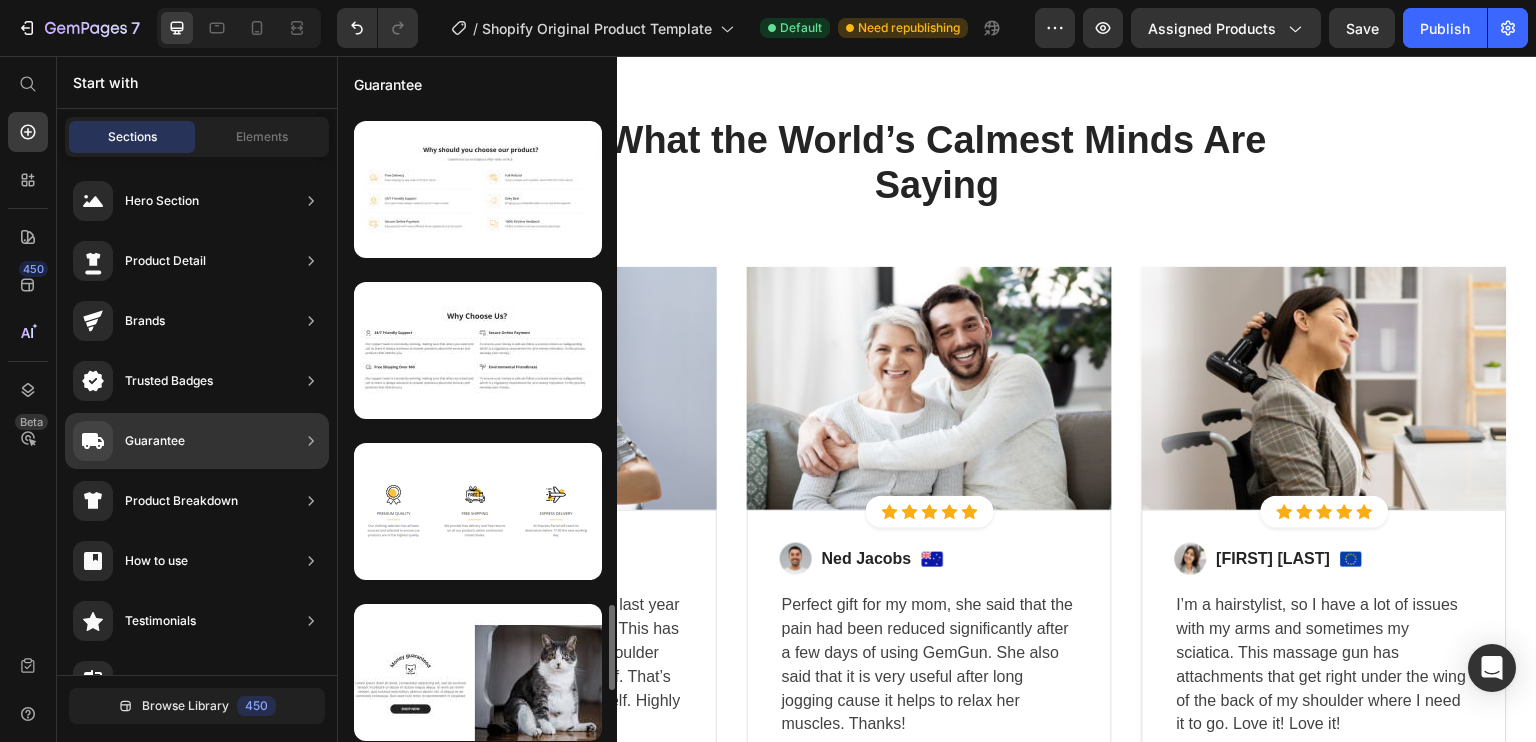 scroll, scrollTop: 3692, scrollLeft: 0, axis: vertical 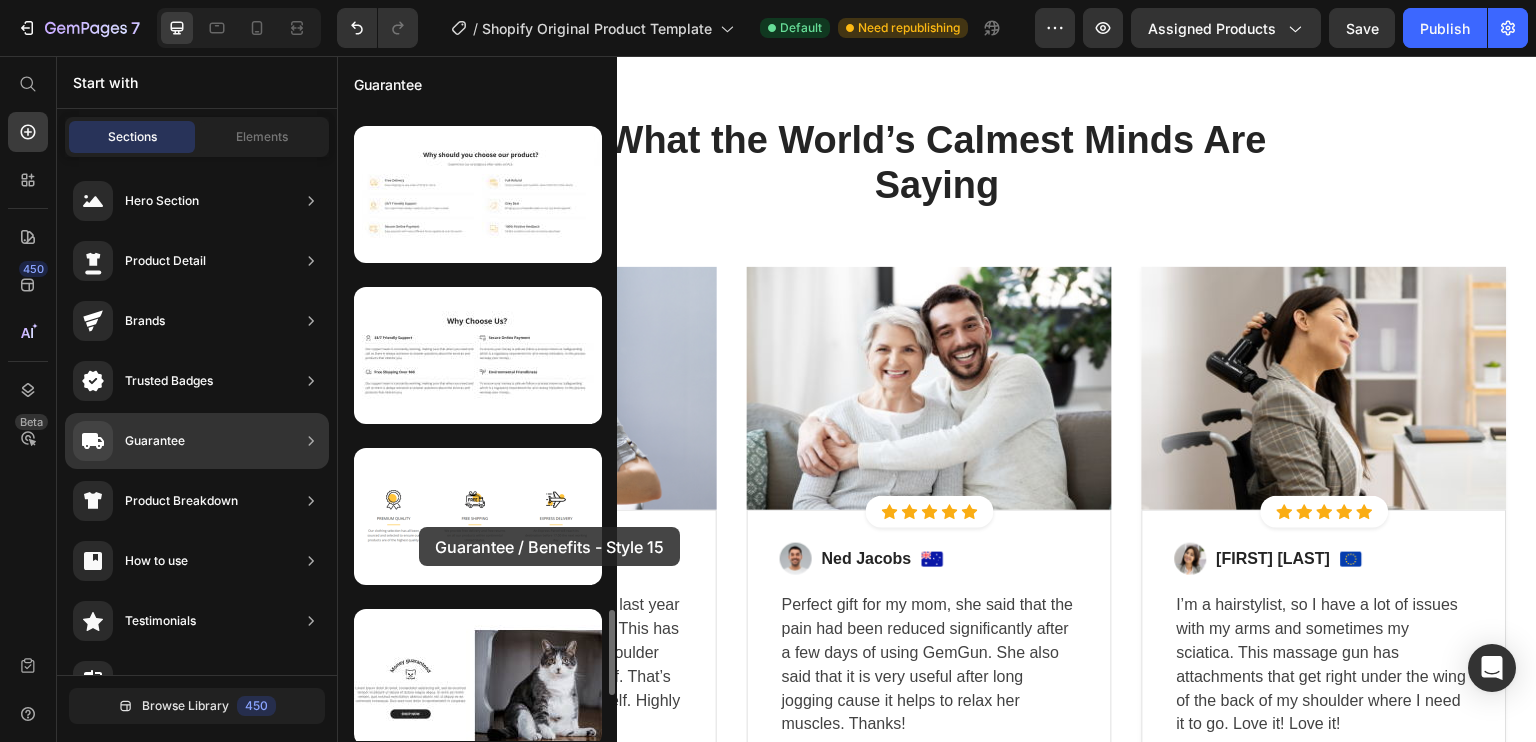 click at bounding box center [478, 516] 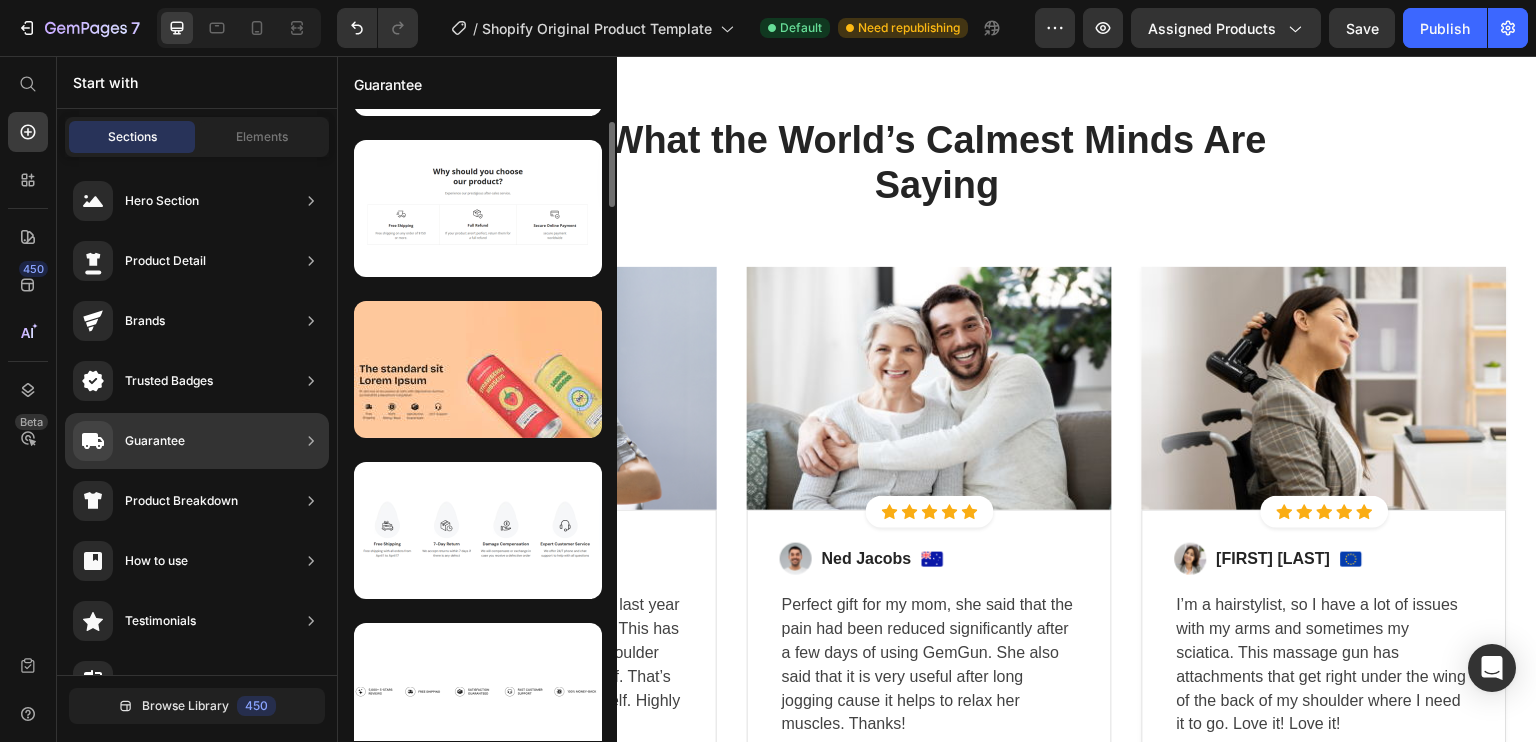 scroll, scrollTop: 137, scrollLeft: 0, axis: vertical 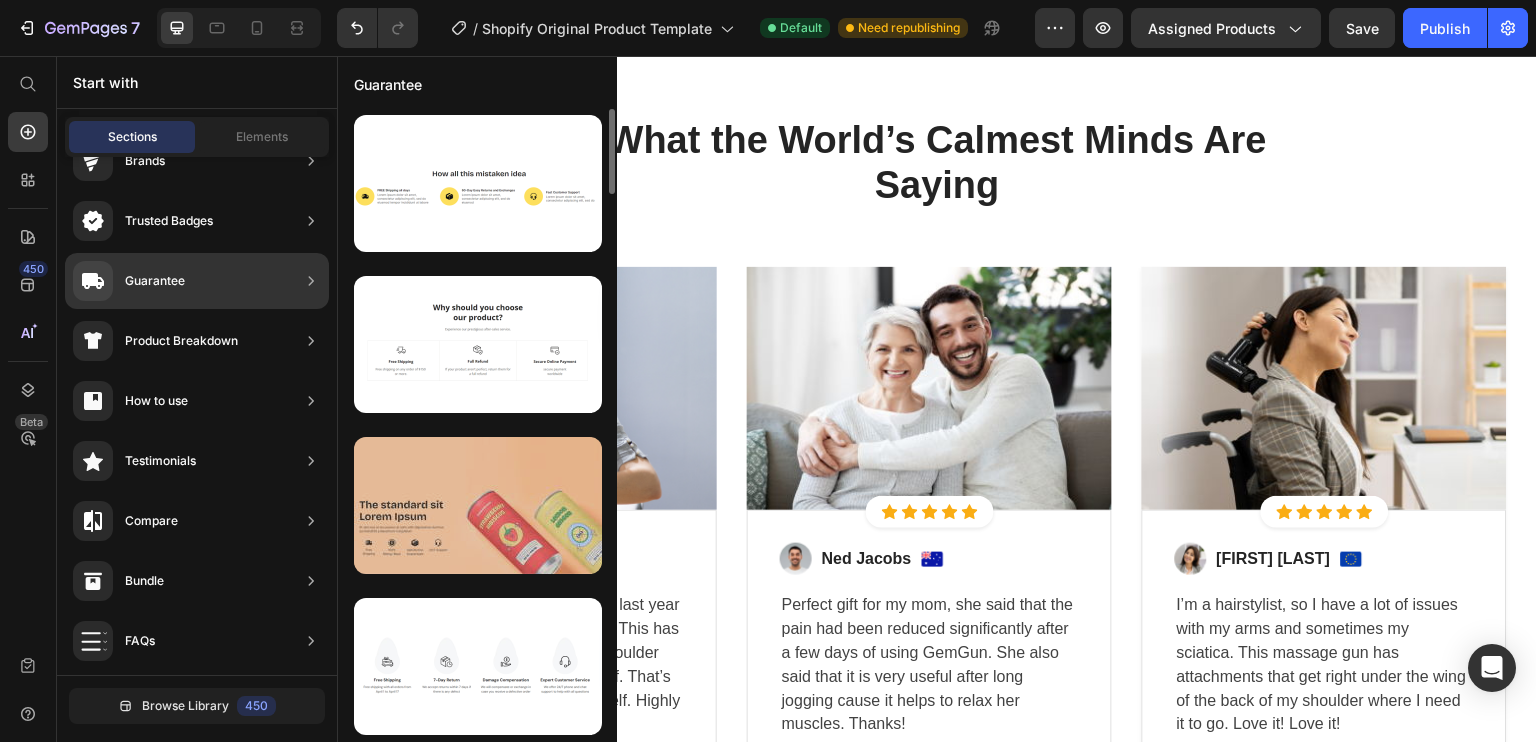 click at bounding box center (478, 505) 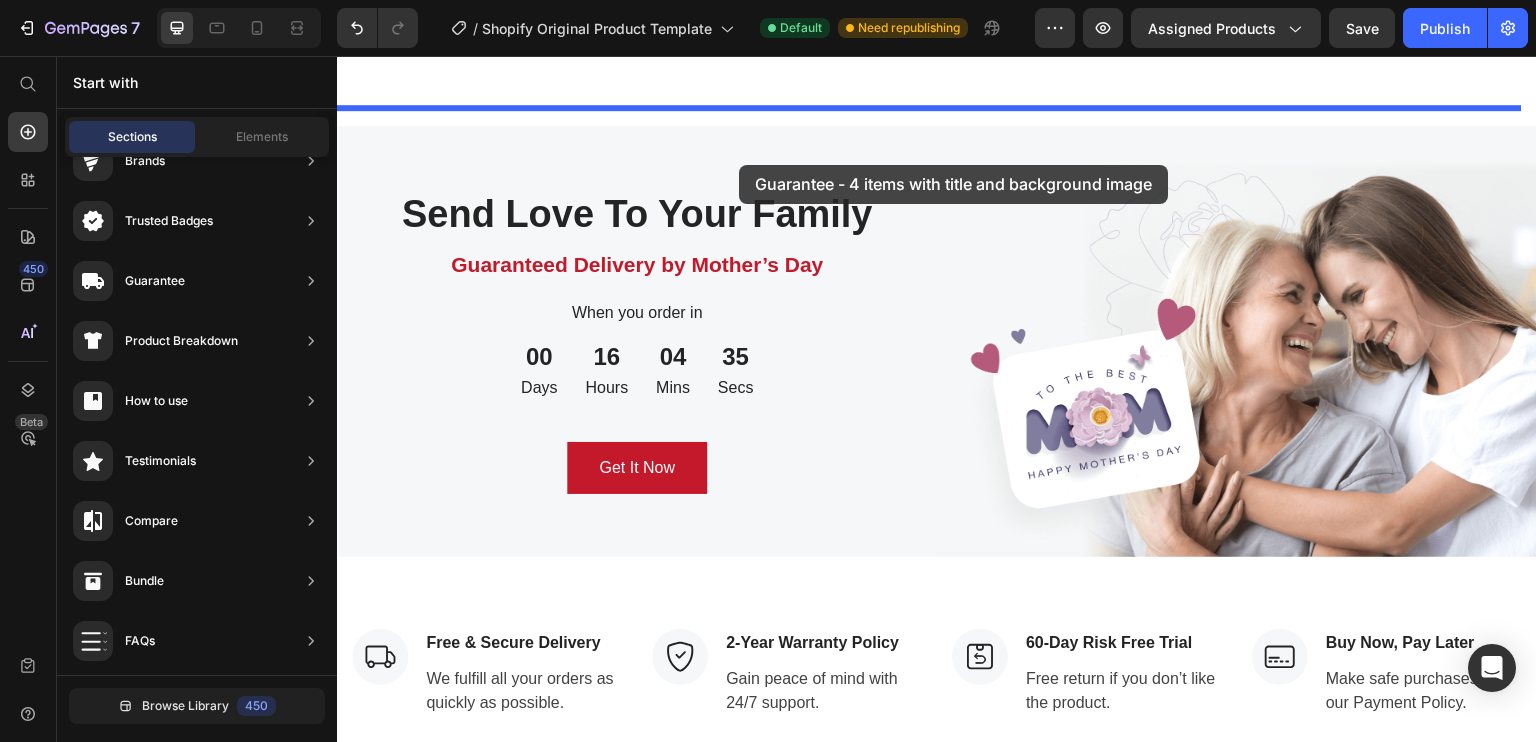 scroll, scrollTop: 4510, scrollLeft: 0, axis: vertical 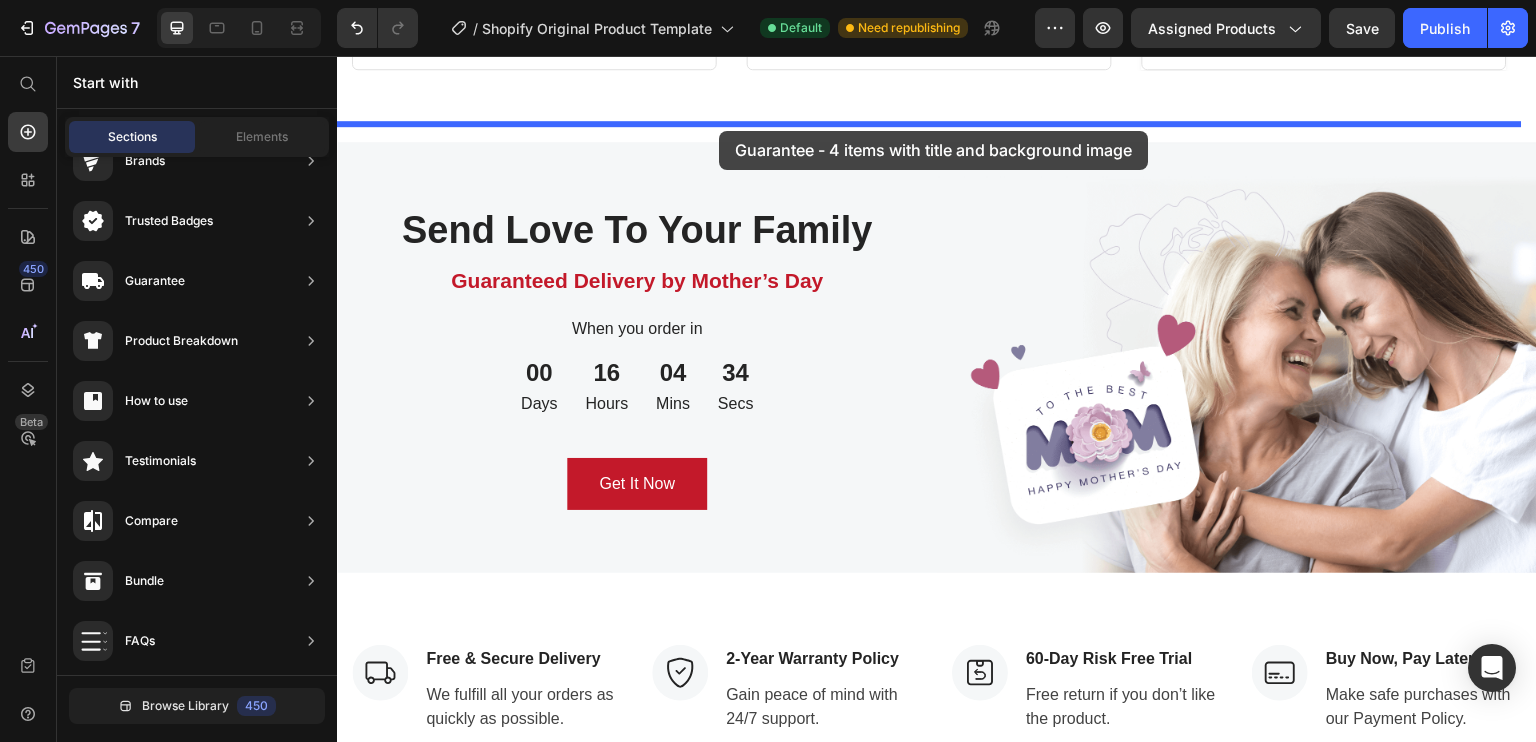 drag, startPoint x: 782, startPoint y: 581, endPoint x: 718, endPoint y: 131, distance: 454.52832 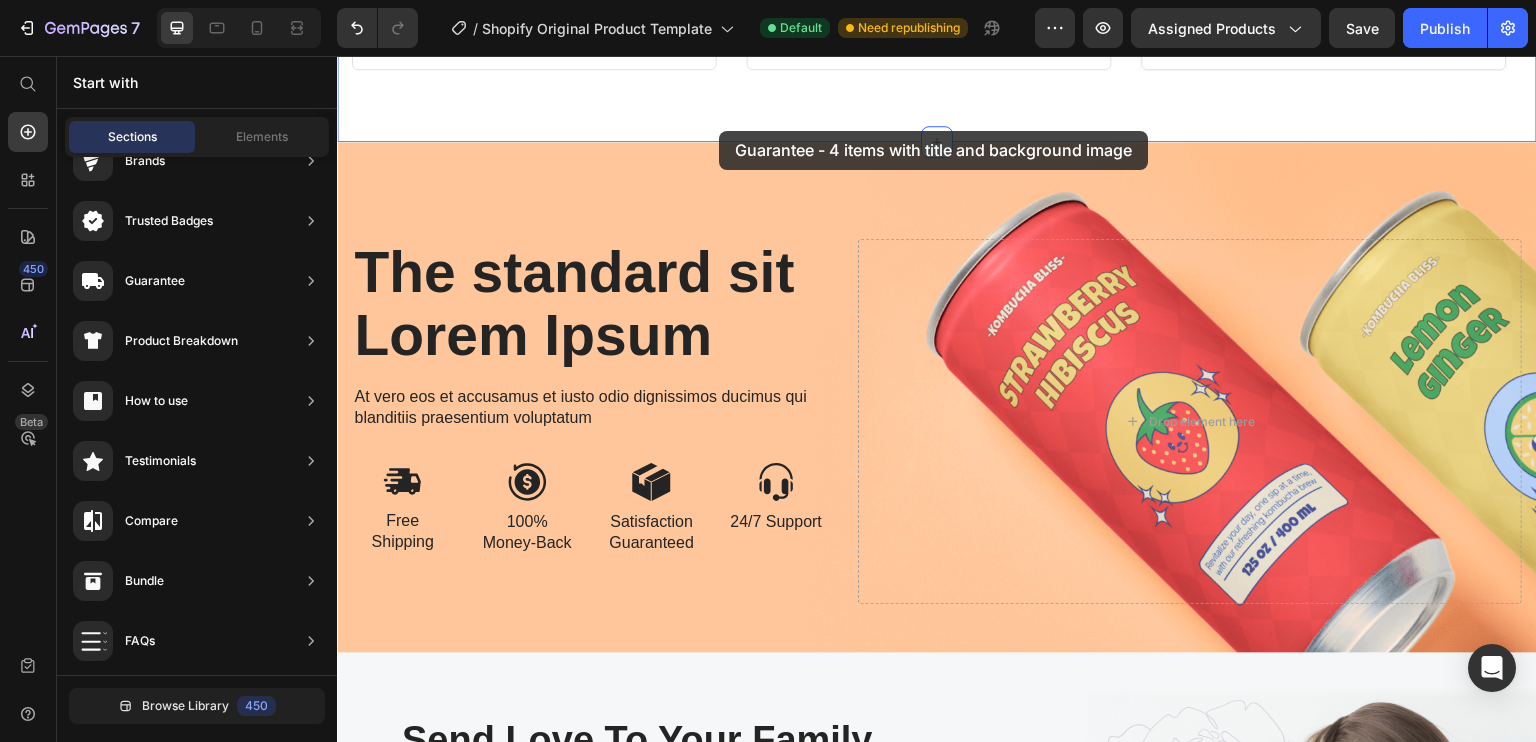 scroll, scrollTop: 4484, scrollLeft: 0, axis: vertical 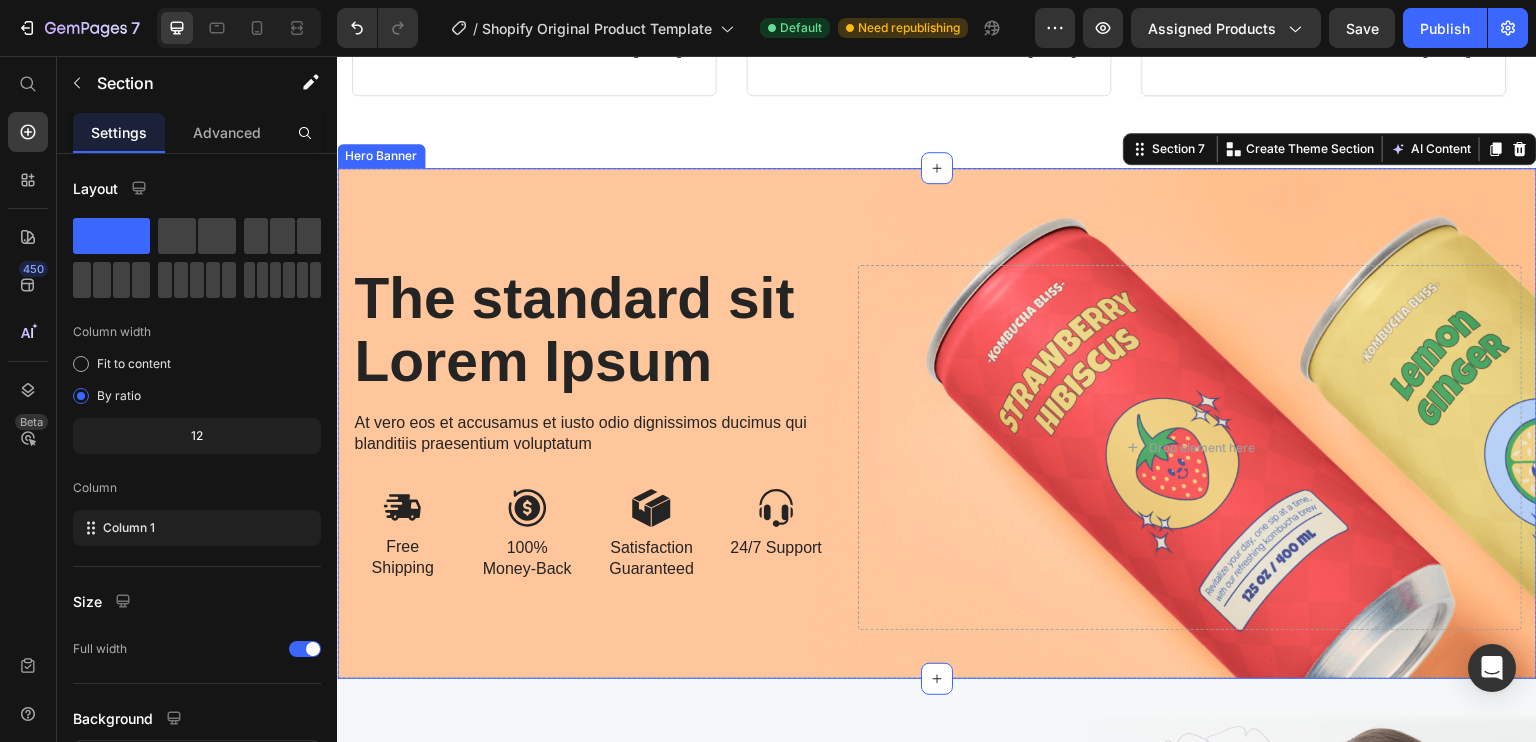 click on "The standard sit Lorem Ipsum Heading At vero eos et accusamus et iusto odio dignissimos ducimus qui blanditiis praesentium voluptatum Text Block Image Free Shipping Text Block Image 100% Money-Back Text Block Row Image Satisfaction Guaranteed Text Block Image 24/7 Support Text Block Row Row
Drop element here" at bounding box center (937, 423) 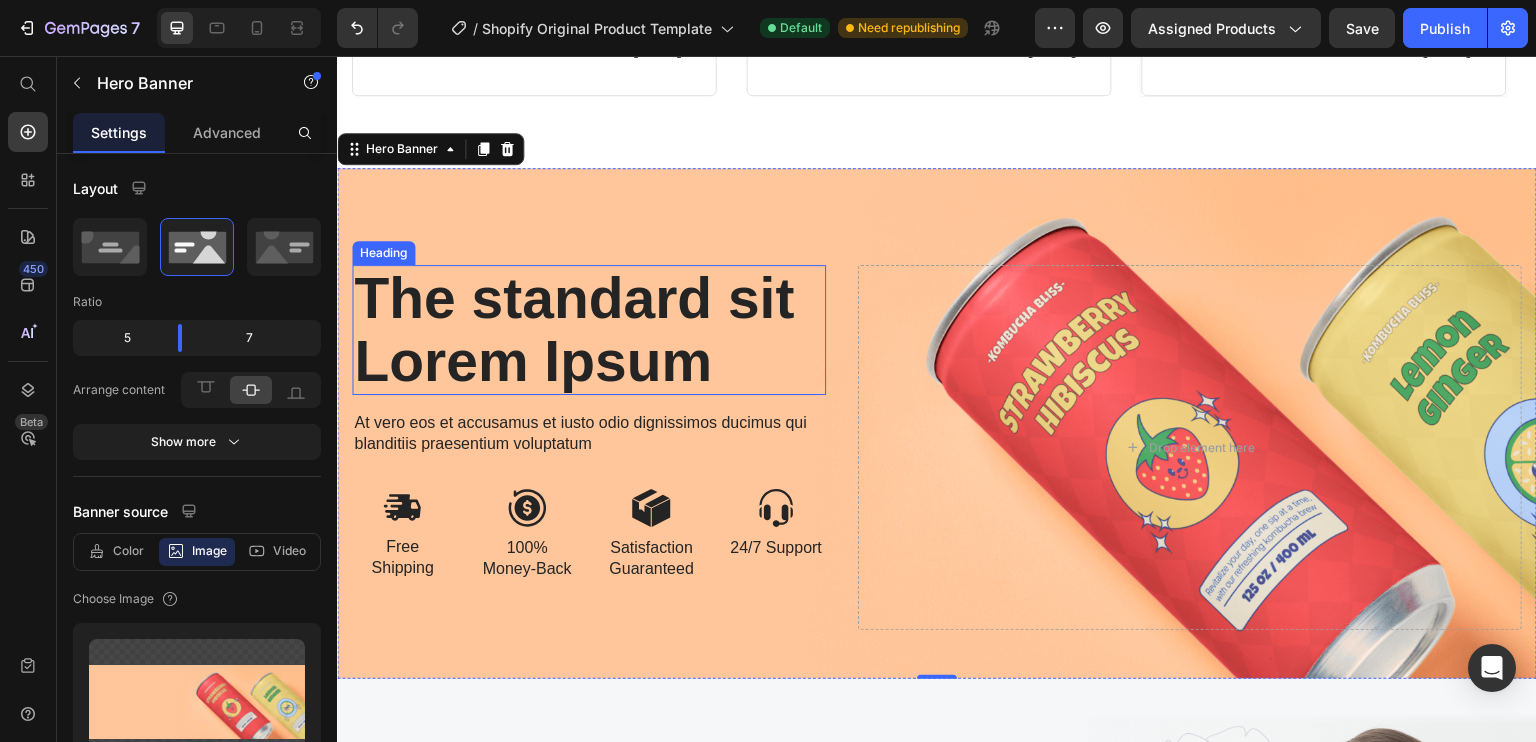 click on "The standard sit Lorem Ipsum" at bounding box center [589, 329] 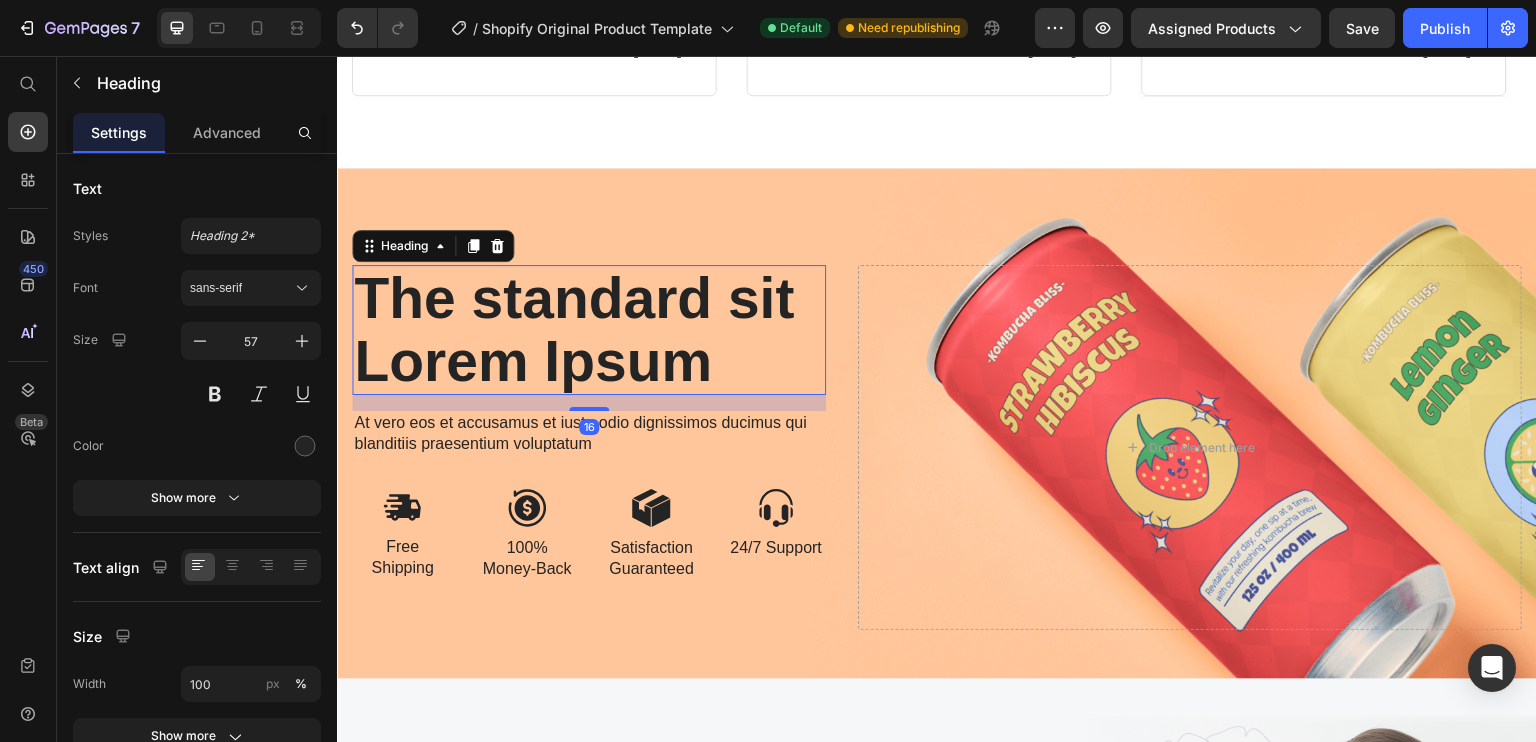 click on "The standard sit Lorem Ipsum" at bounding box center [589, 329] 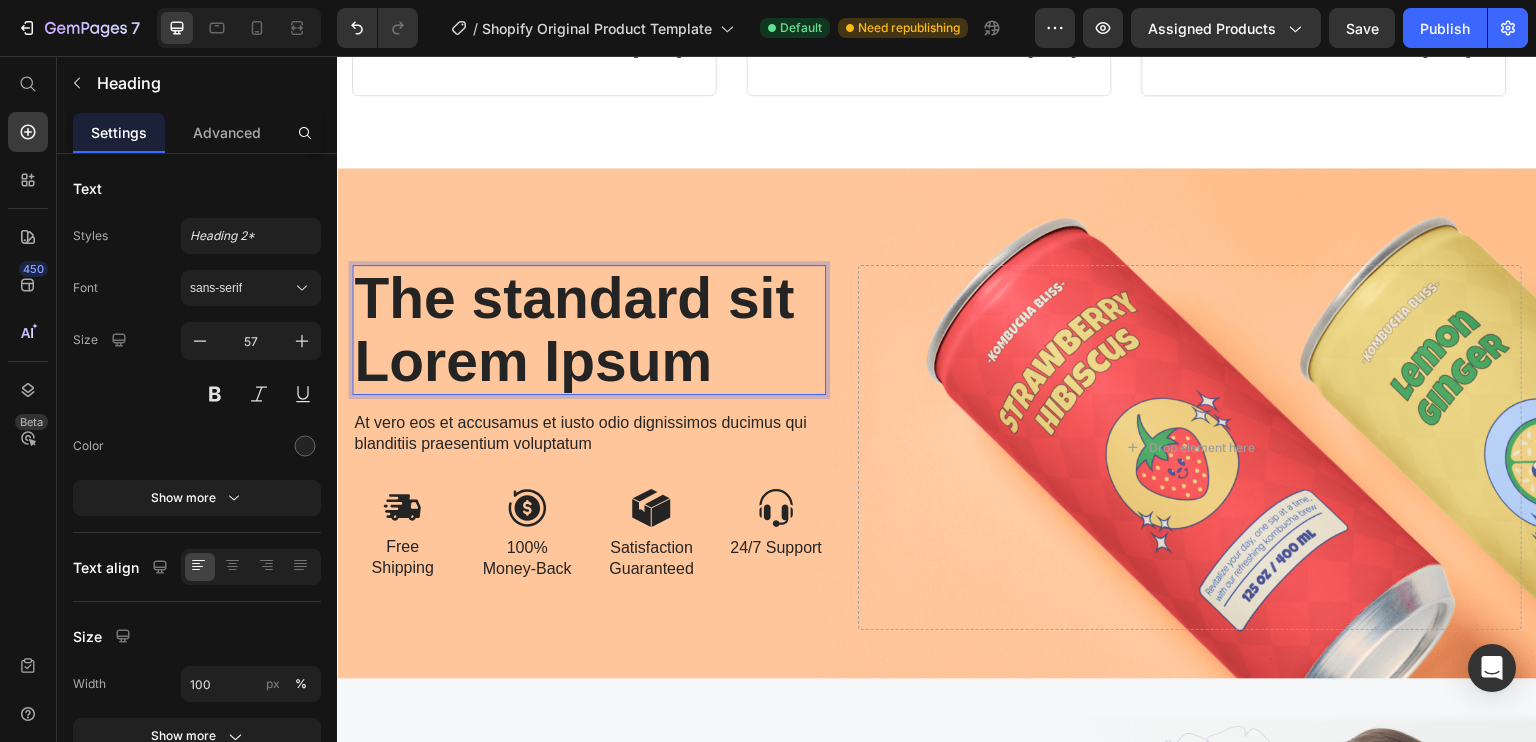 click on "The standard sit Lorem Ipsum" at bounding box center (589, 329) 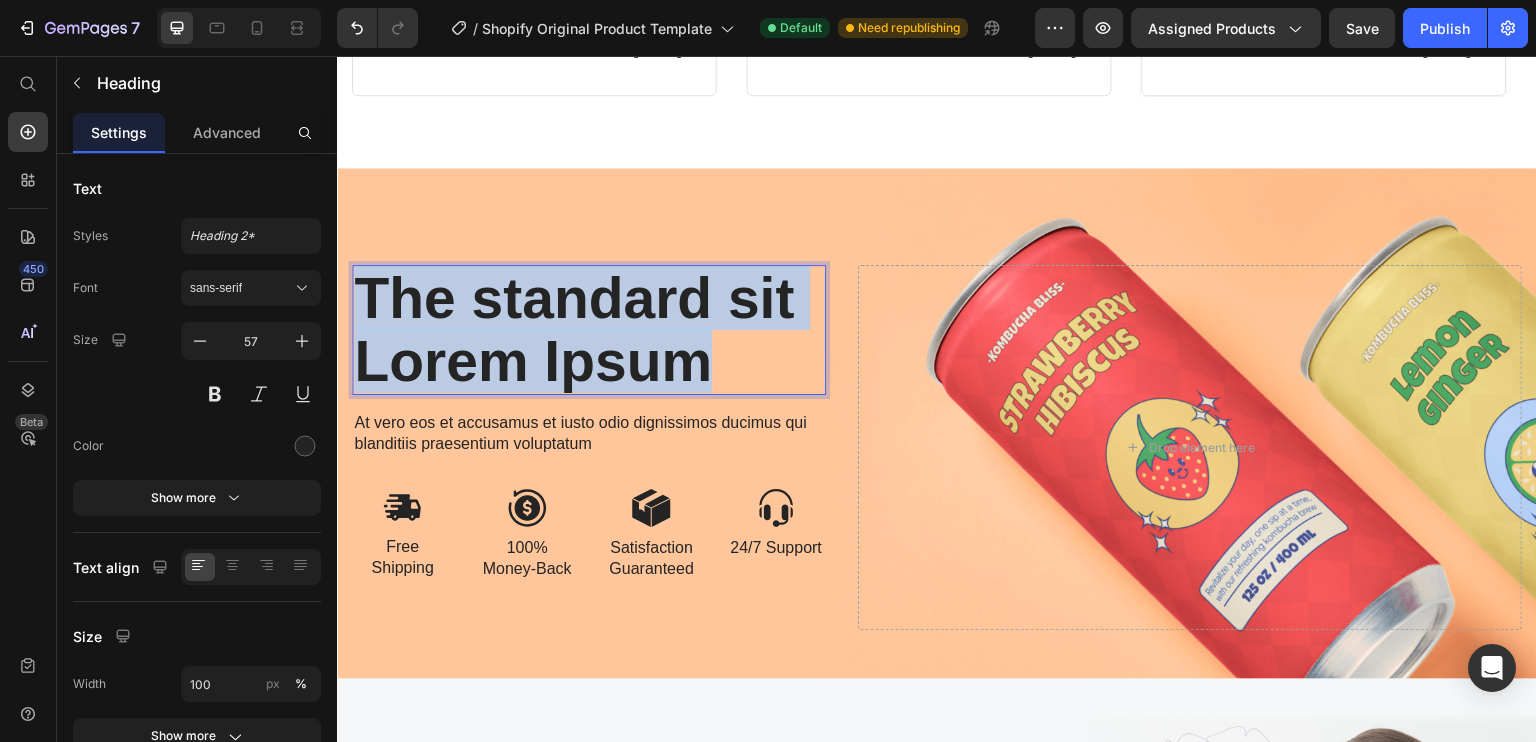 click on "The standard sit Lorem Ipsum" at bounding box center (589, 329) 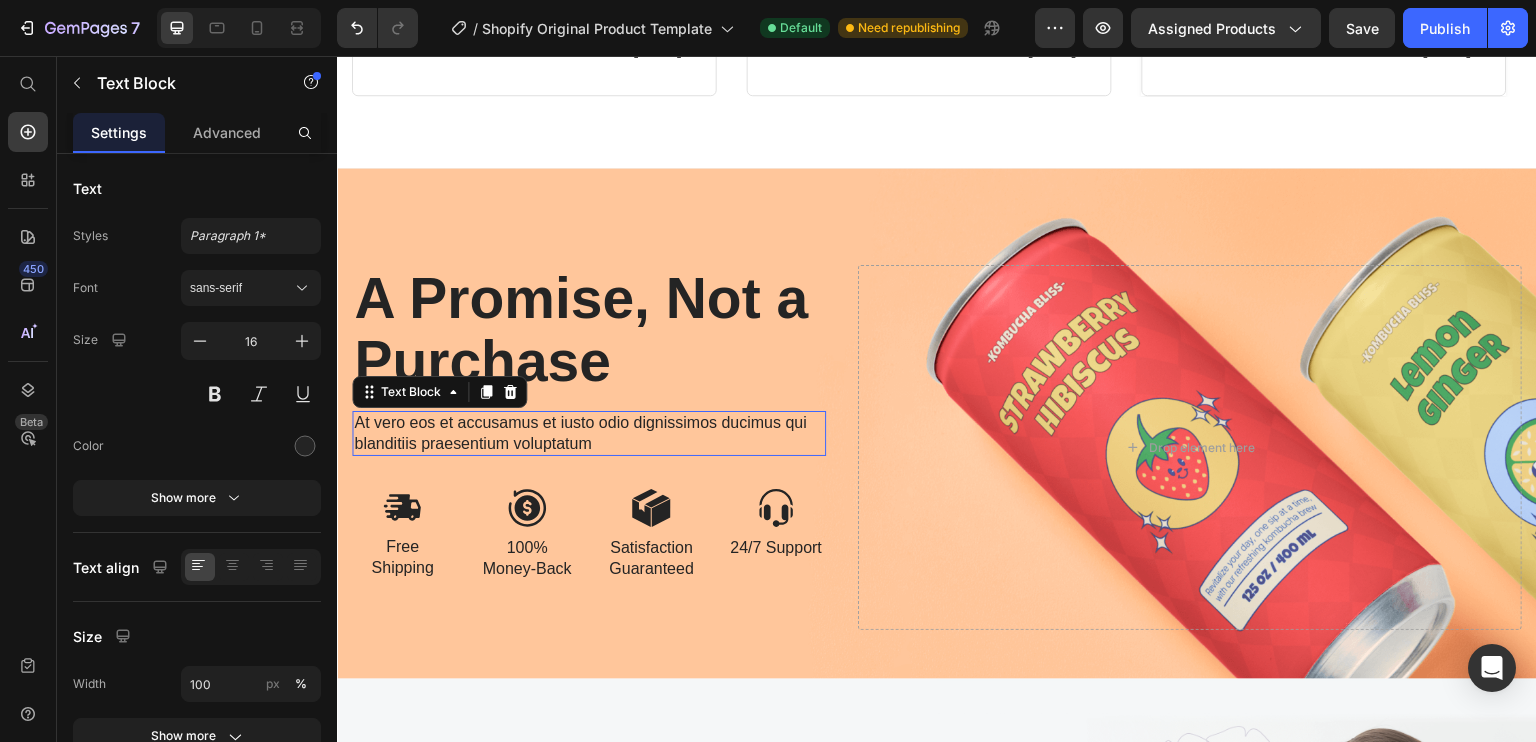 click on "At vero eos et accusamus et iusto odio dignissimos ducimus qui blanditiis praesentium voluptatum" at bounding box center (589, 434) 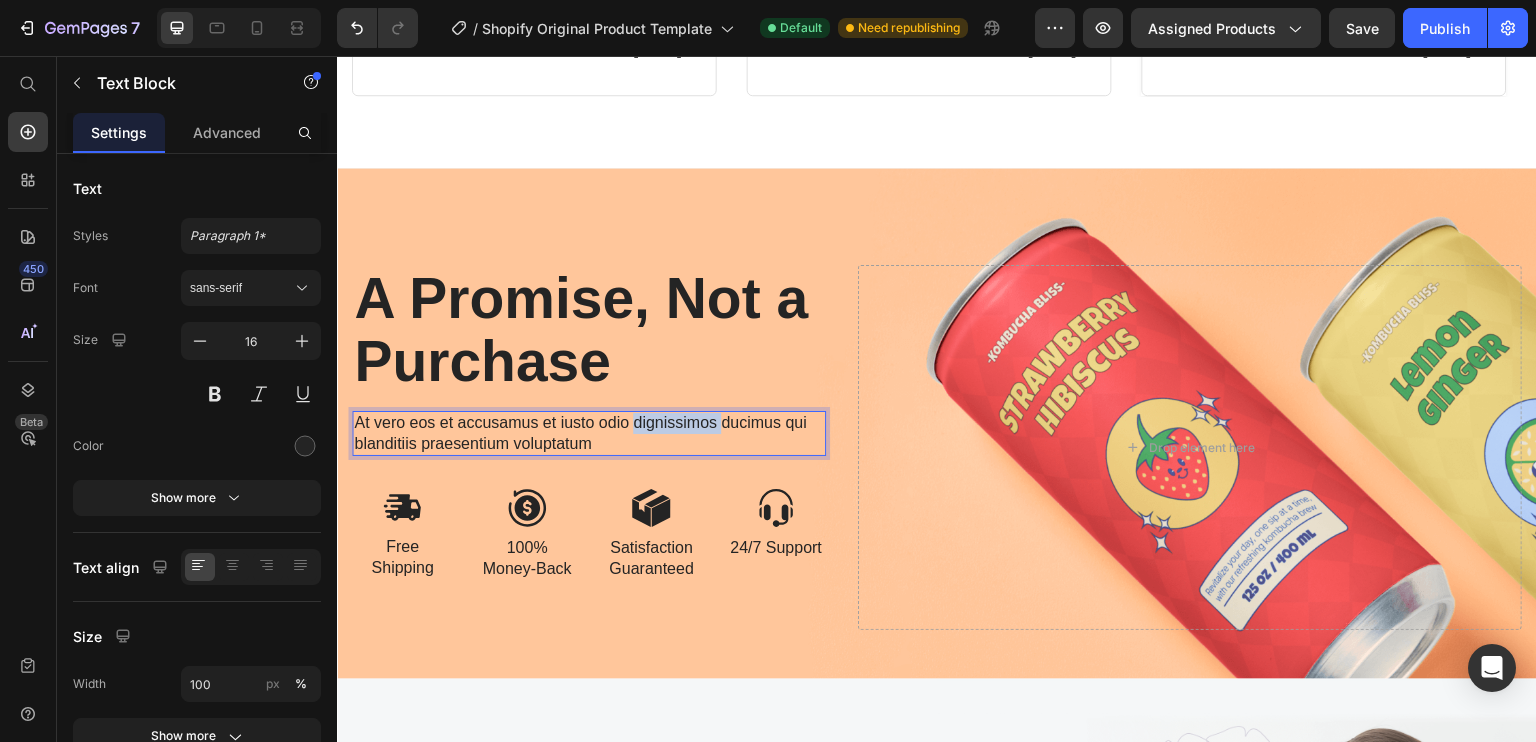 click on "At vero eos et accusamus et iusto odio dignissimos ducimus qui blanditiis praesentium voluptatum" at bounding box center [589, 434] 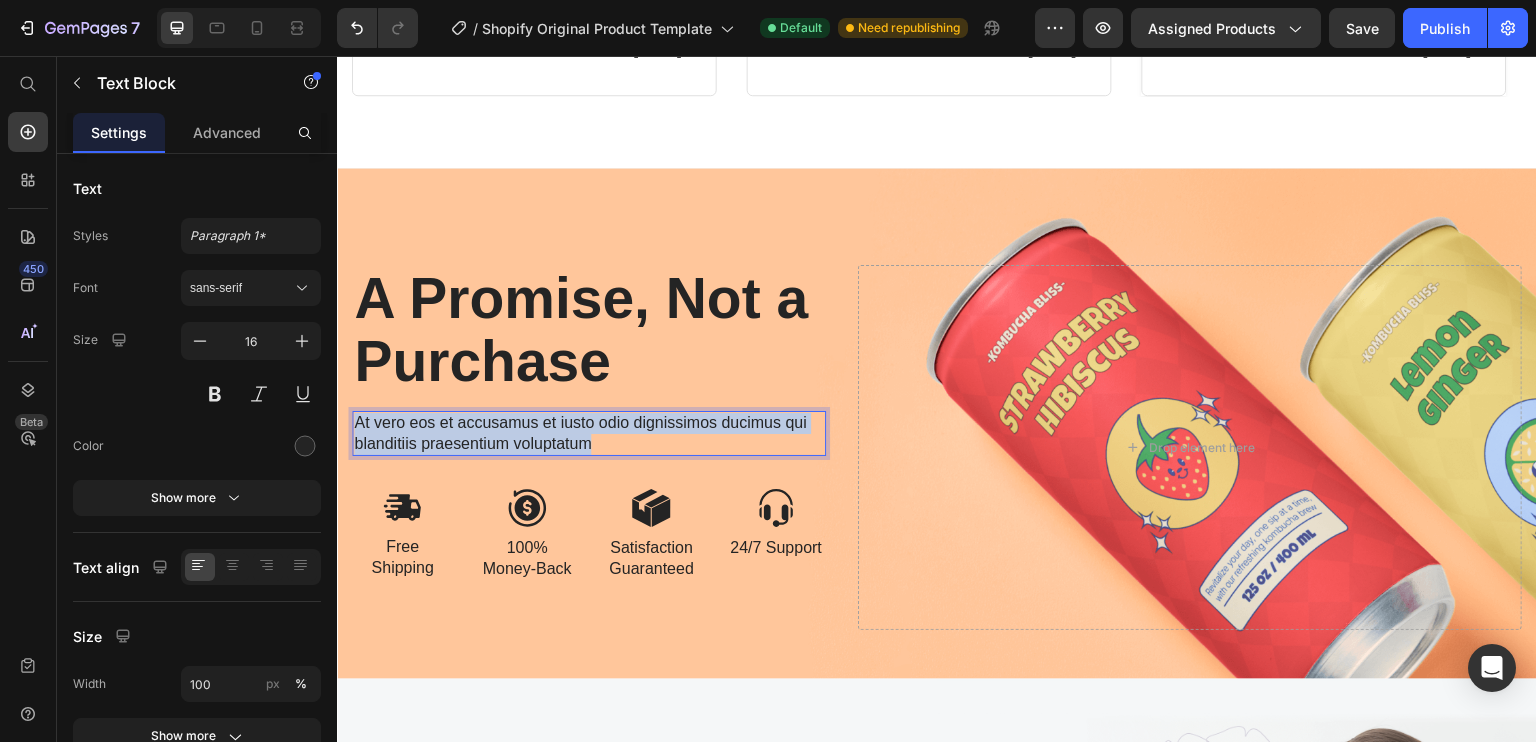 click on "At vero eos et accusamus et iusto odio dignissimos ducimus qui blanditiis praesentium voluptatum" at bounding box center (589, 434) 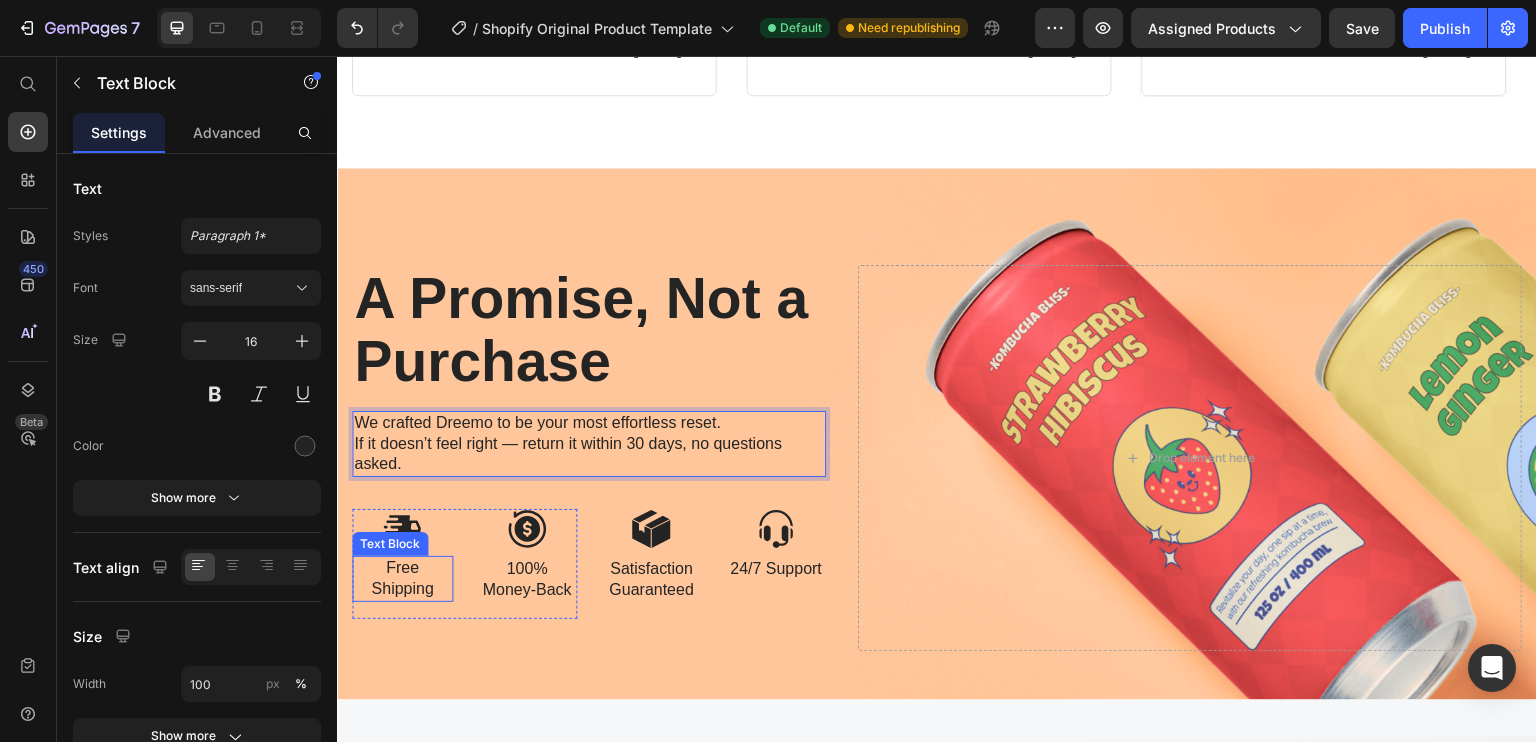 click on "Free Shipping" at bounding box center [402, 579] 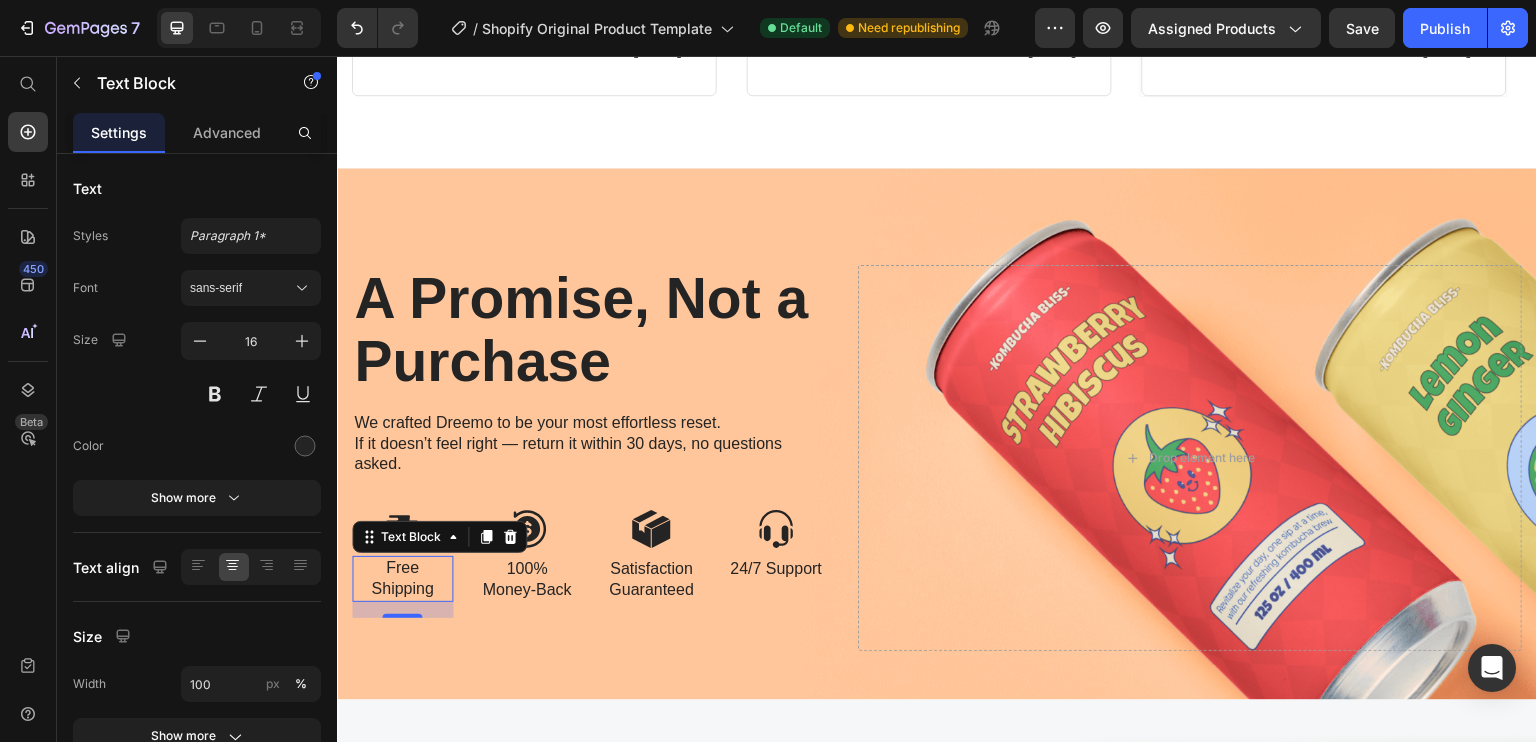 click on "Free Shipping" at bounding box center (402, 579) 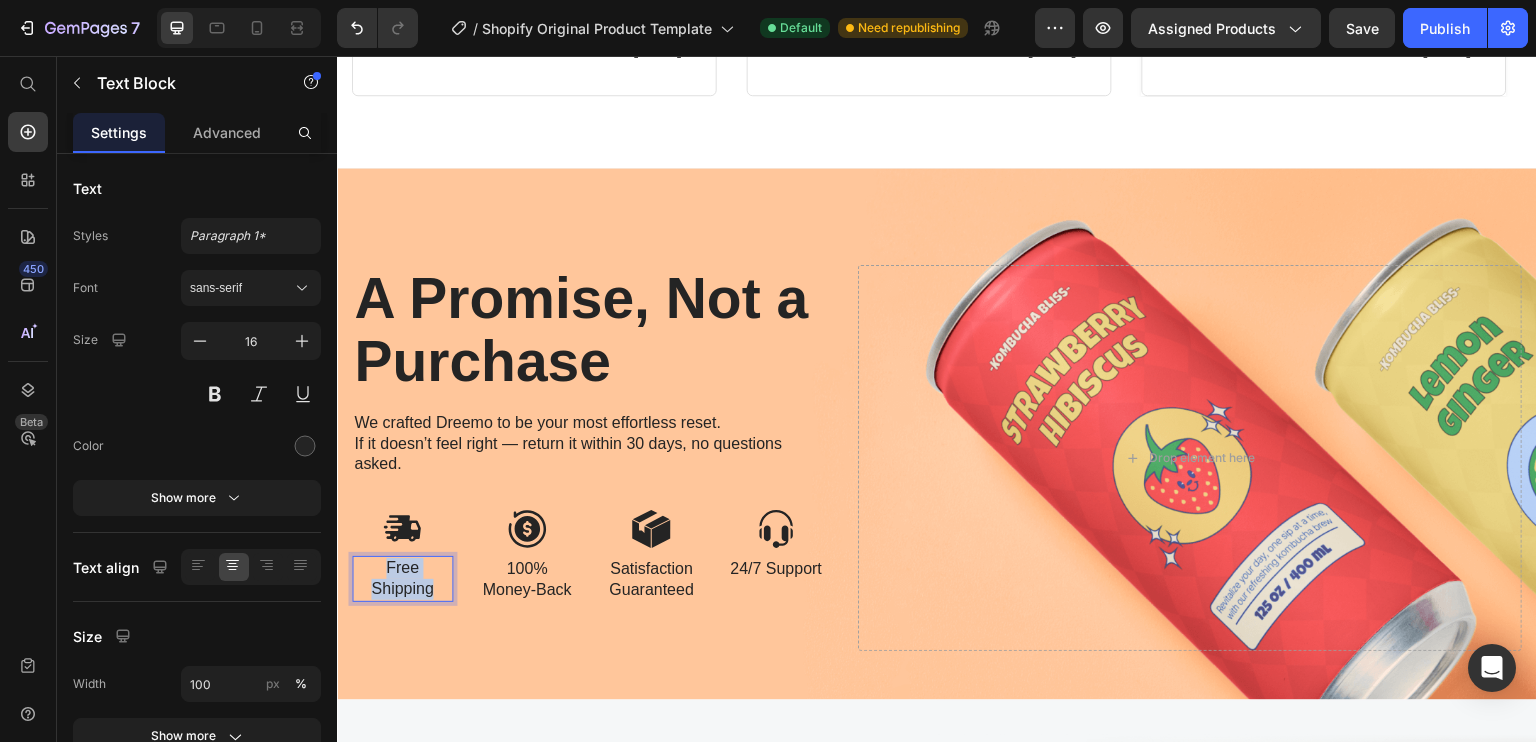 click on "Free Shipping" at bounding box center [402, 579] 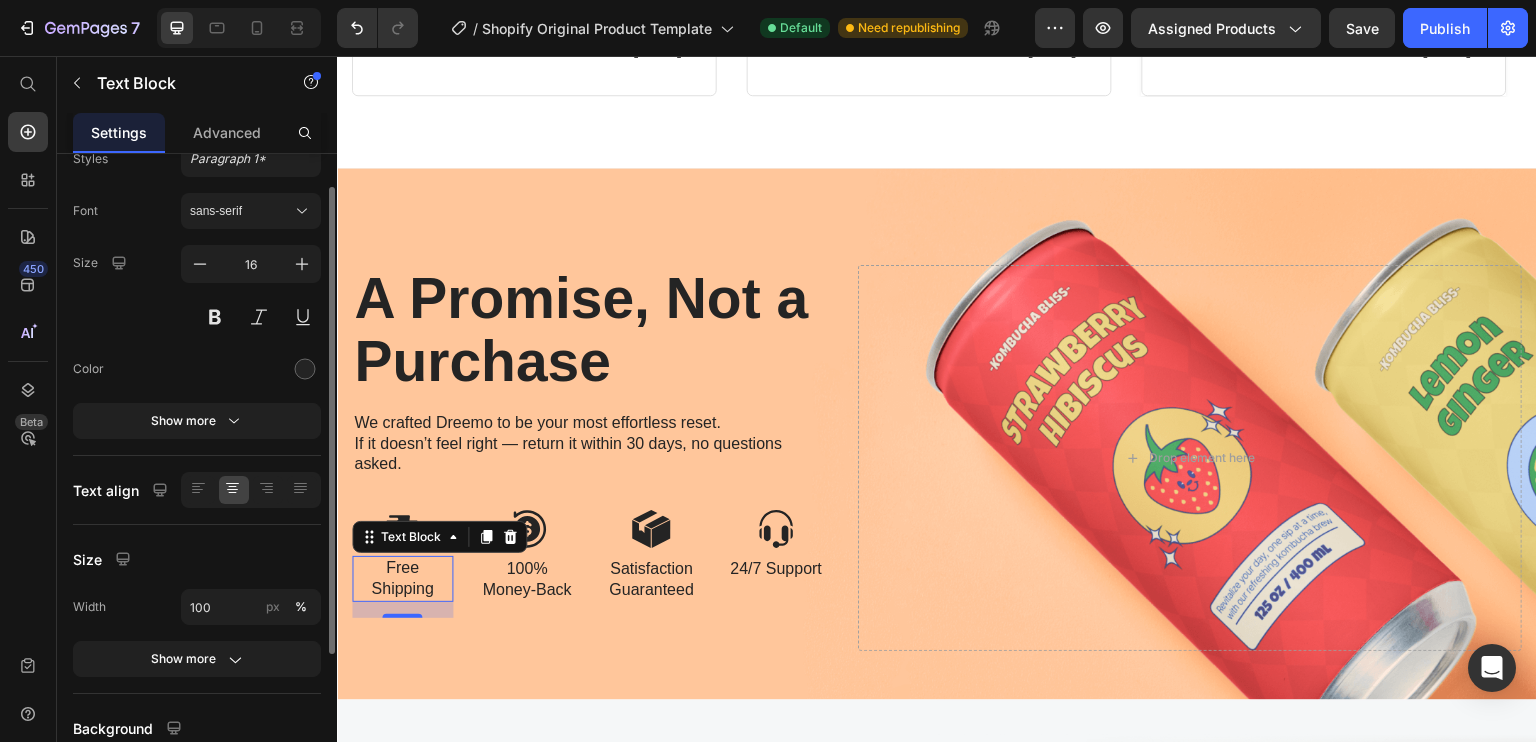 scroll, scrollTop: 0, scrollLeft: 0, axis: both 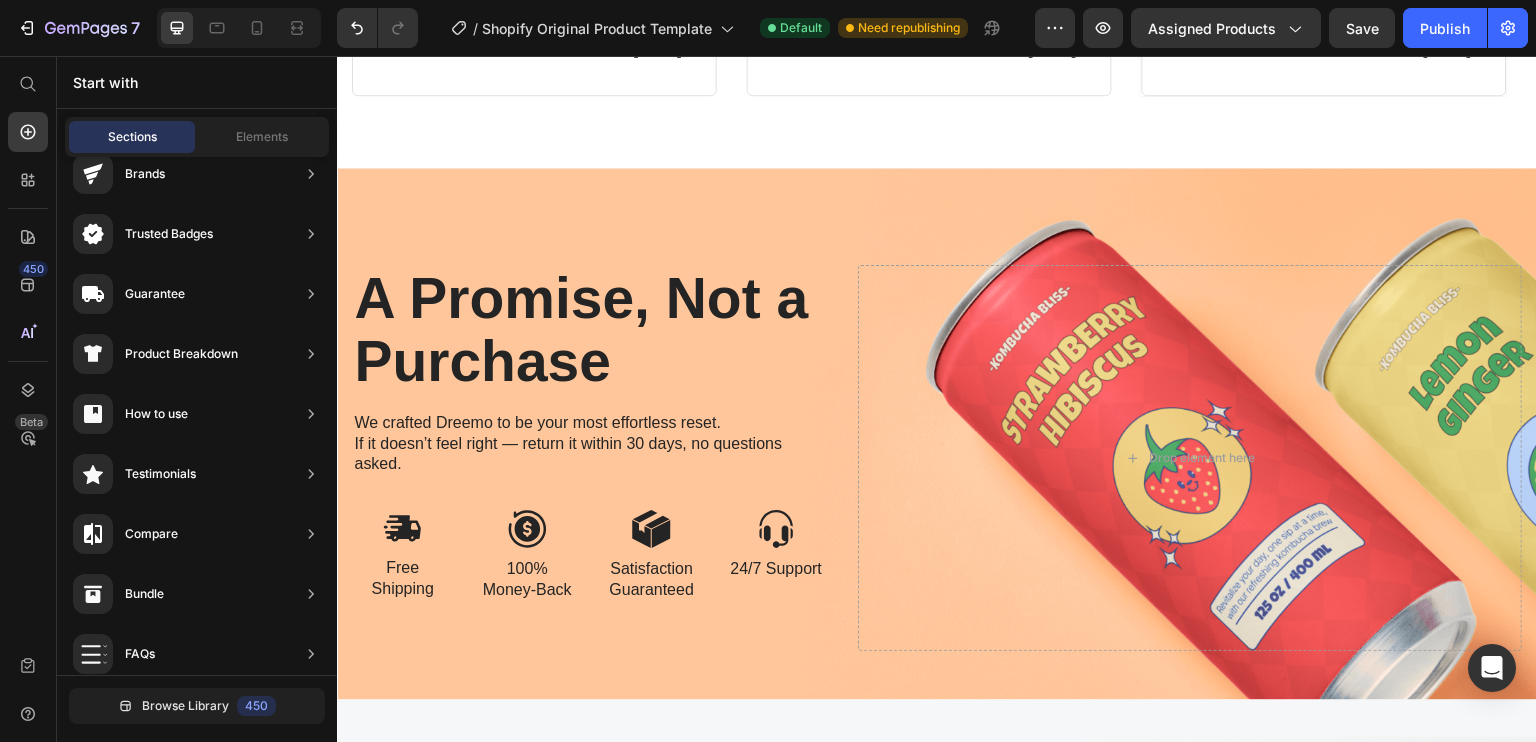 drag, startPoint x: 407, startPoint y: 139, endPoint x: 606, endPoint y: 342, distance: 284.271 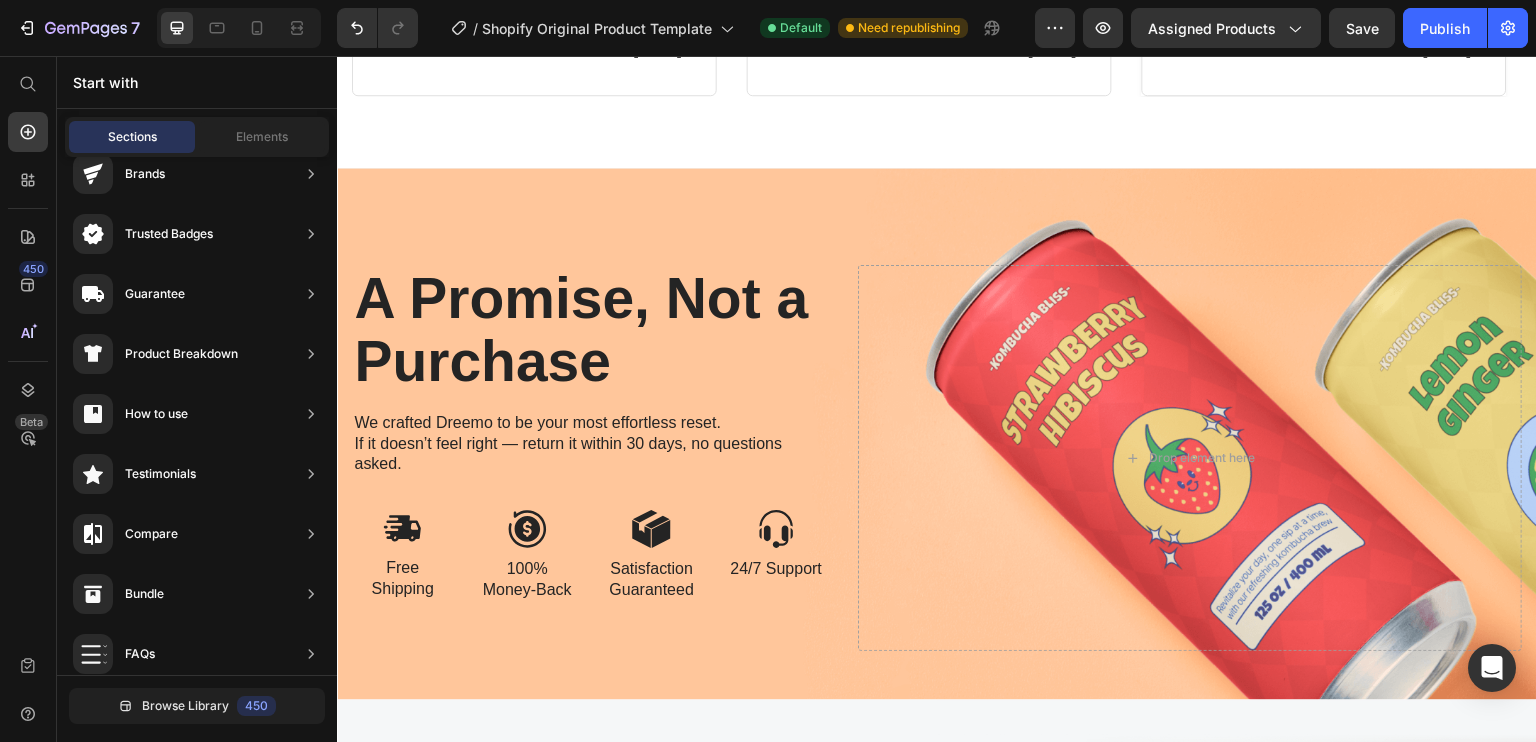 drag, startPoint x: 341, startPoint y: 408, endPoint x: 361, endPoint y: 140, distance: 268.74524 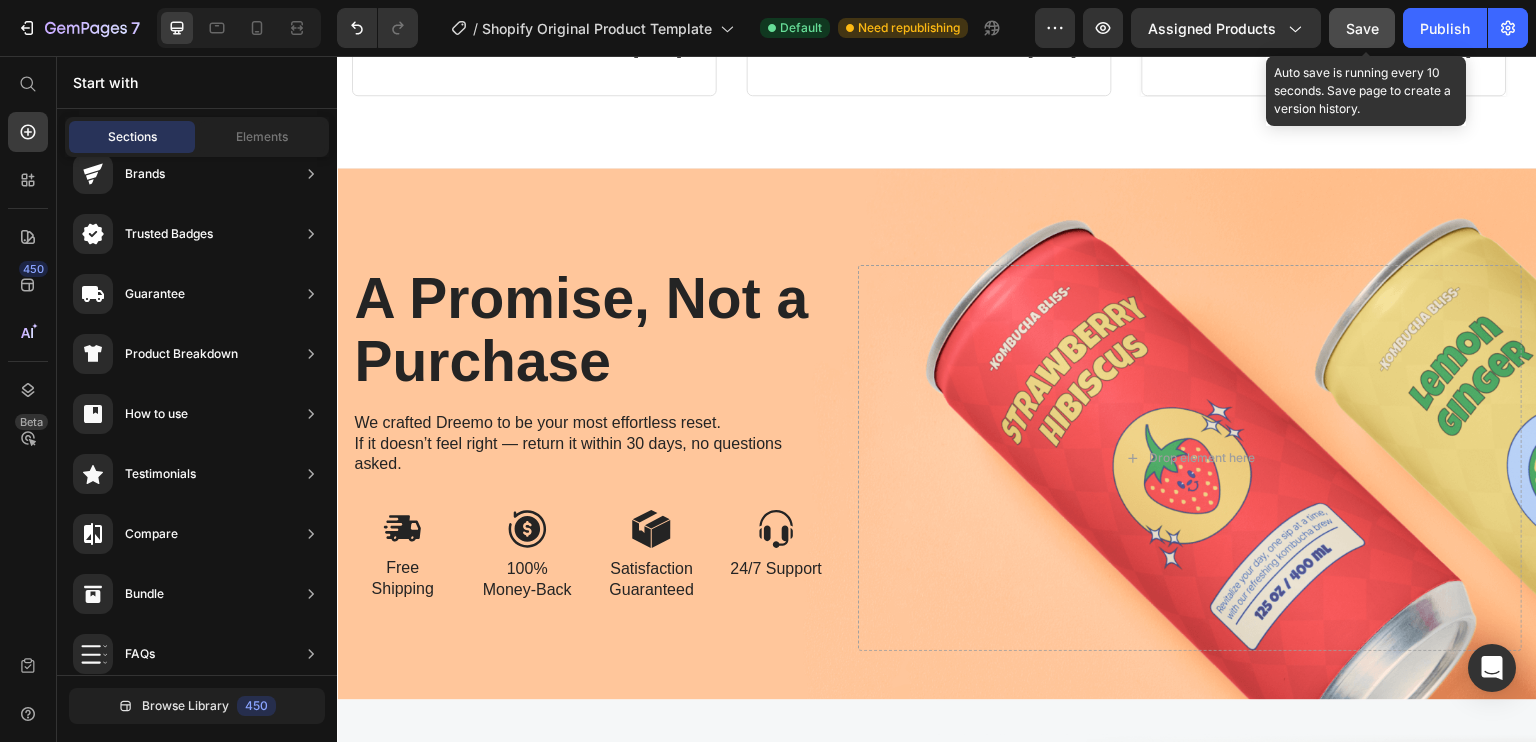 click on "Save" 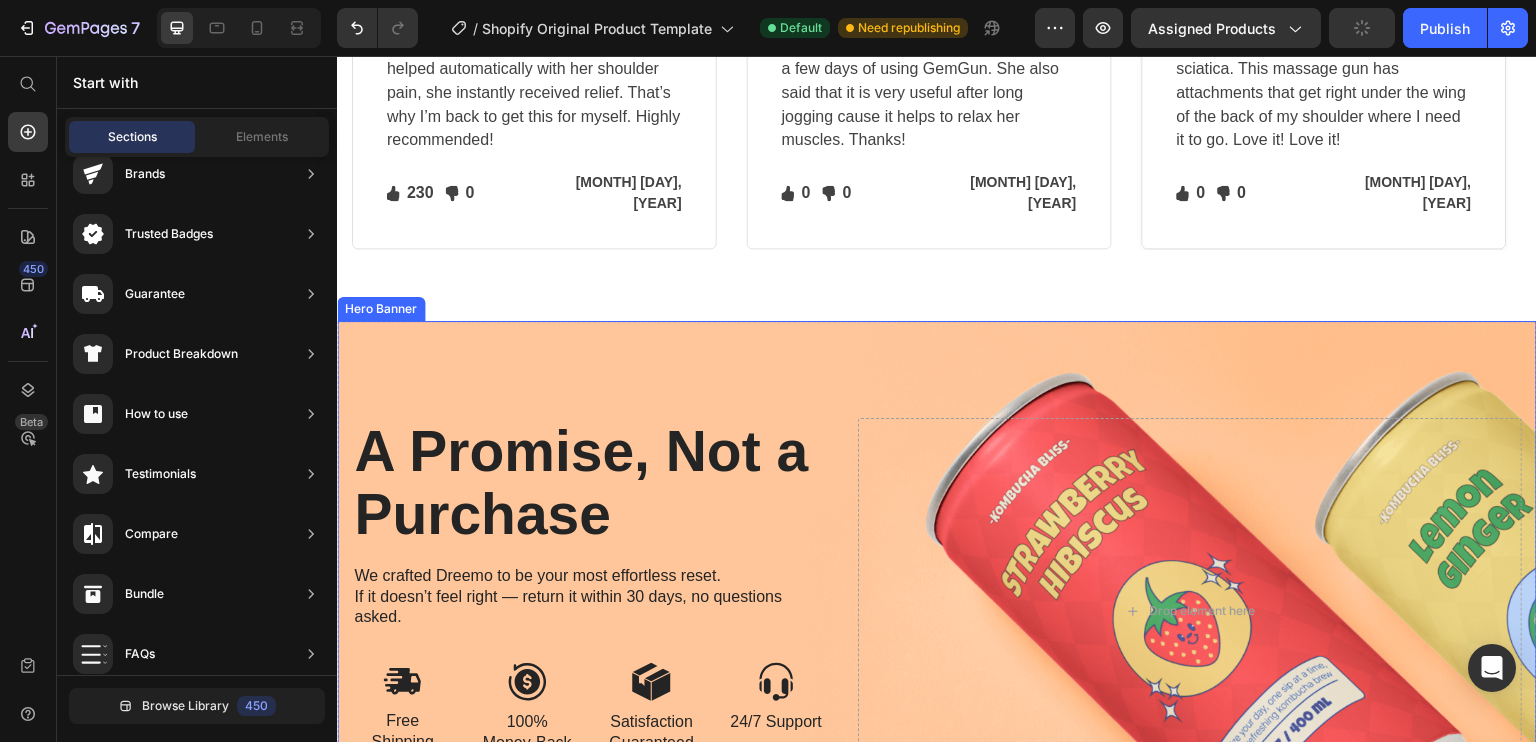 scroll, scrollTop: 4129, scrollLeft: 0, axis: vertical 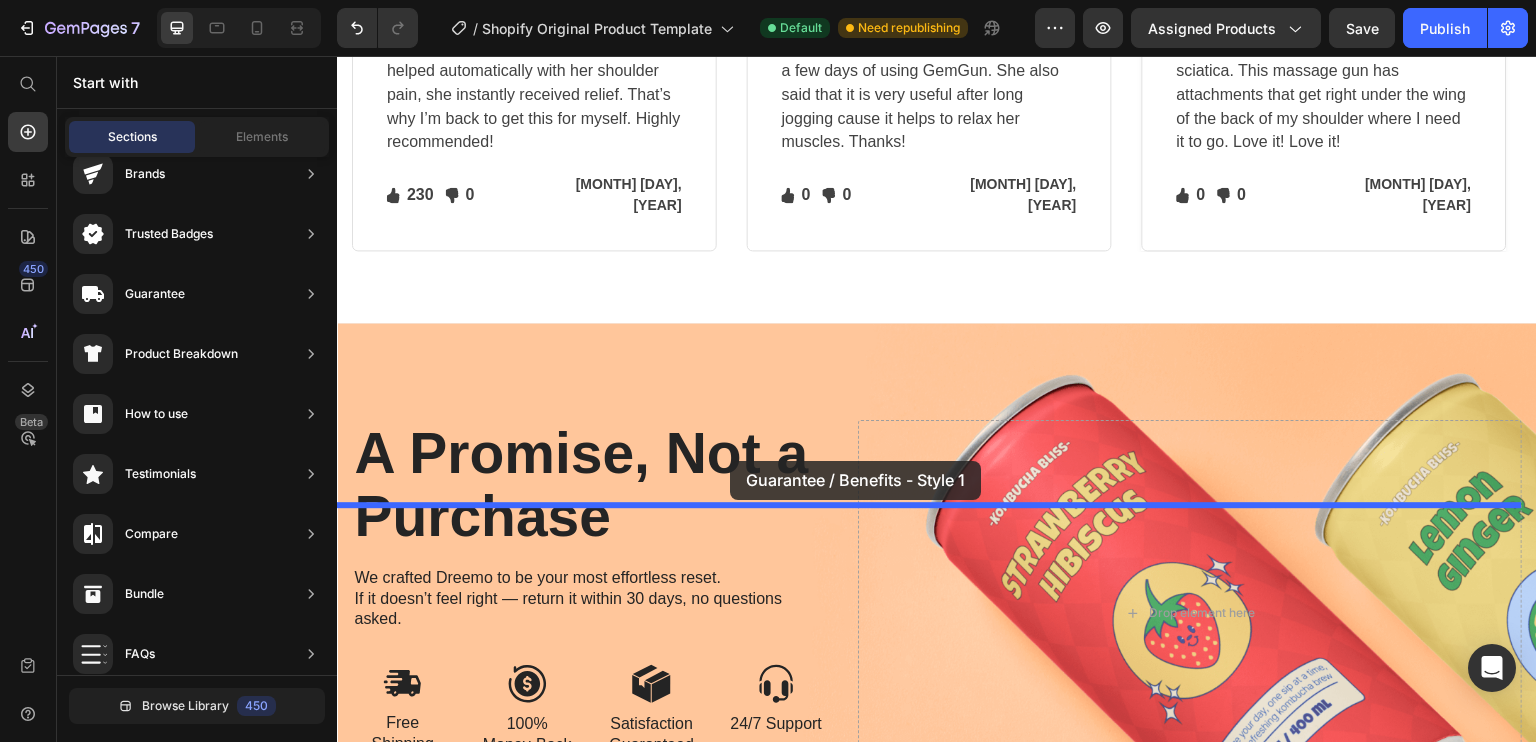 drag, startPoint x: 785, startPoint y: 524, endPoint x: 732, endPoint y: 465, distance: 79.30952 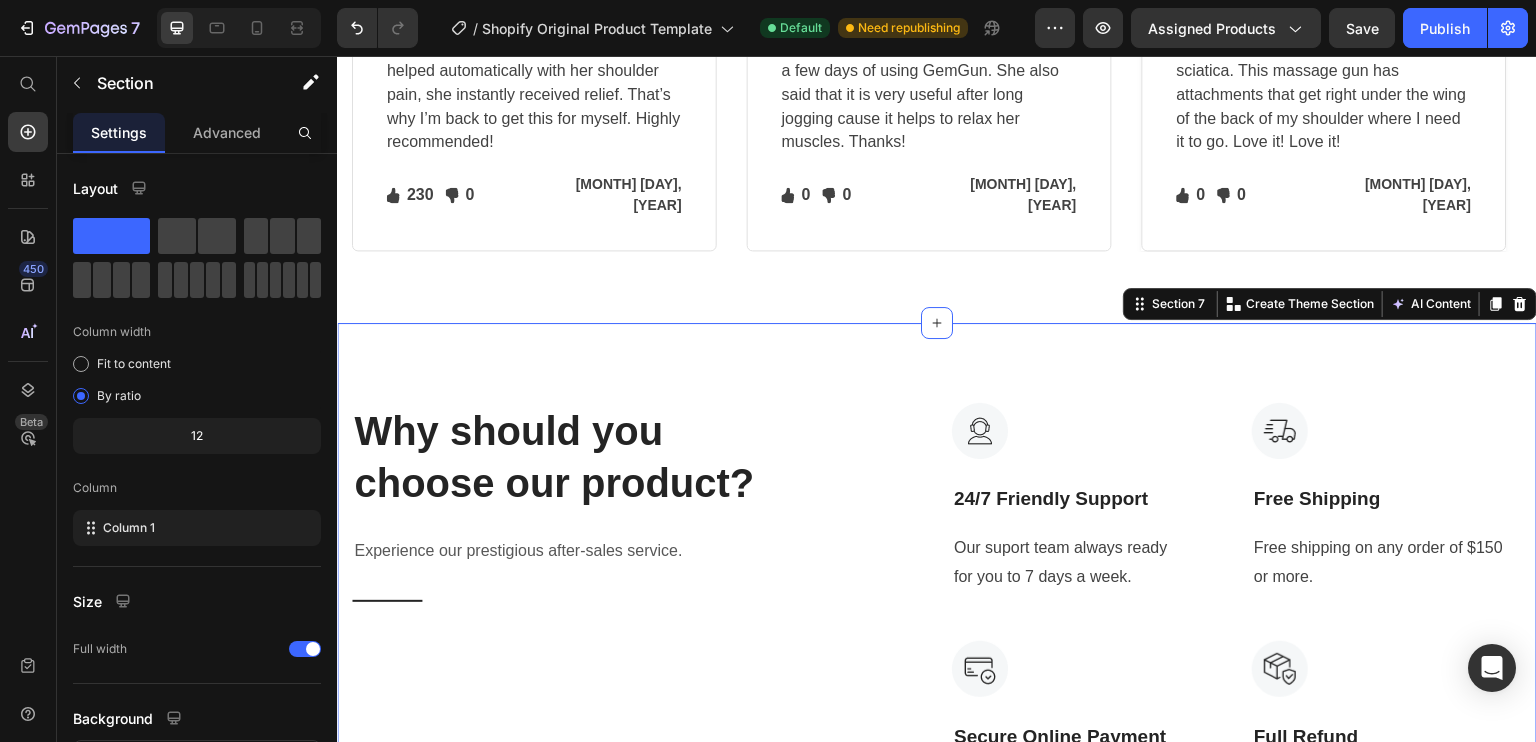 scroll, scrollTop: 4322, scrollLeft: 0, axis: vertical 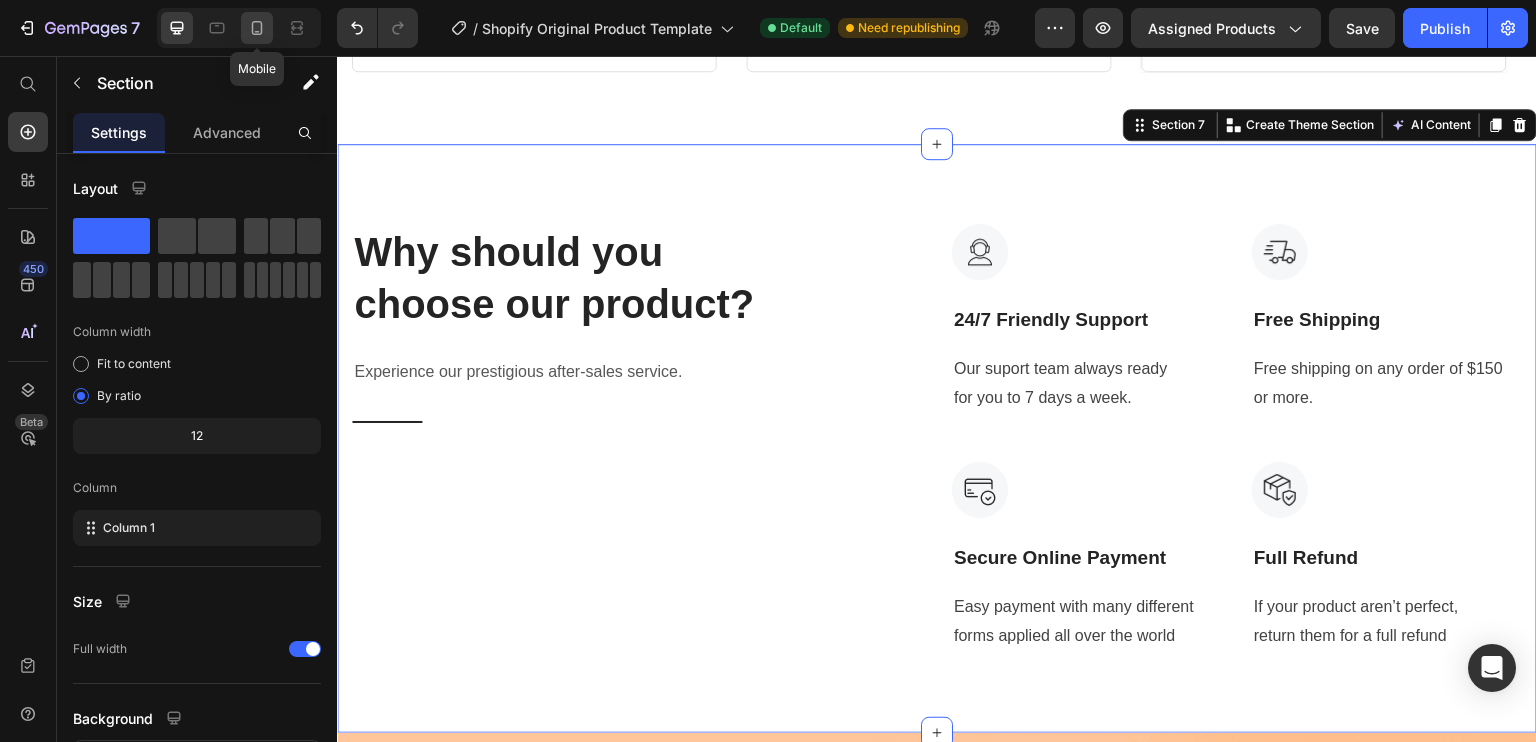 click 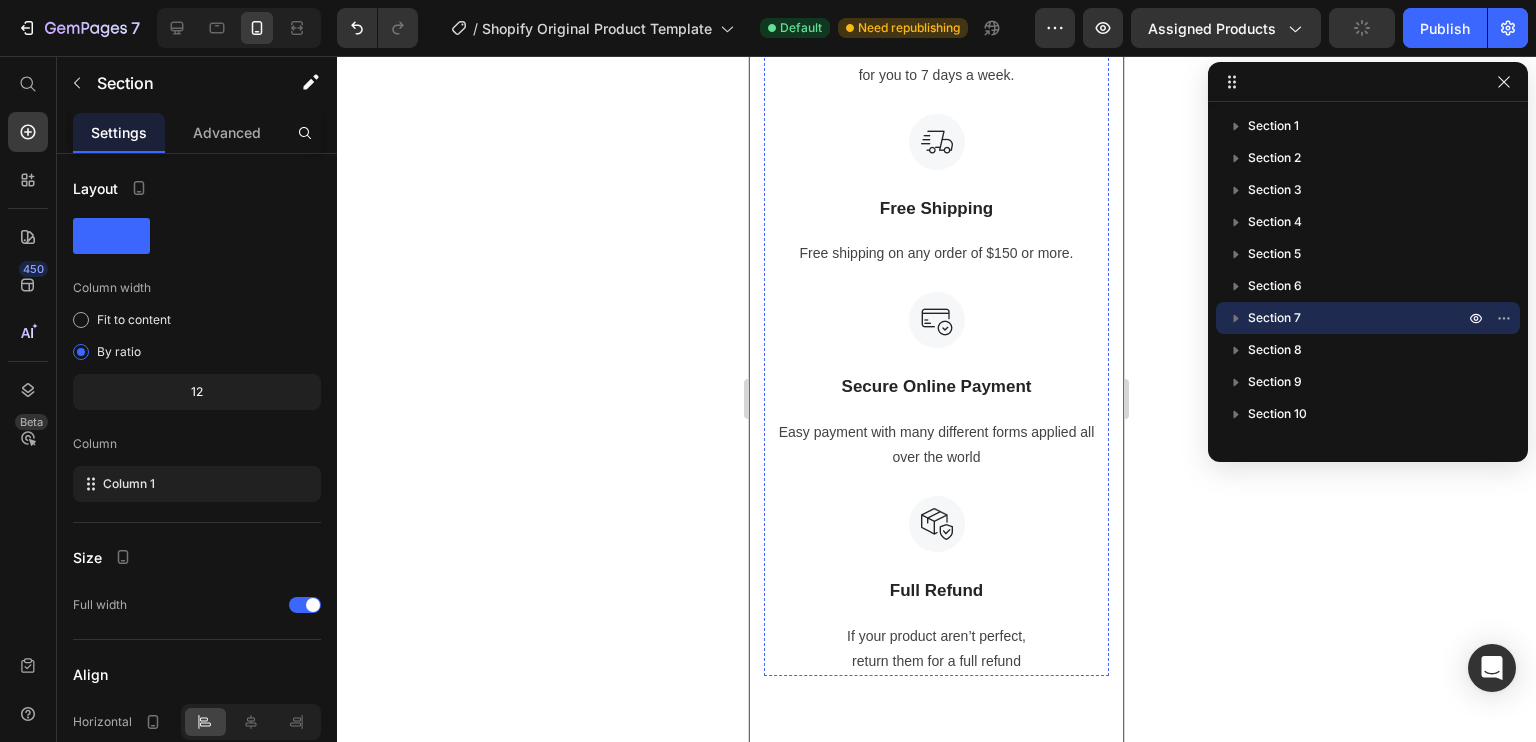 scroll, scrollTop: 4979, scrollLeft: 0, axis: vertical 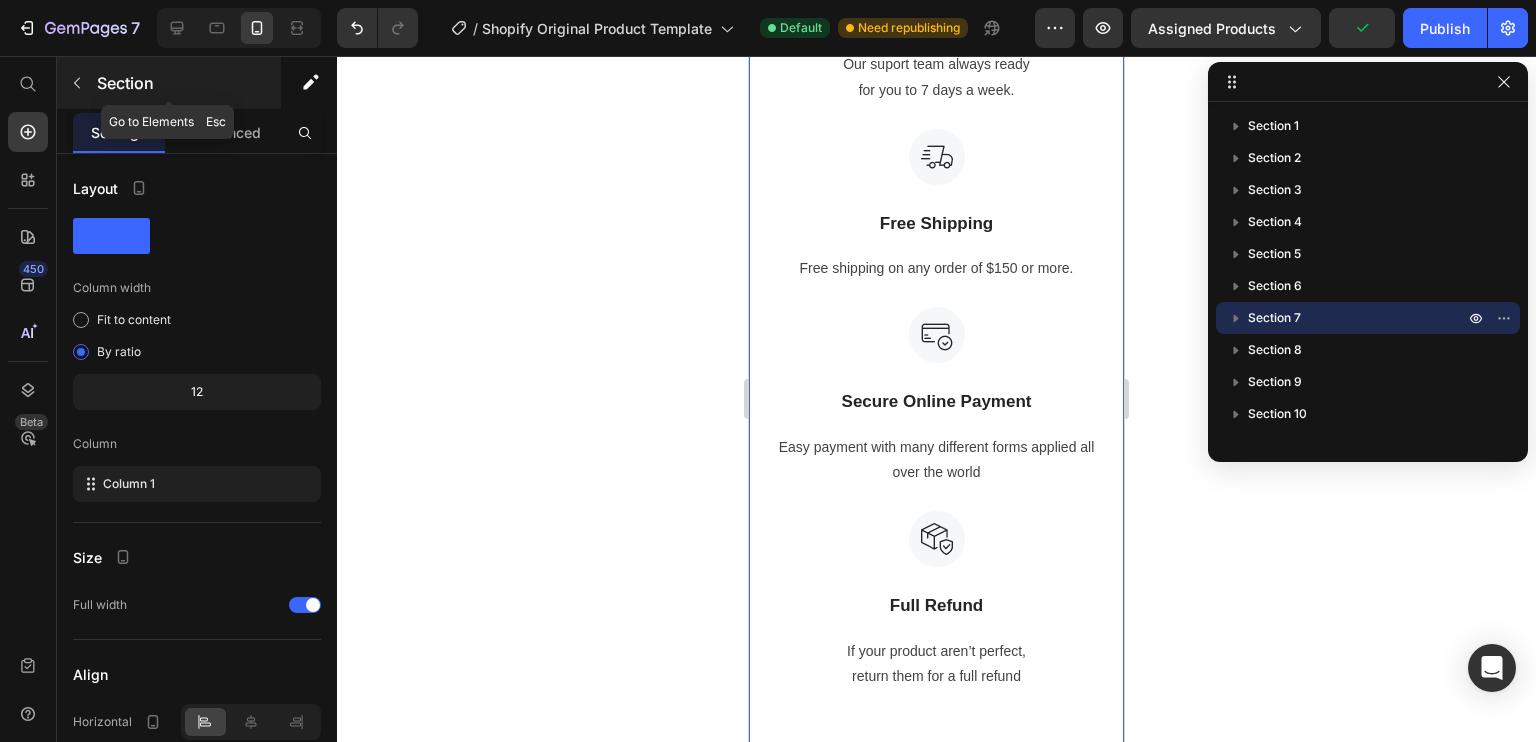 click 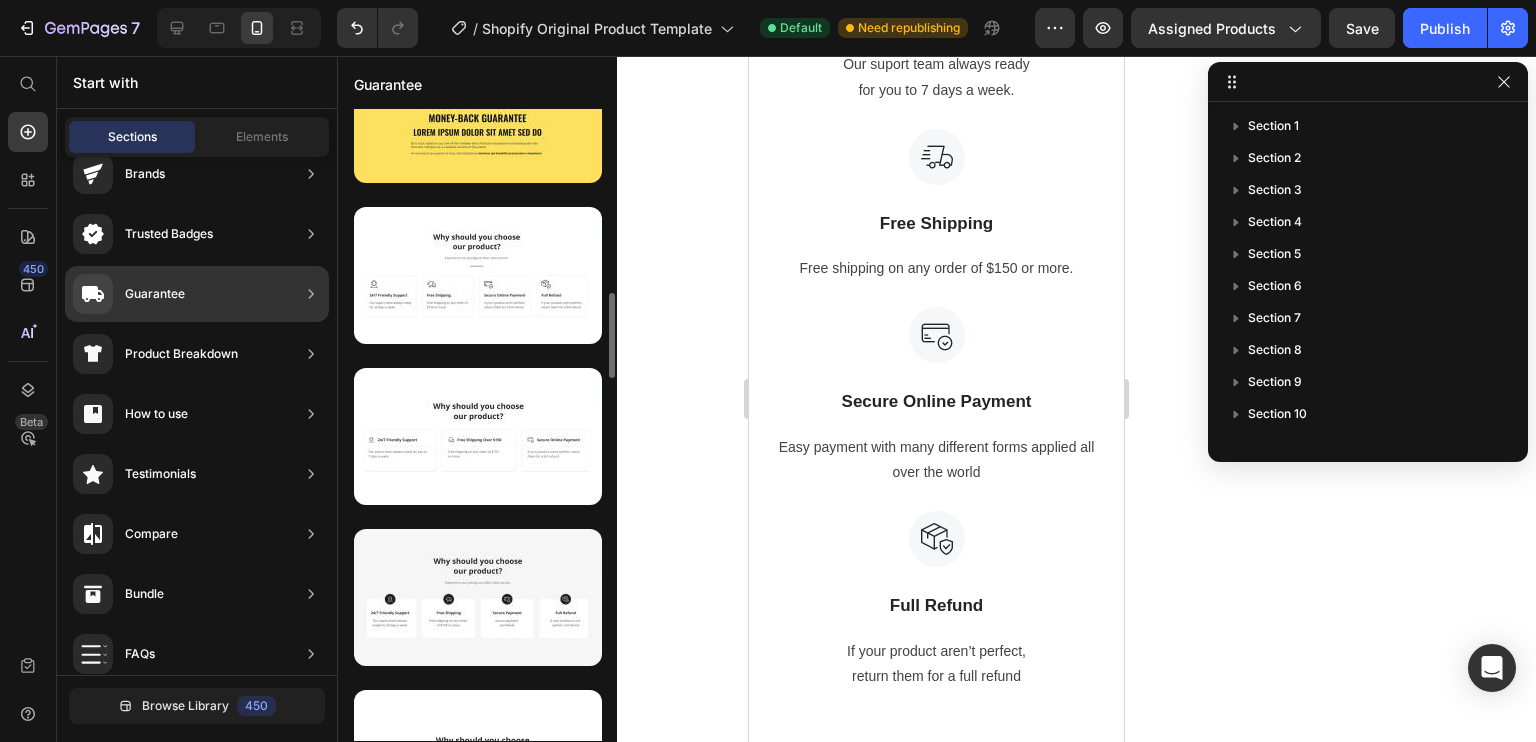 scroll, scrollTop: 1361, scrollLeft: 0, axis: vertical 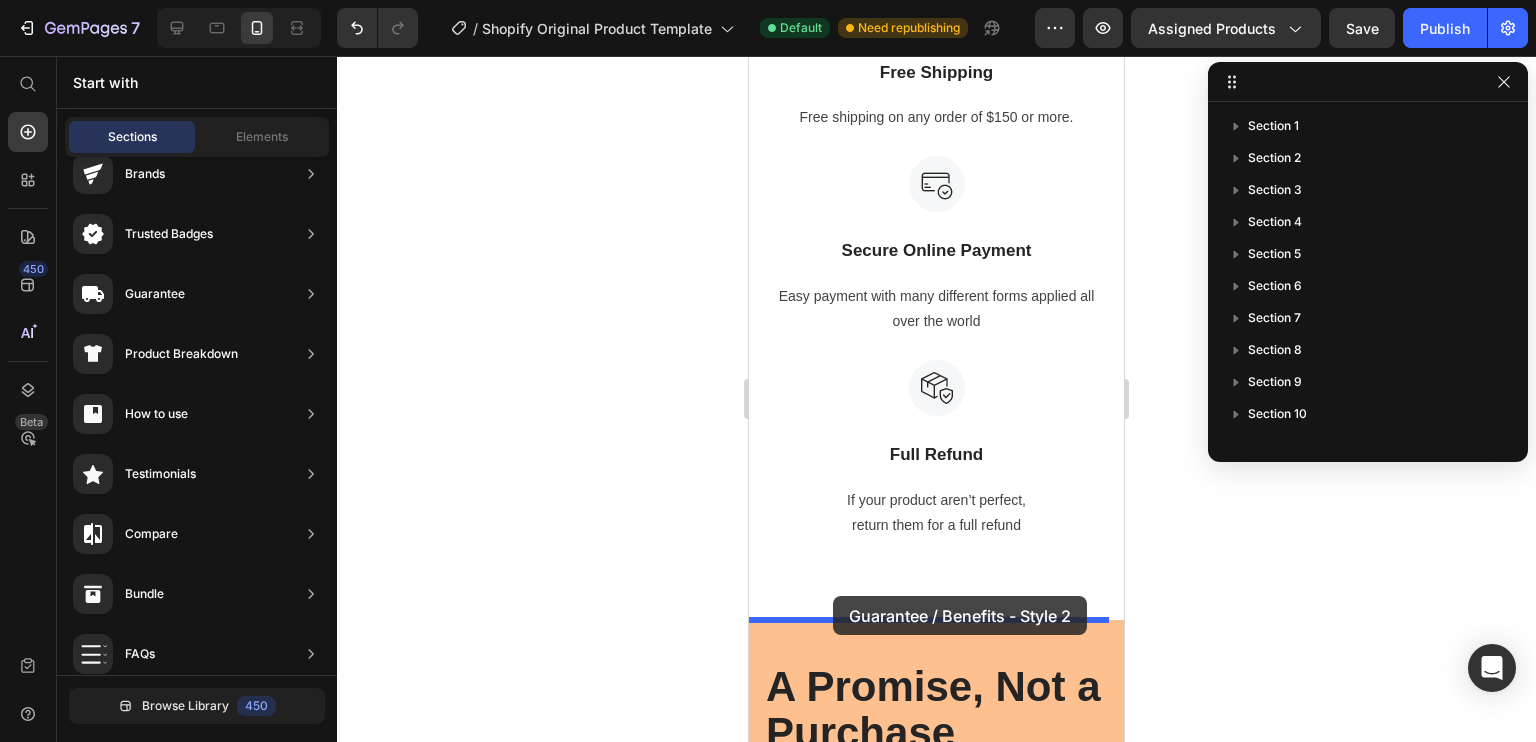 drag, startPoint x: 1222, startPoint y: 355, endPoint x: 833, endPoint y: 594, distance: 456.55447 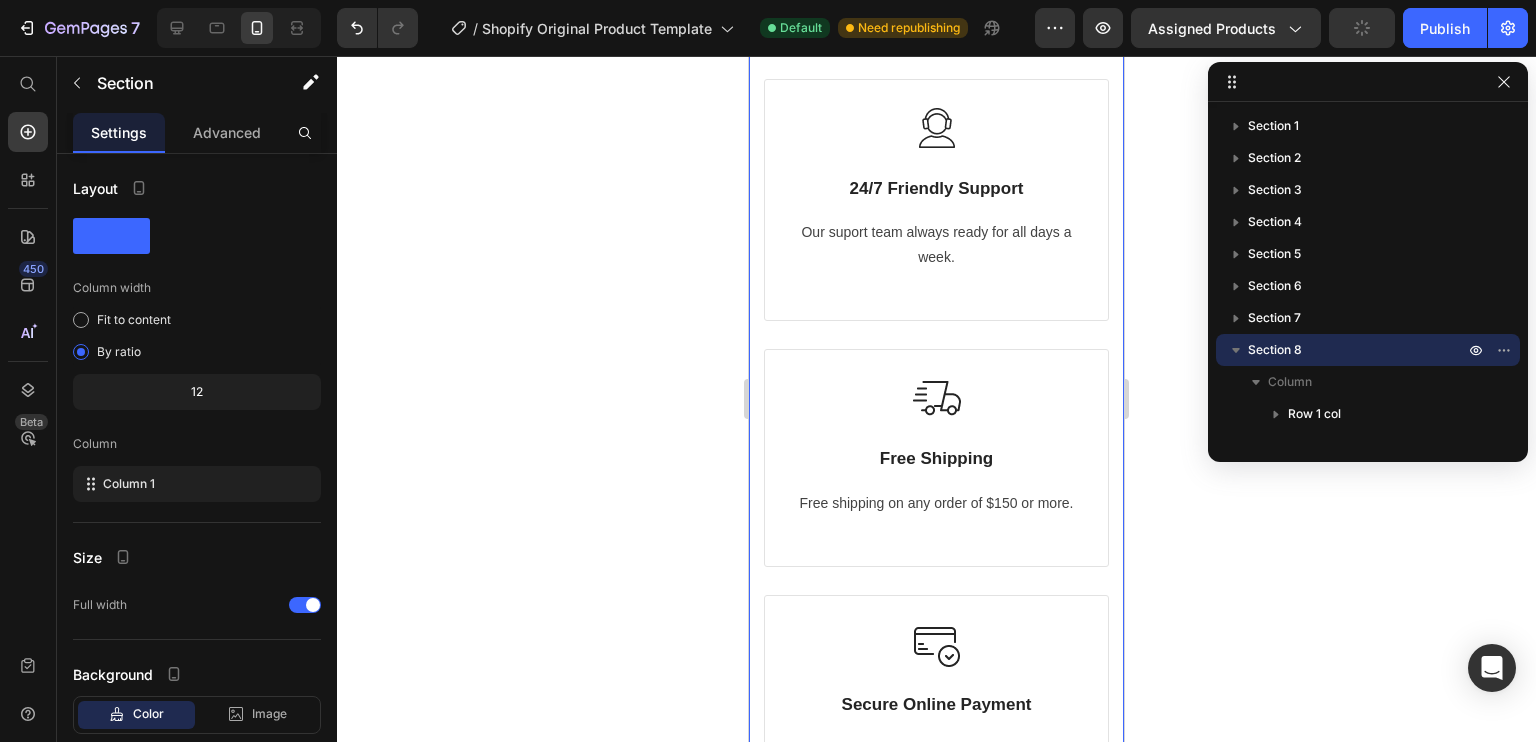 scroll, scrollTop: 6028, scrollLeft: 0, axis: vertical 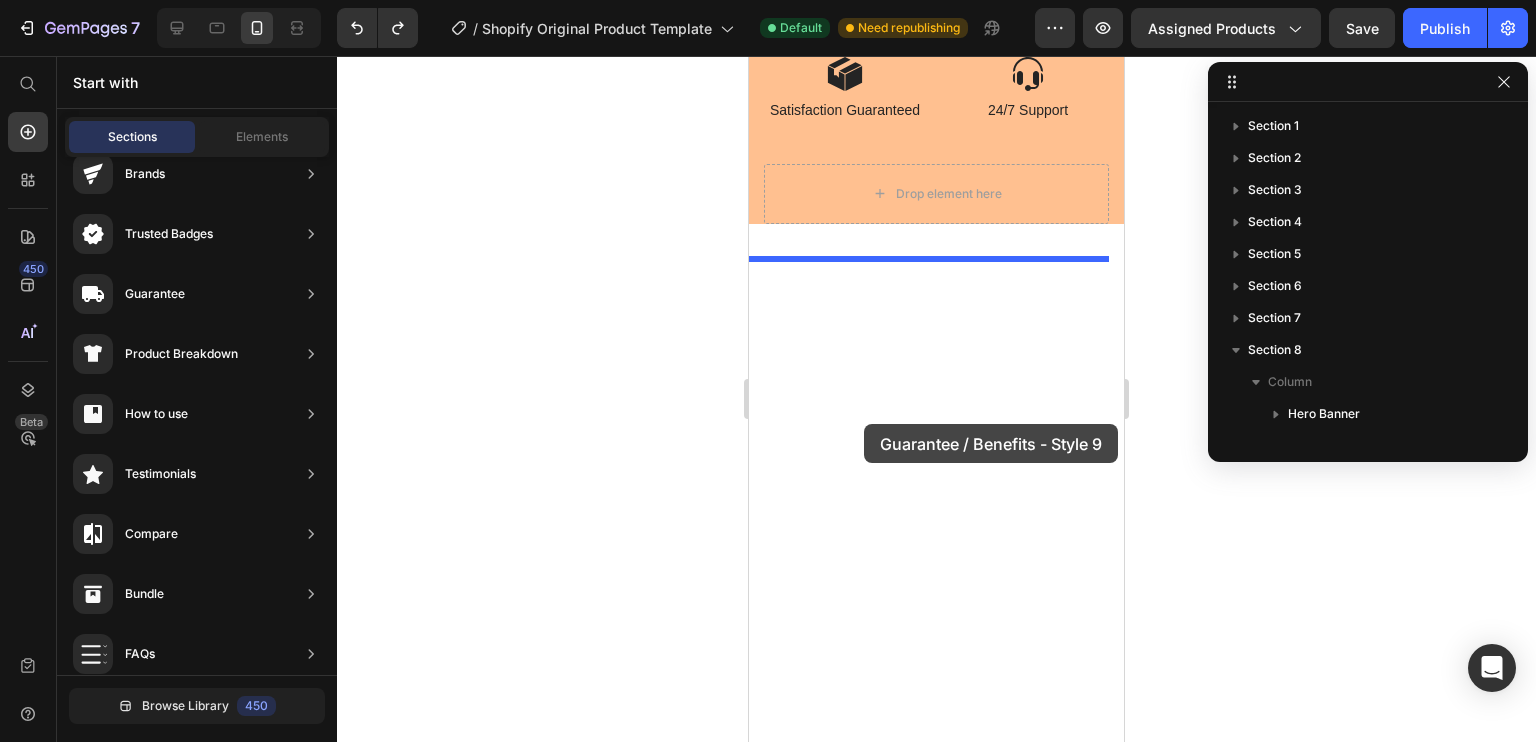 drag, startPoint x: 1241, startPoint y: 571, endPoint x: 865, endPoint y: 423, distance: 404.0792 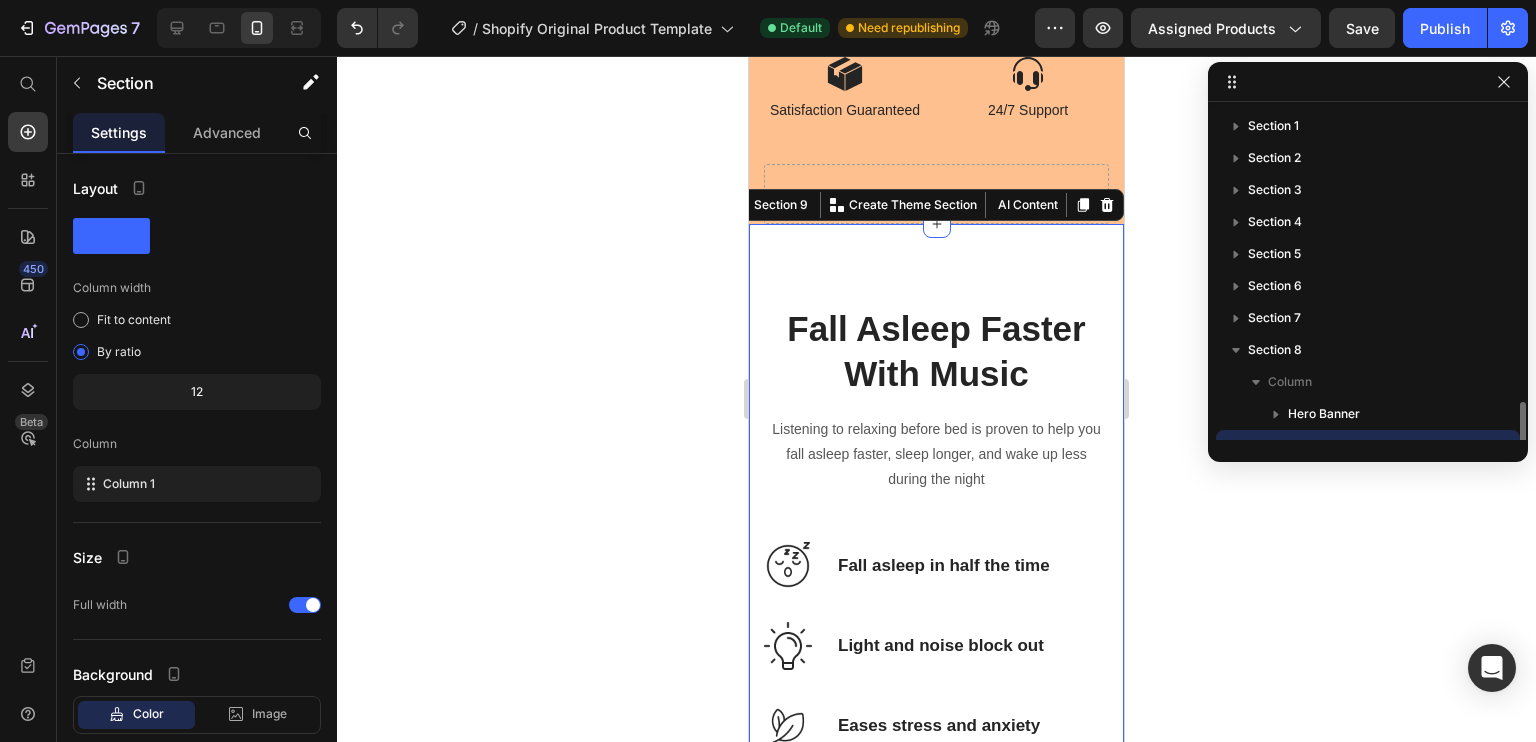 scroll, scrollTop: 186, scrollLeft: 0, axis: vertical 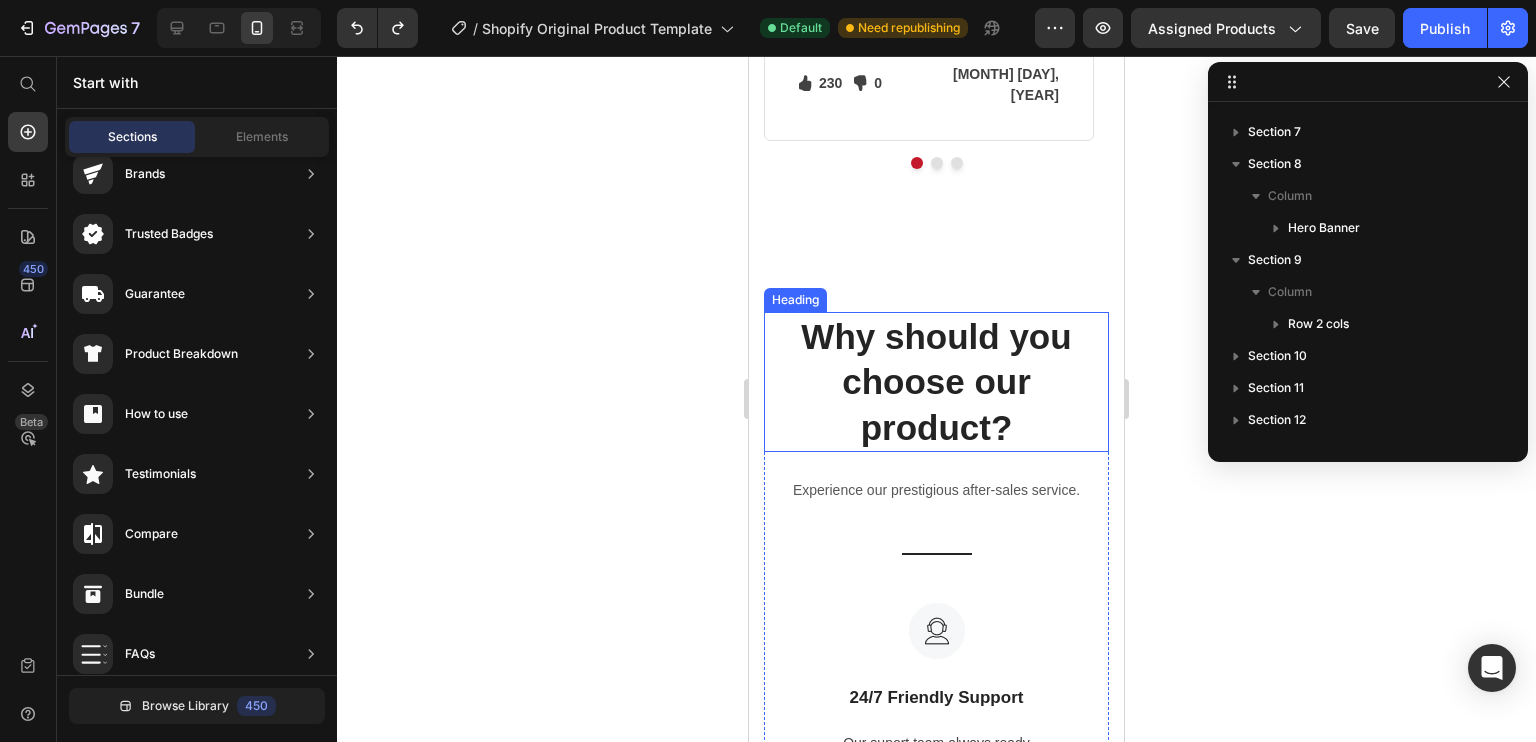 click on "Why should you choose our product?" at bounding box center [936, 382] 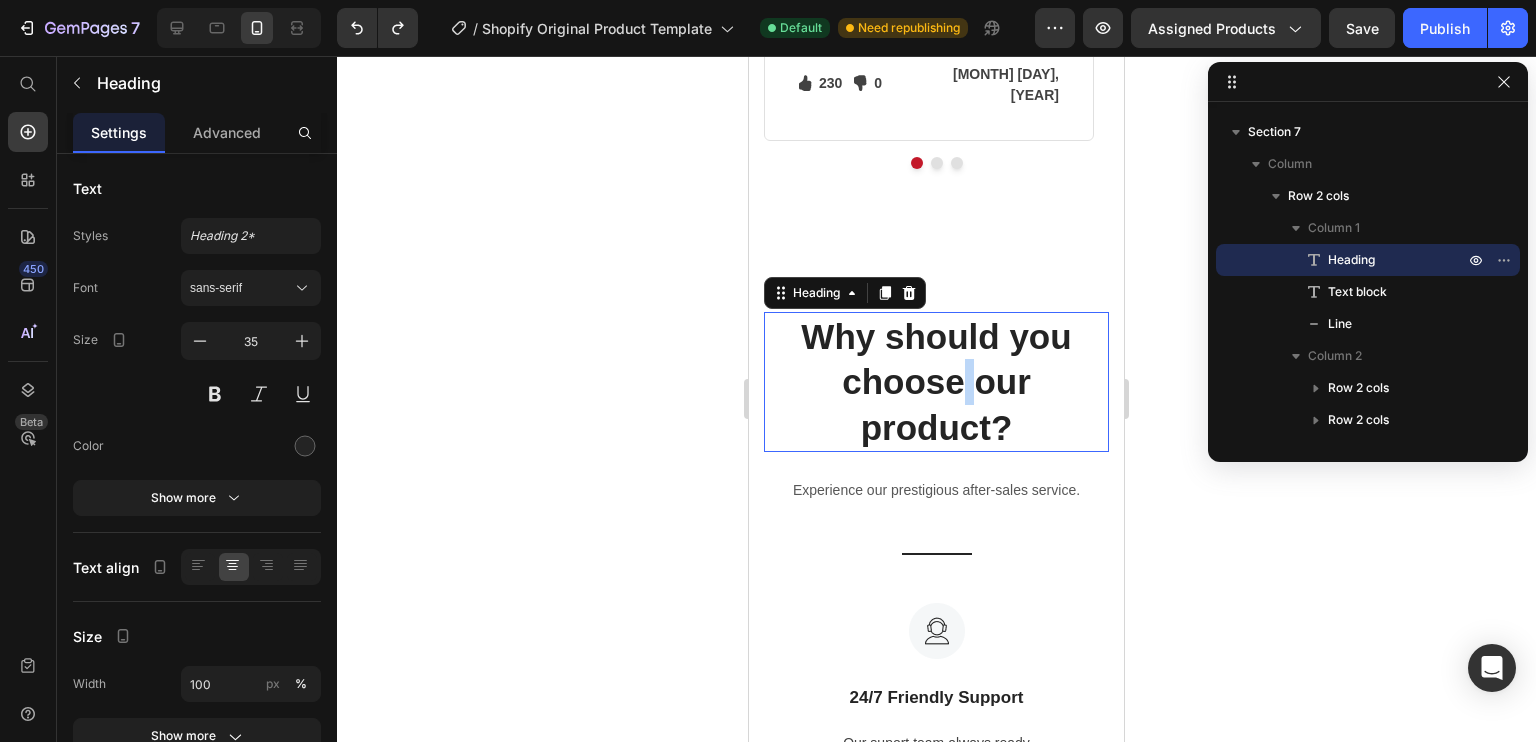 click on "Why should you choose our product?" at bounding box center (936, 382) 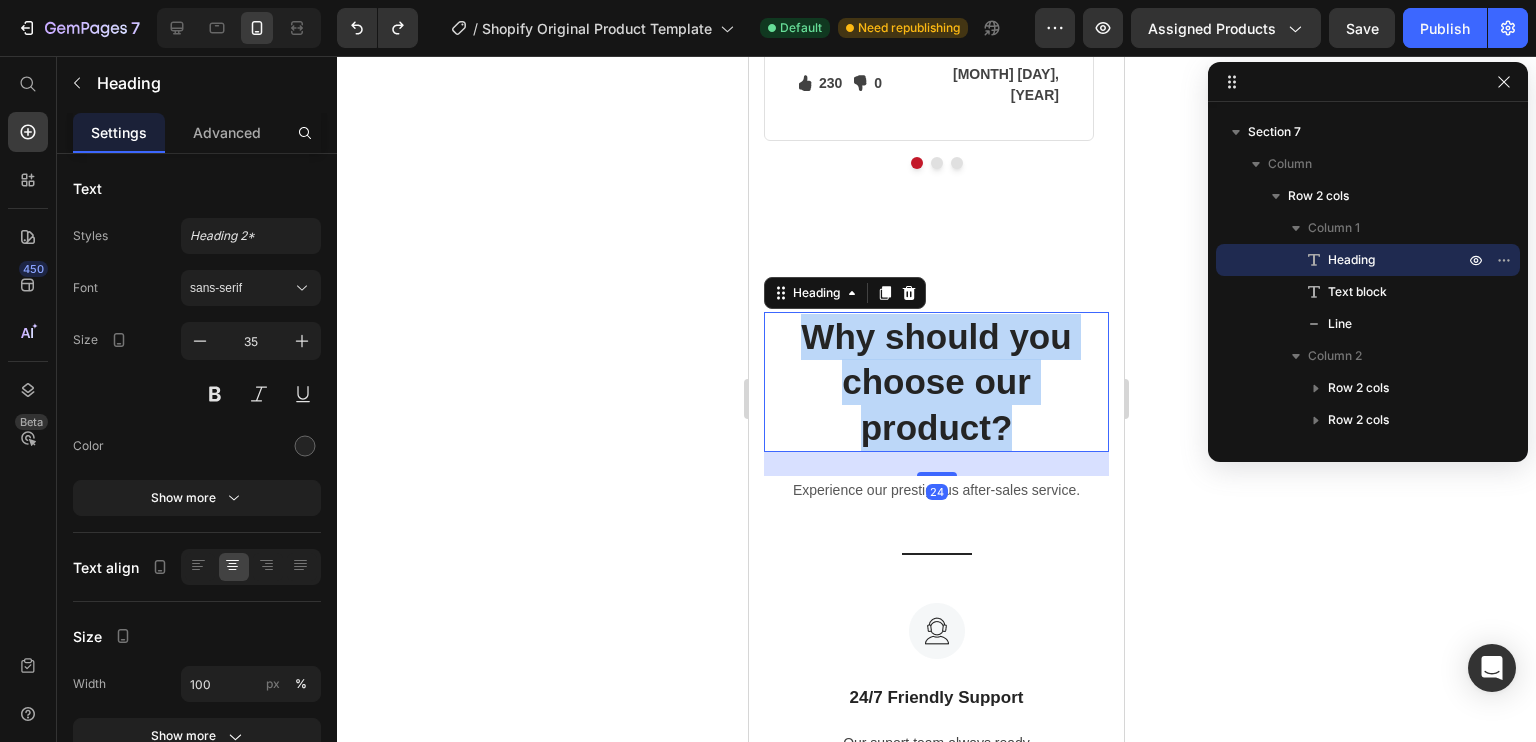click on "Why should you choose our product?" at bounding box center [936, 382] 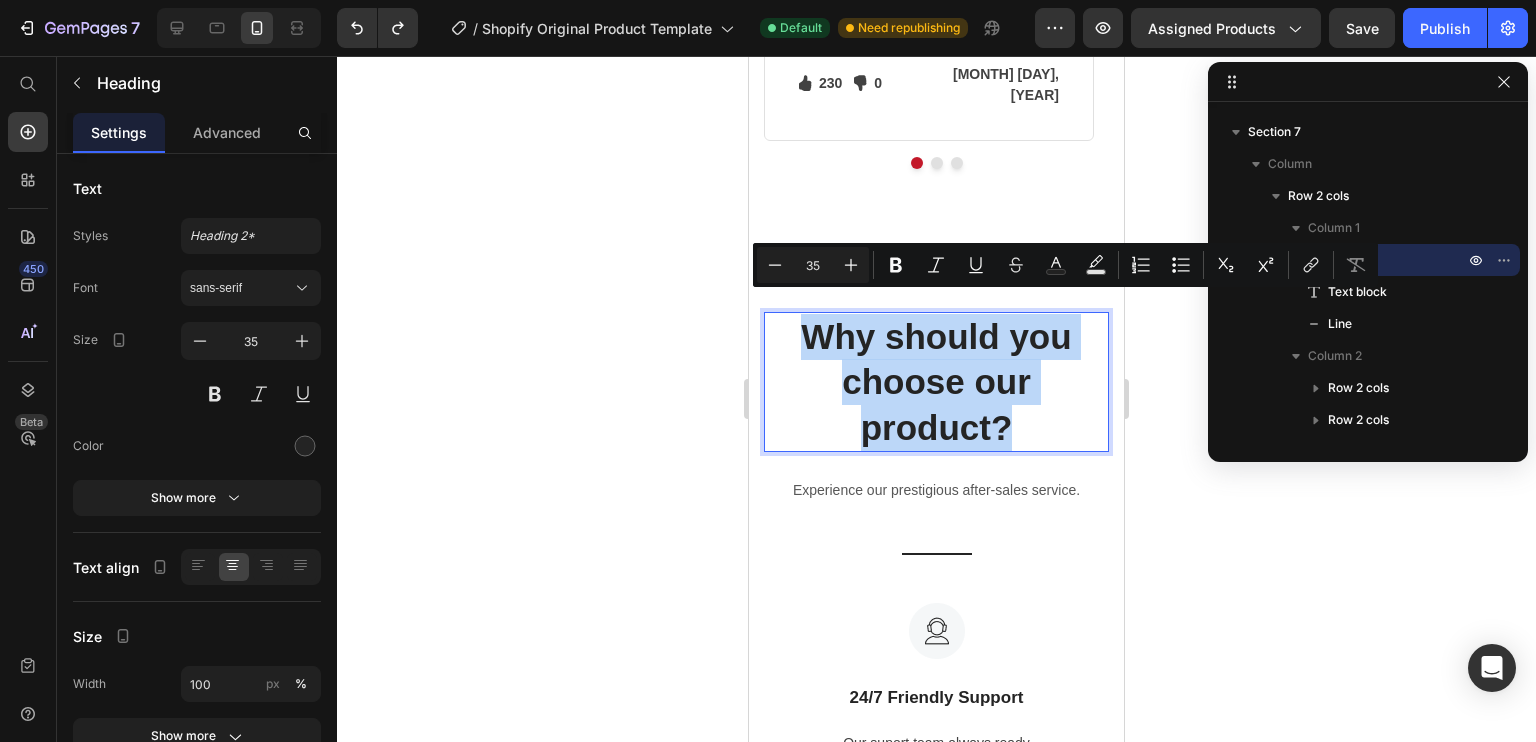 click on "Why should you choose our product?" at bounding box center [936, 382] 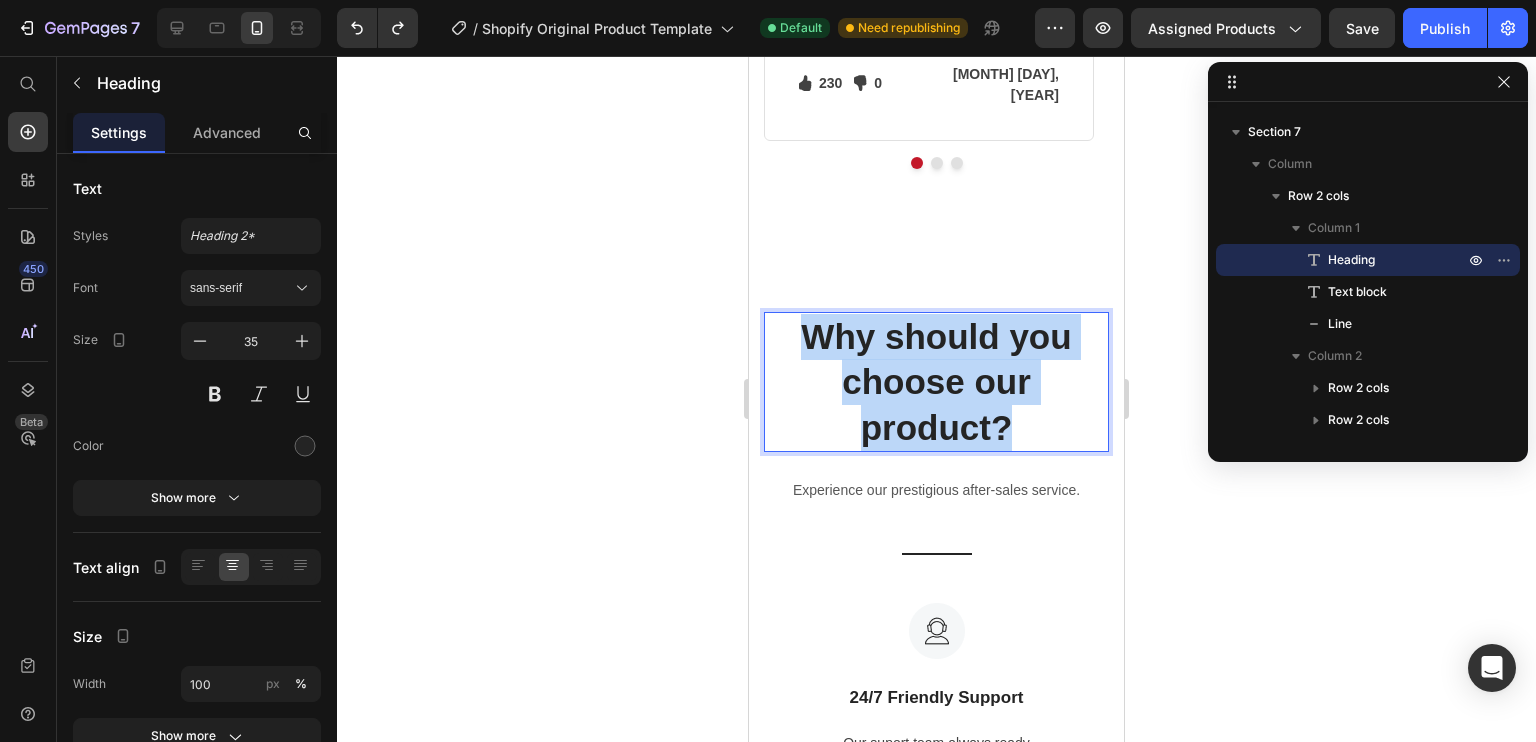 drag, startPoint x: 1008, startPoint y: 415, endPoint x: 793, endPoint y: 306, distance: 241.05186 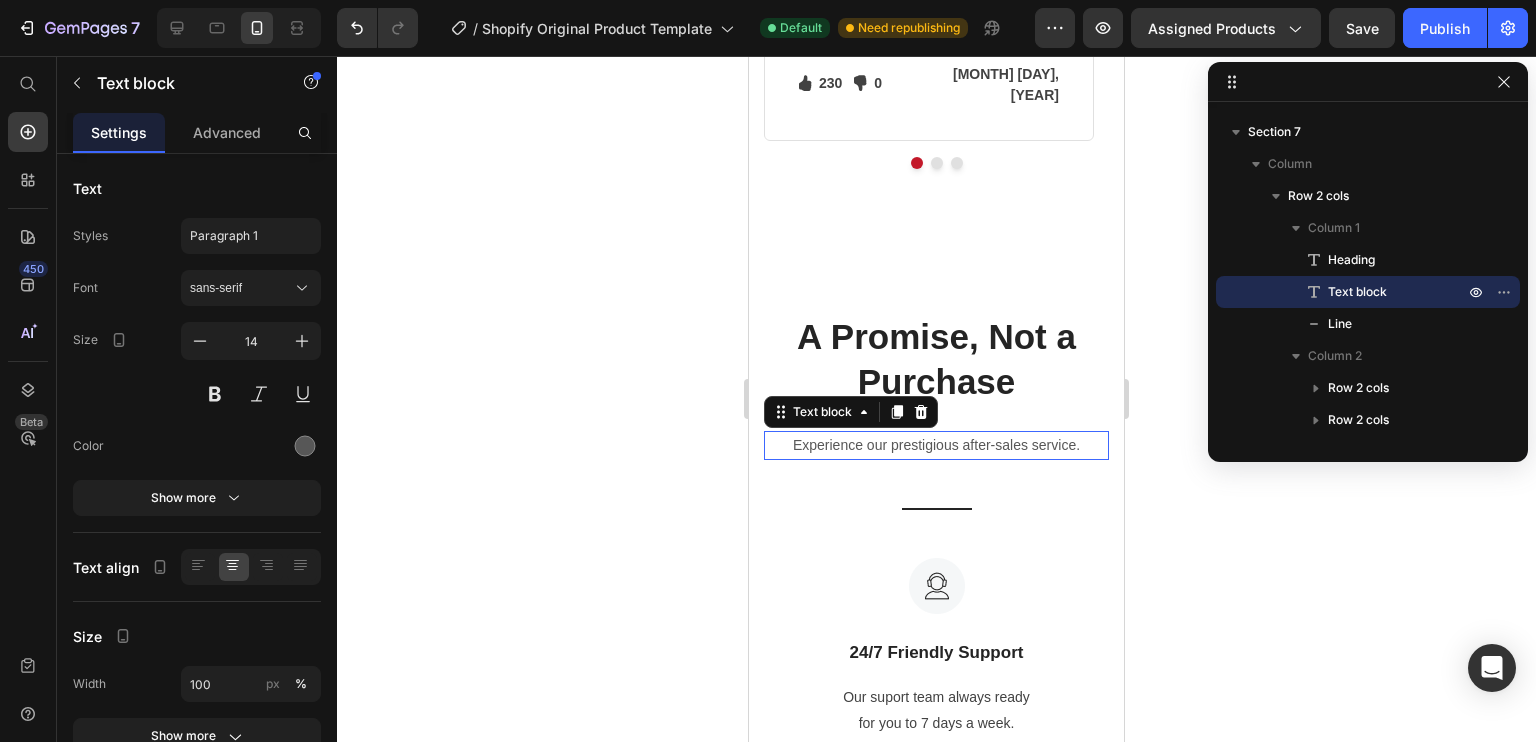 click on "Experience our prestigious after-sales service." at bounding box center (936, 445) 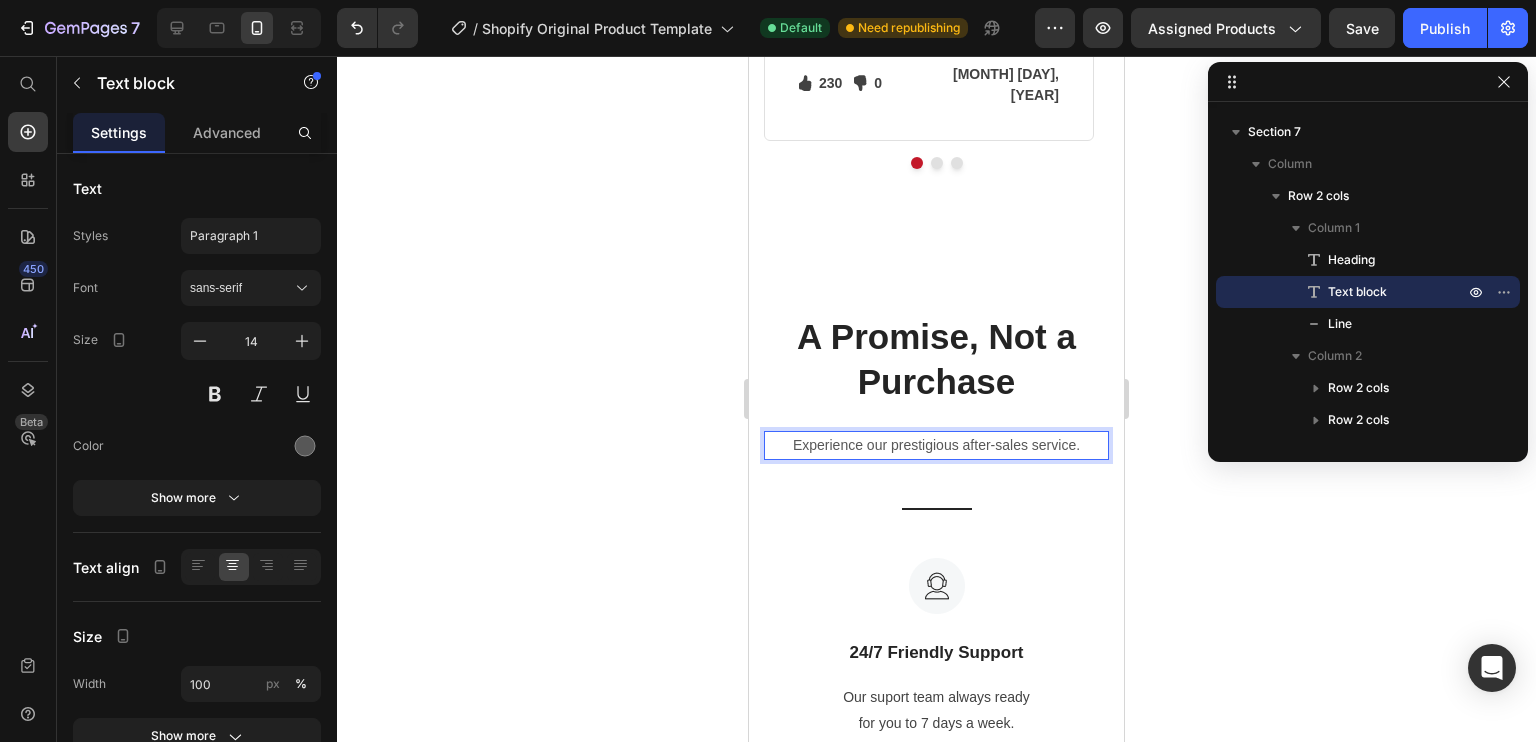 click on "Experience our prestigious after-sales service." at bounding box center [936, 445] 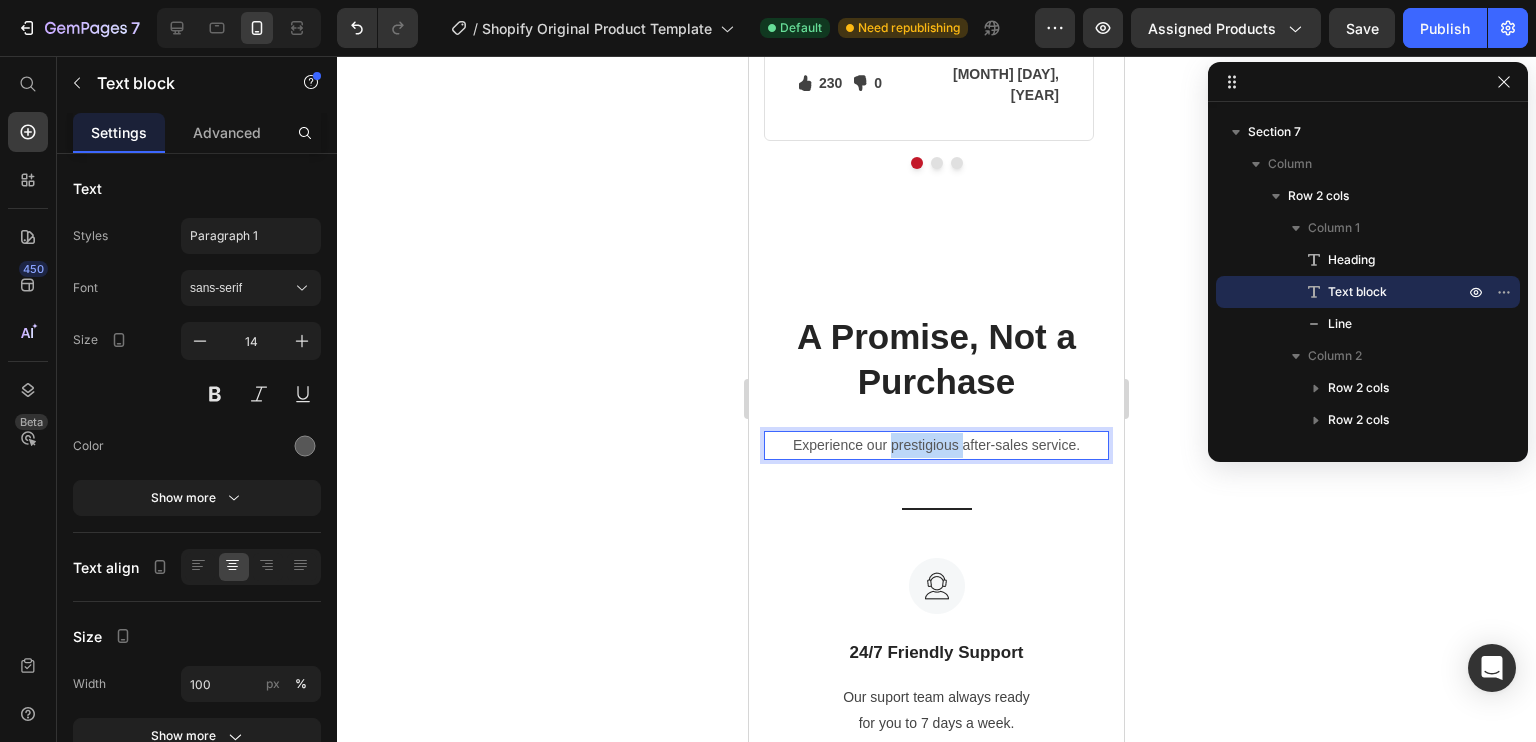 click on "Experience our prestigious after-sales service." at bounding box center [936, 445] 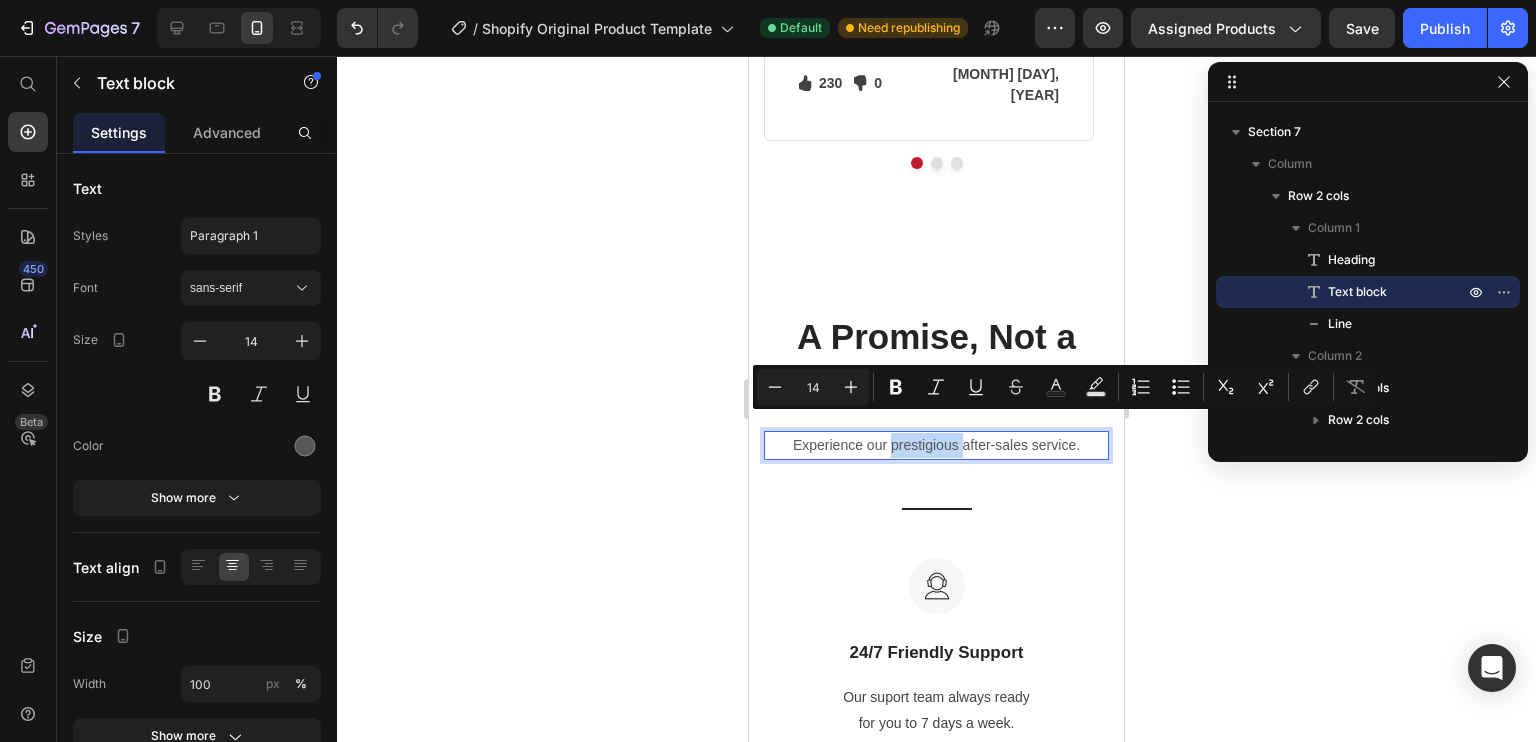 click on "Experience our prestigious after-sales service." at bounding box center [936, 445] 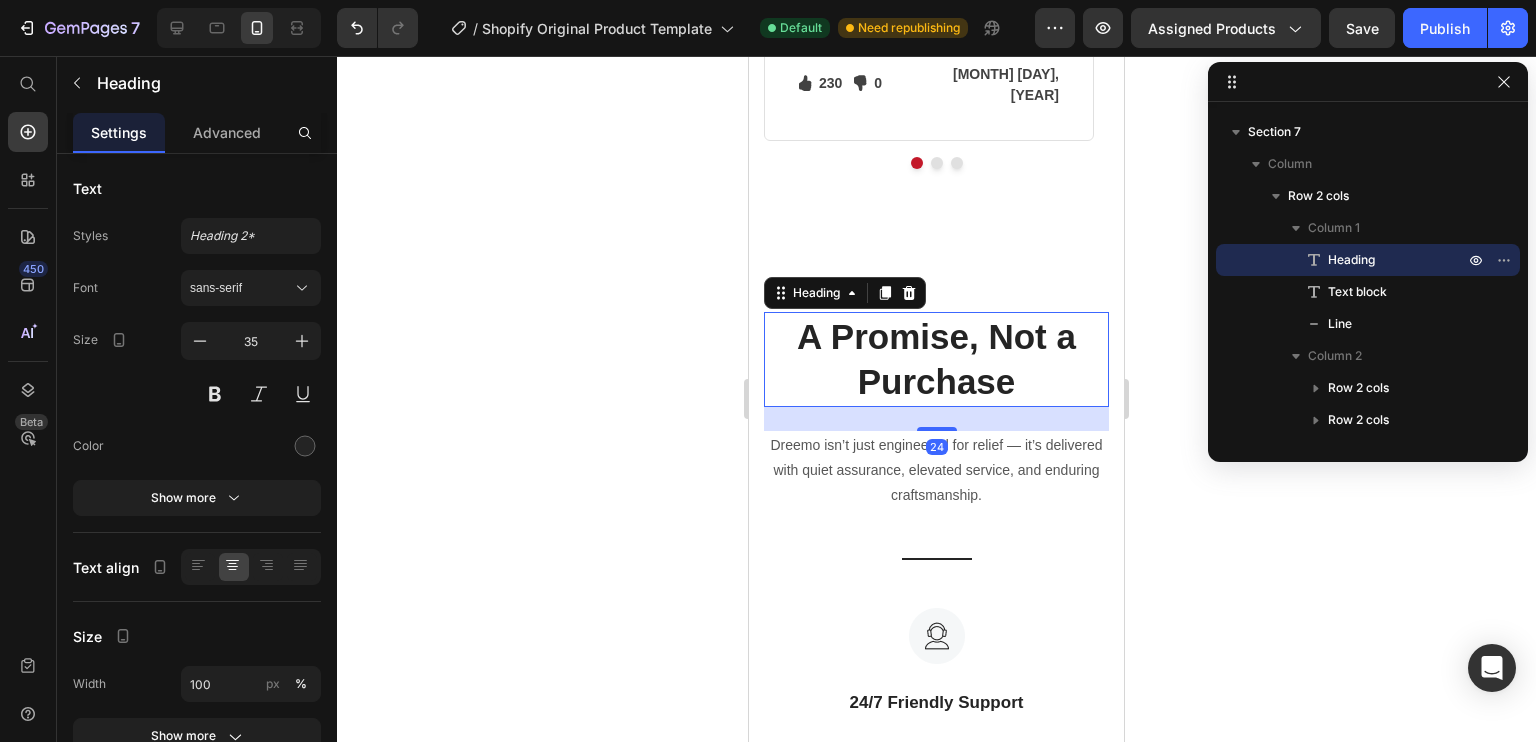 drag, startPoint x: 772, startPoint y: 336, endPoint x: 1053, endPoint y: 507, distance: 328.94073 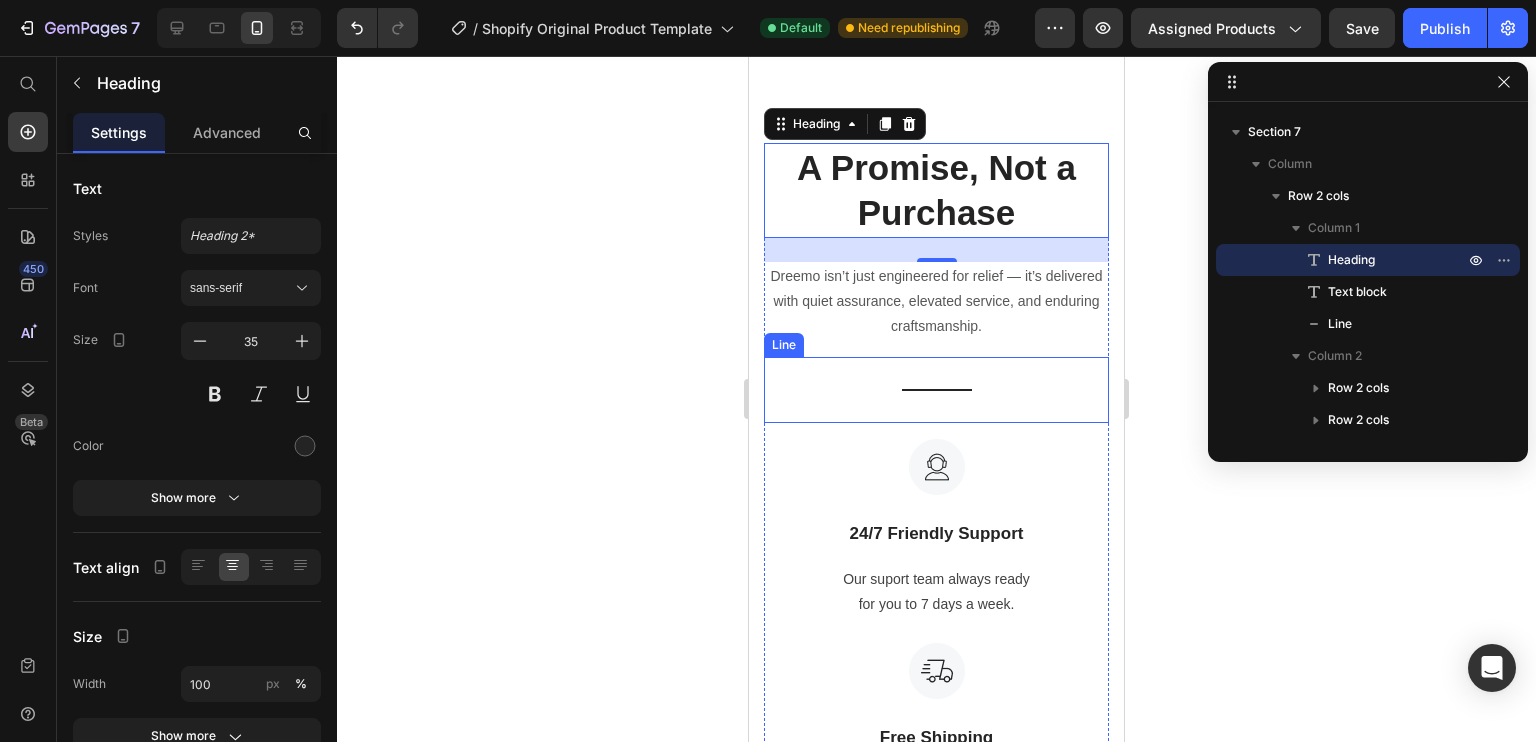 scroll, scrollTop: 4490, scrollLeft: 0, axis: vertical 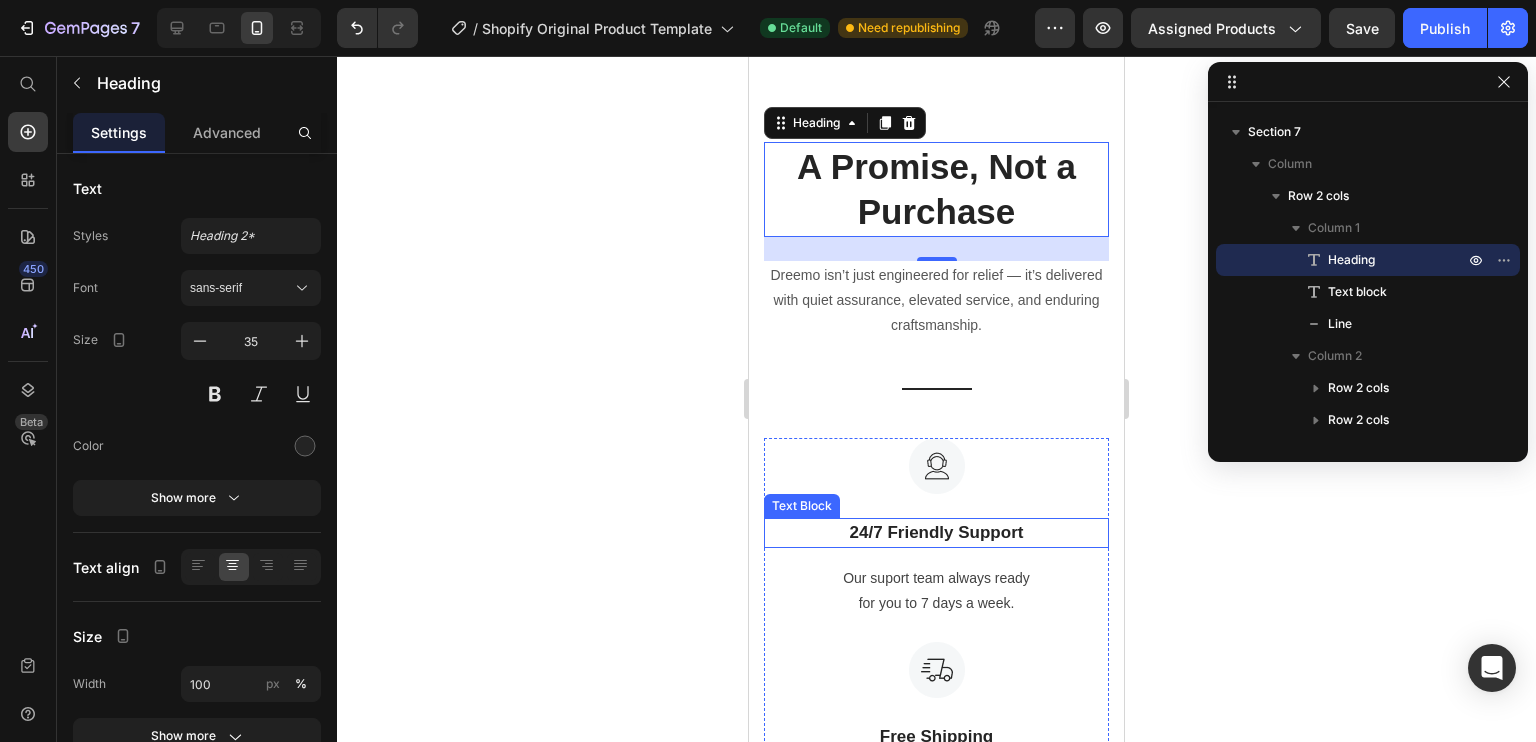 click on "24/7 Friendly Support" at bounding box center [936, 533] 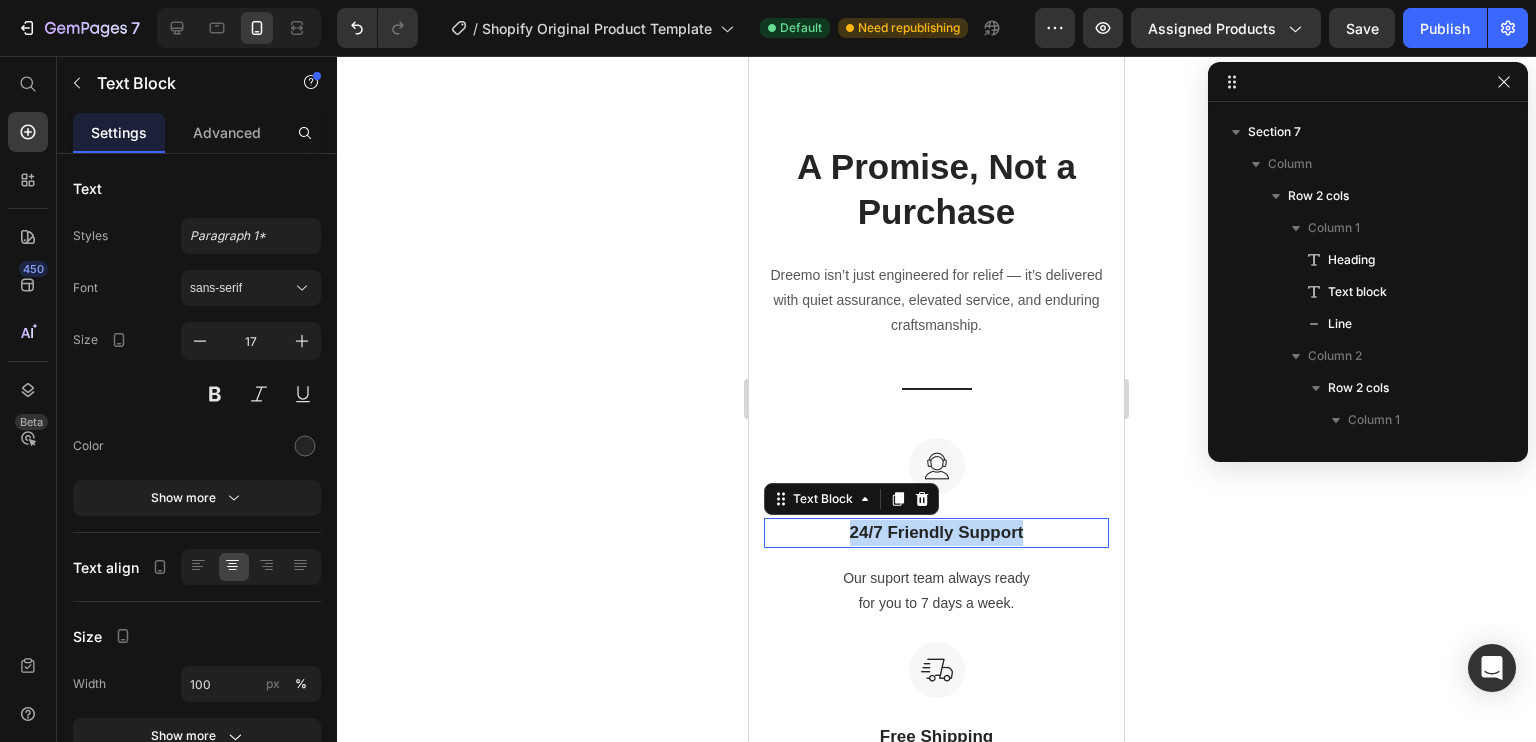 scroll, scrollTop: 410, scrollLeft: 0, axis: vertical 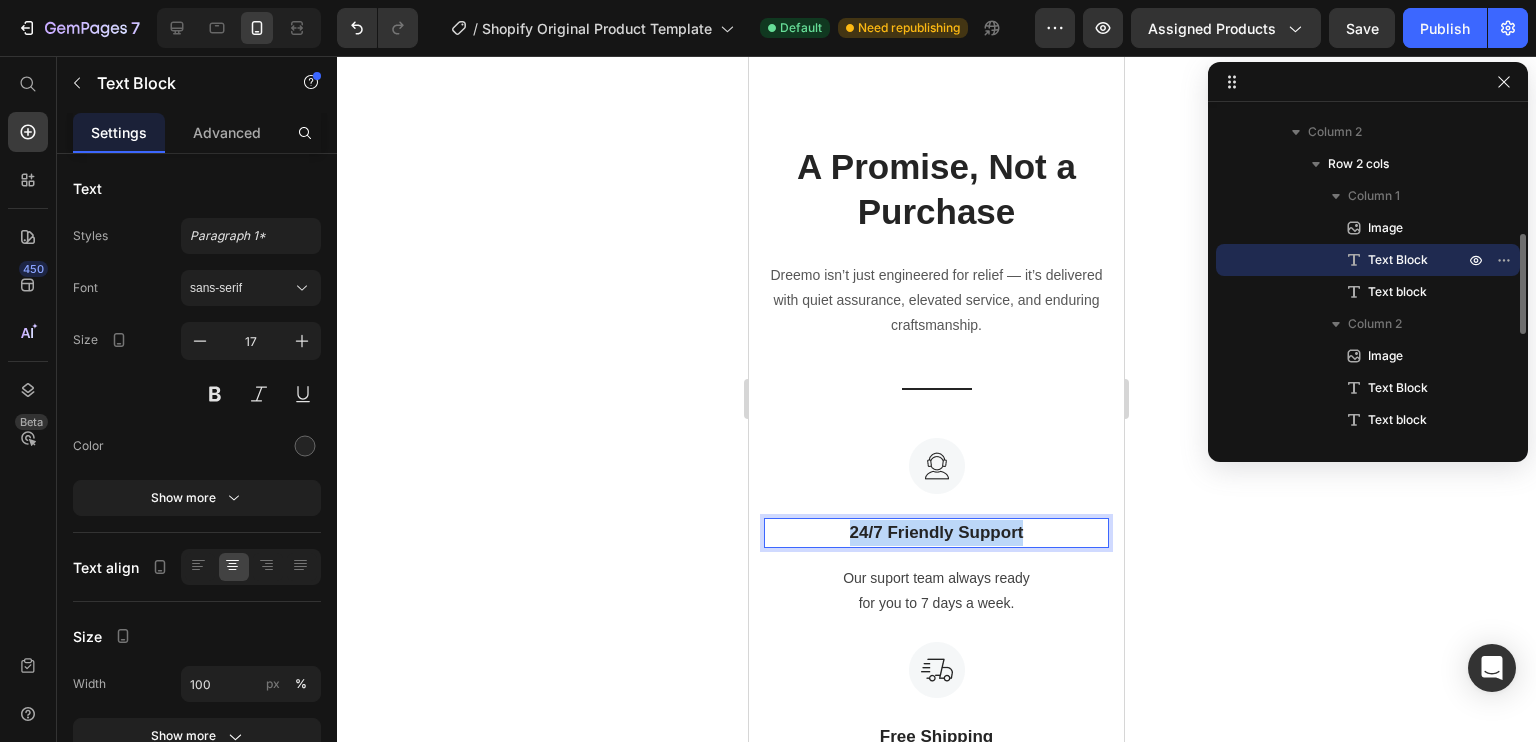 click on "24/7 Friendly Support" at bounding box center (936, 533) 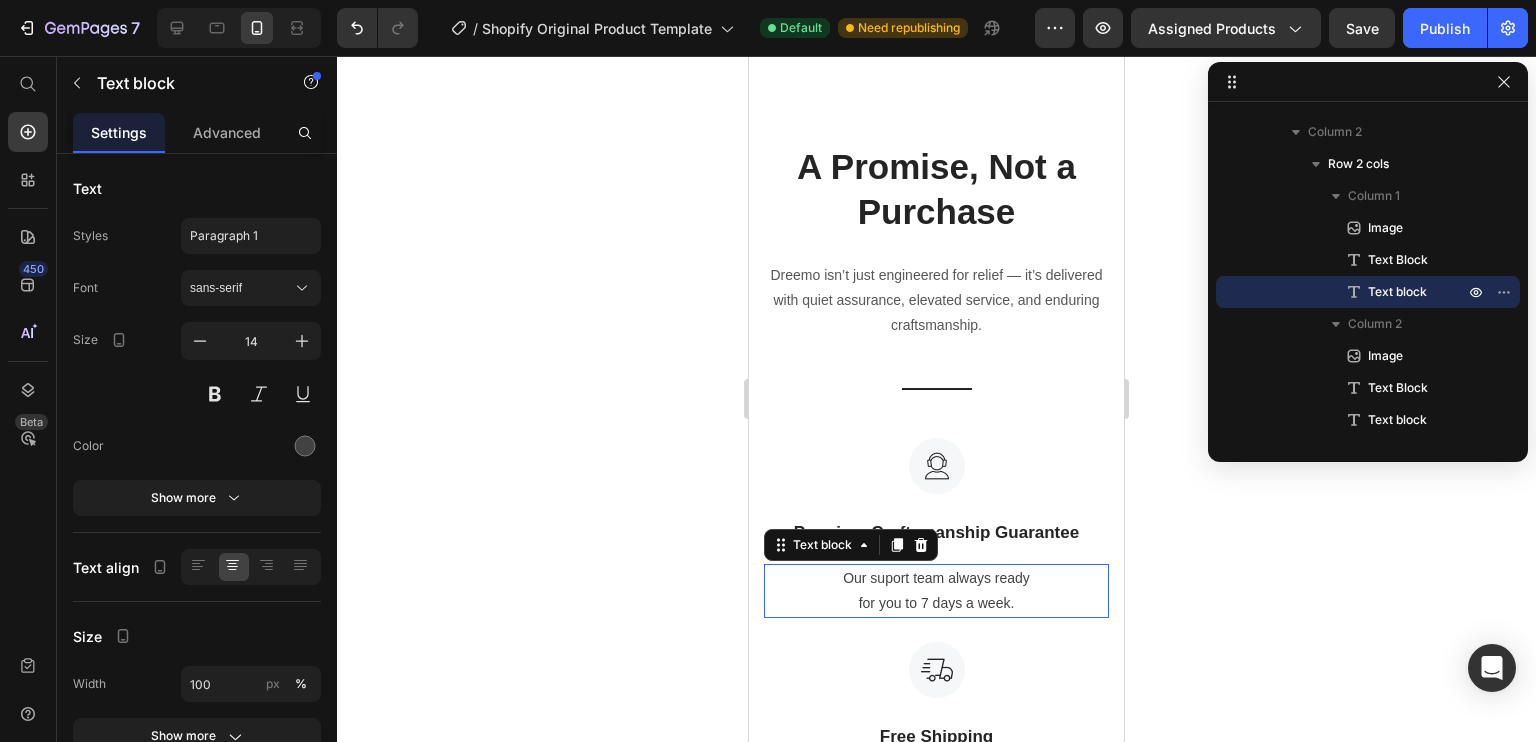 click on "Our suport team always ready for you to 7 days a week." at bounding box center (936, 591) 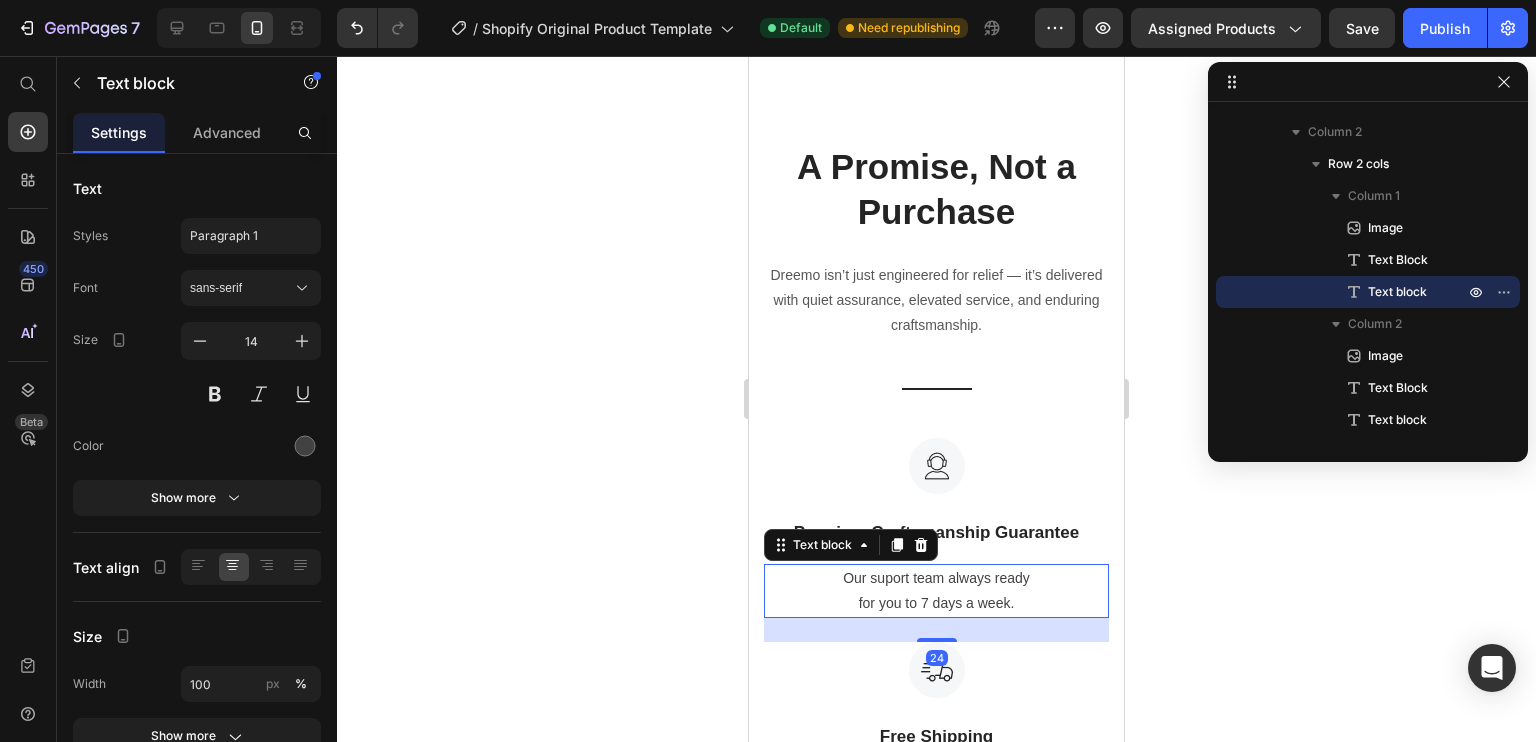 click on "Our suport team always ready for you to 7 days a week." at bounding box center (936, 591) 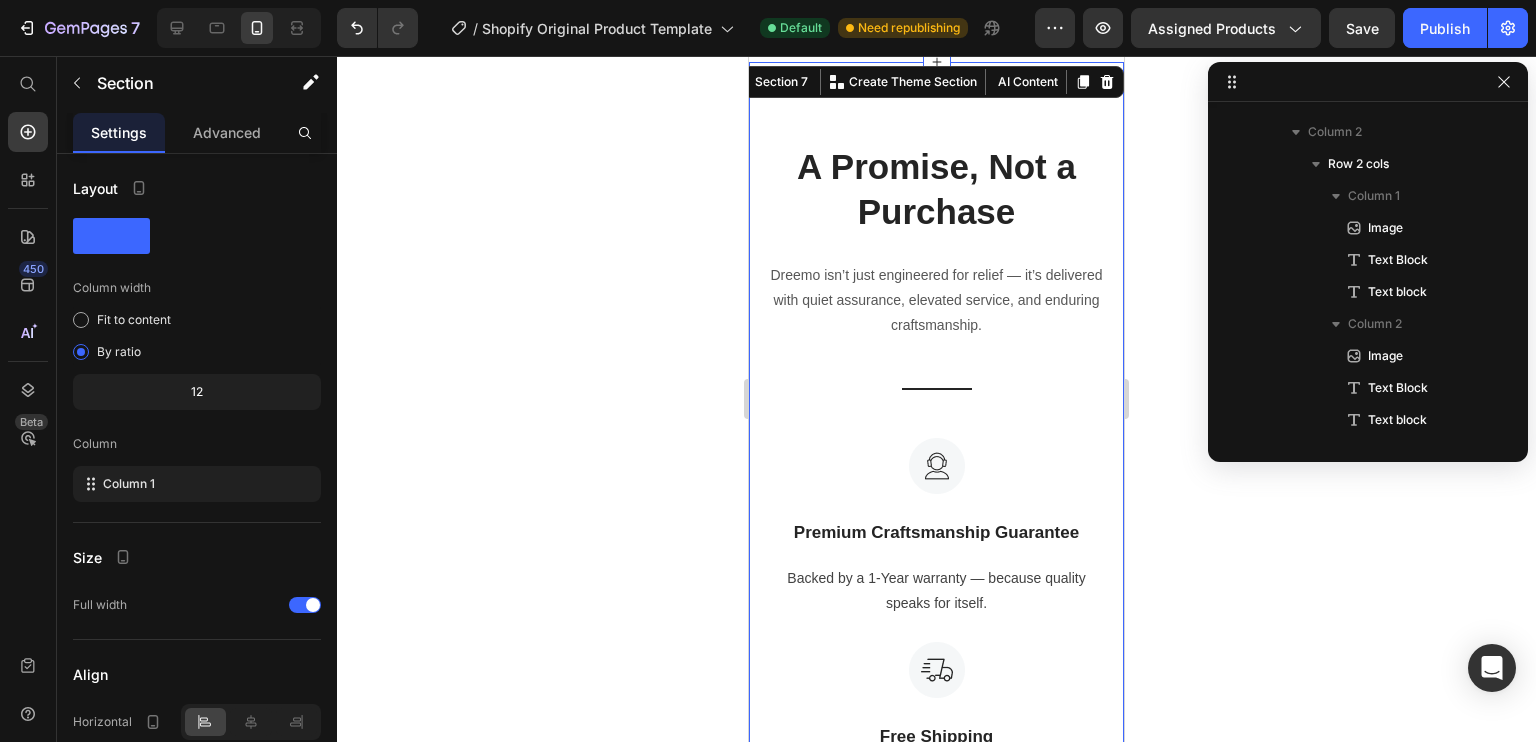 scroll, scrollTop: 58, scrollLeft: 0, axis: vertical 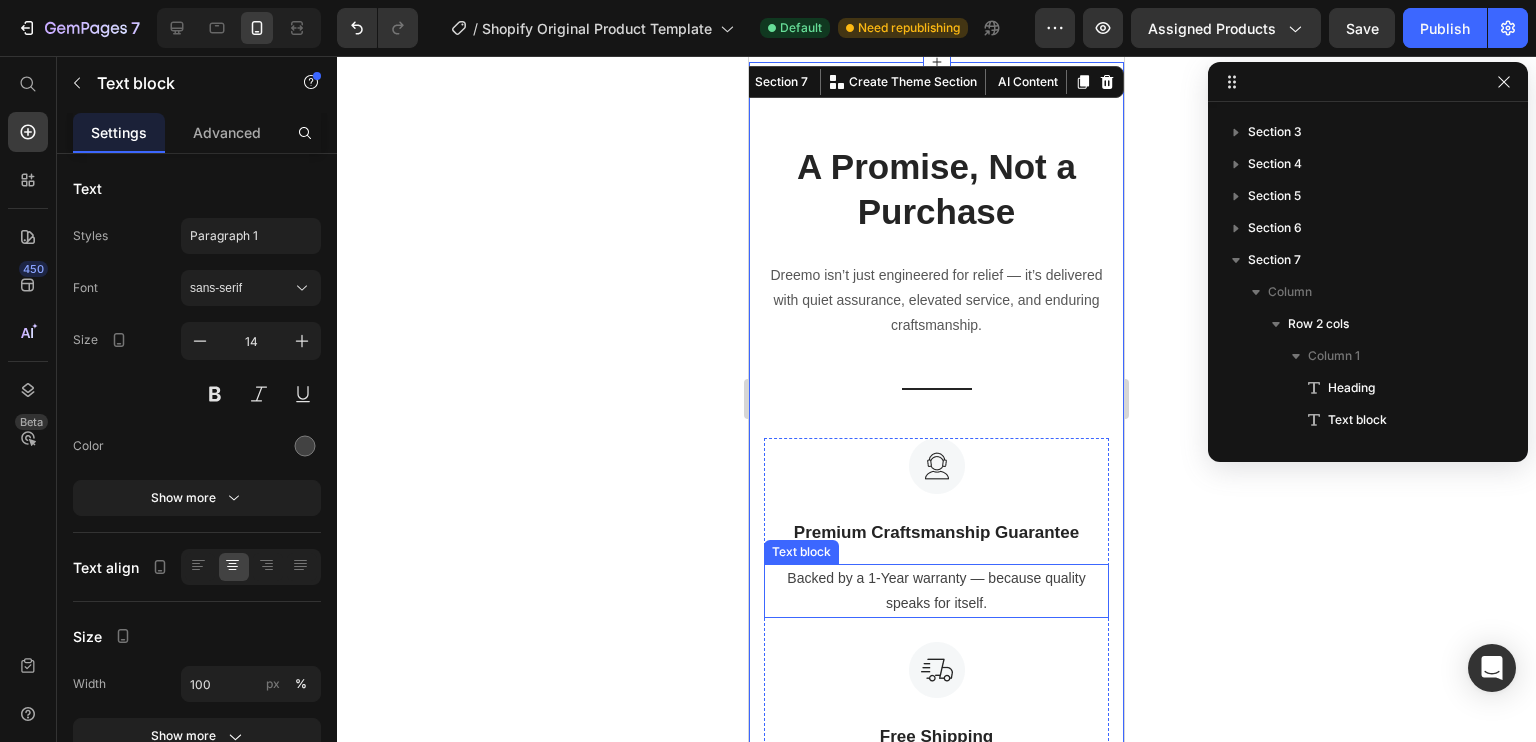 click on "Backed by a 1-Year warranty — because quality speaks for itself." at bounding box center (936, 591) 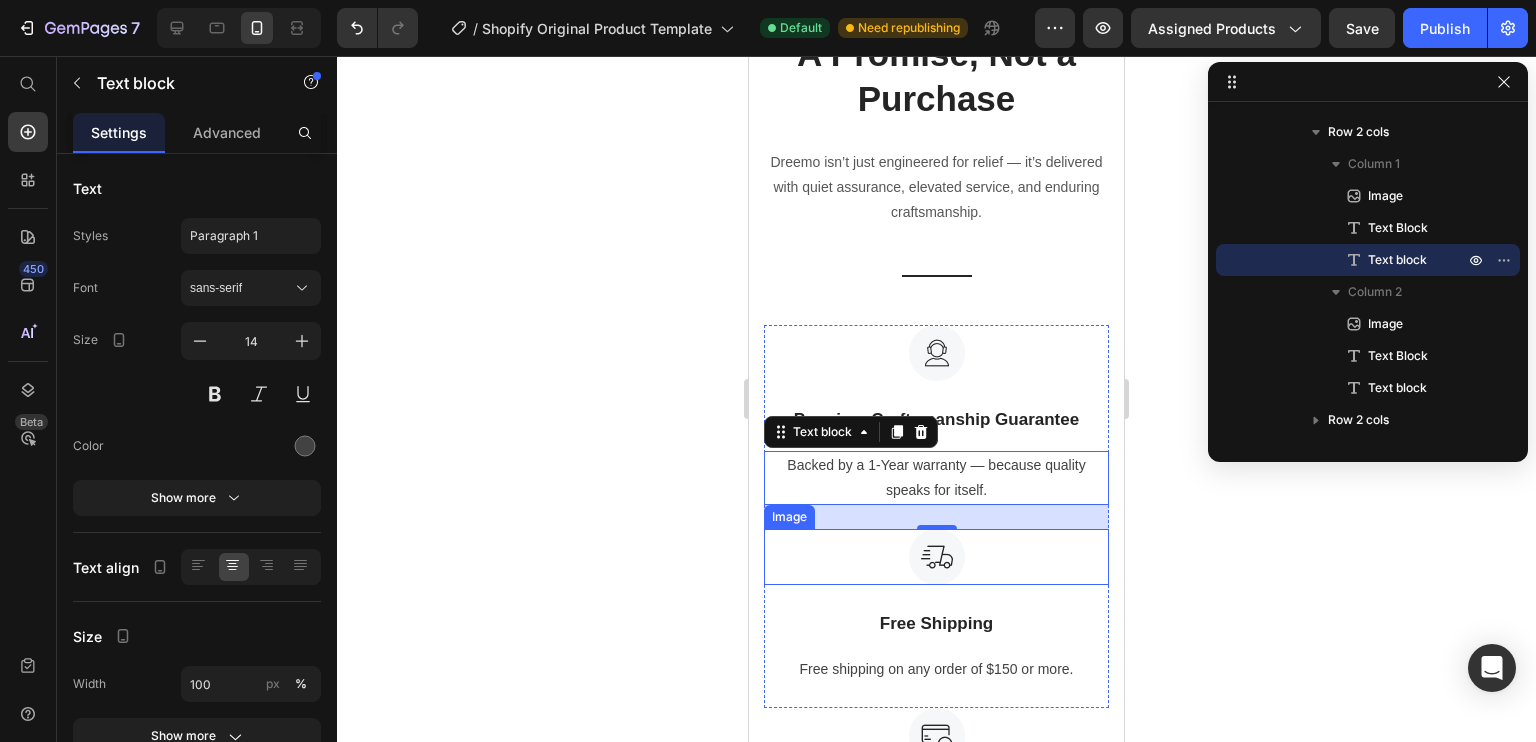 scroll, scrollTop: 4609, scrollLeft: 0, axis: vertical 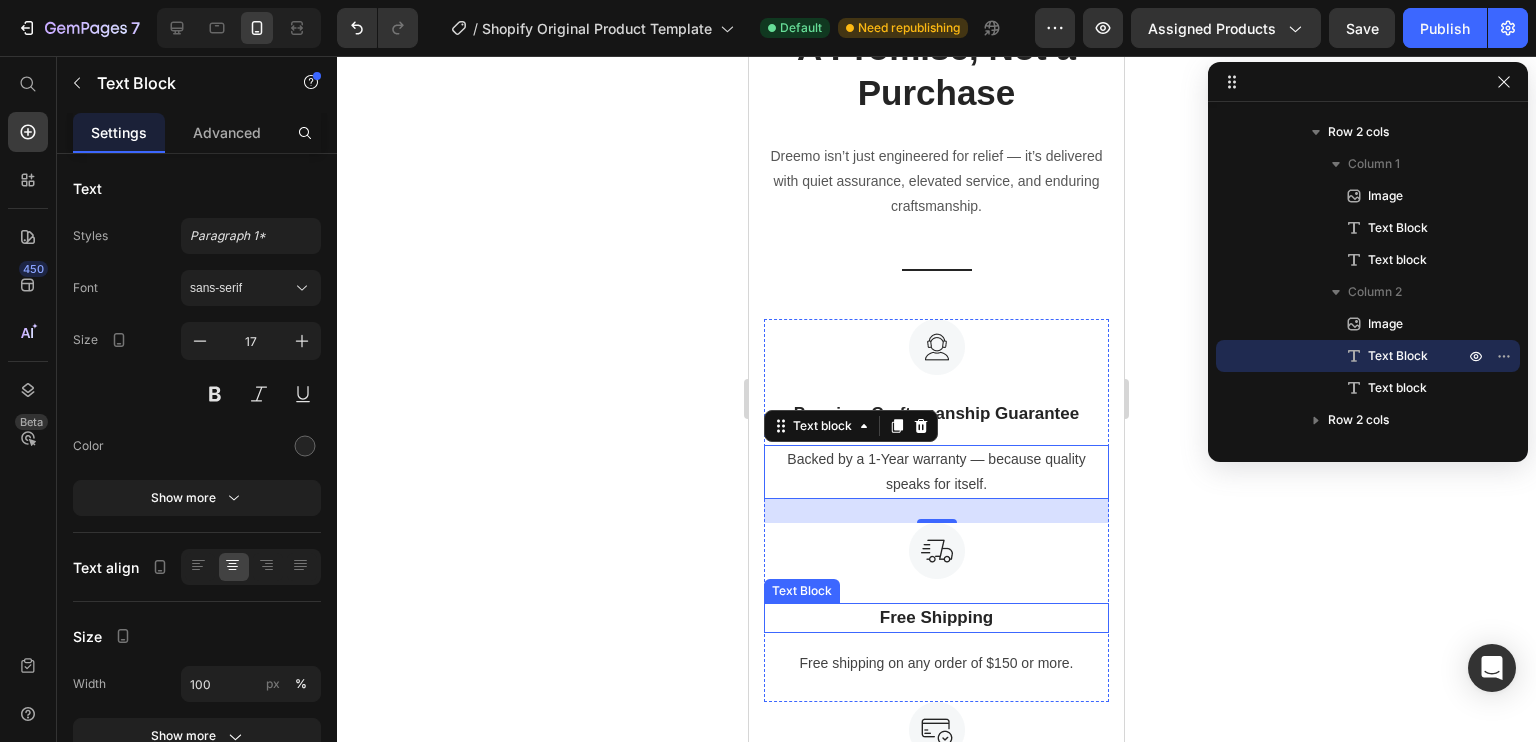 click on "Free Shipping" at bounding box center [936, 618] 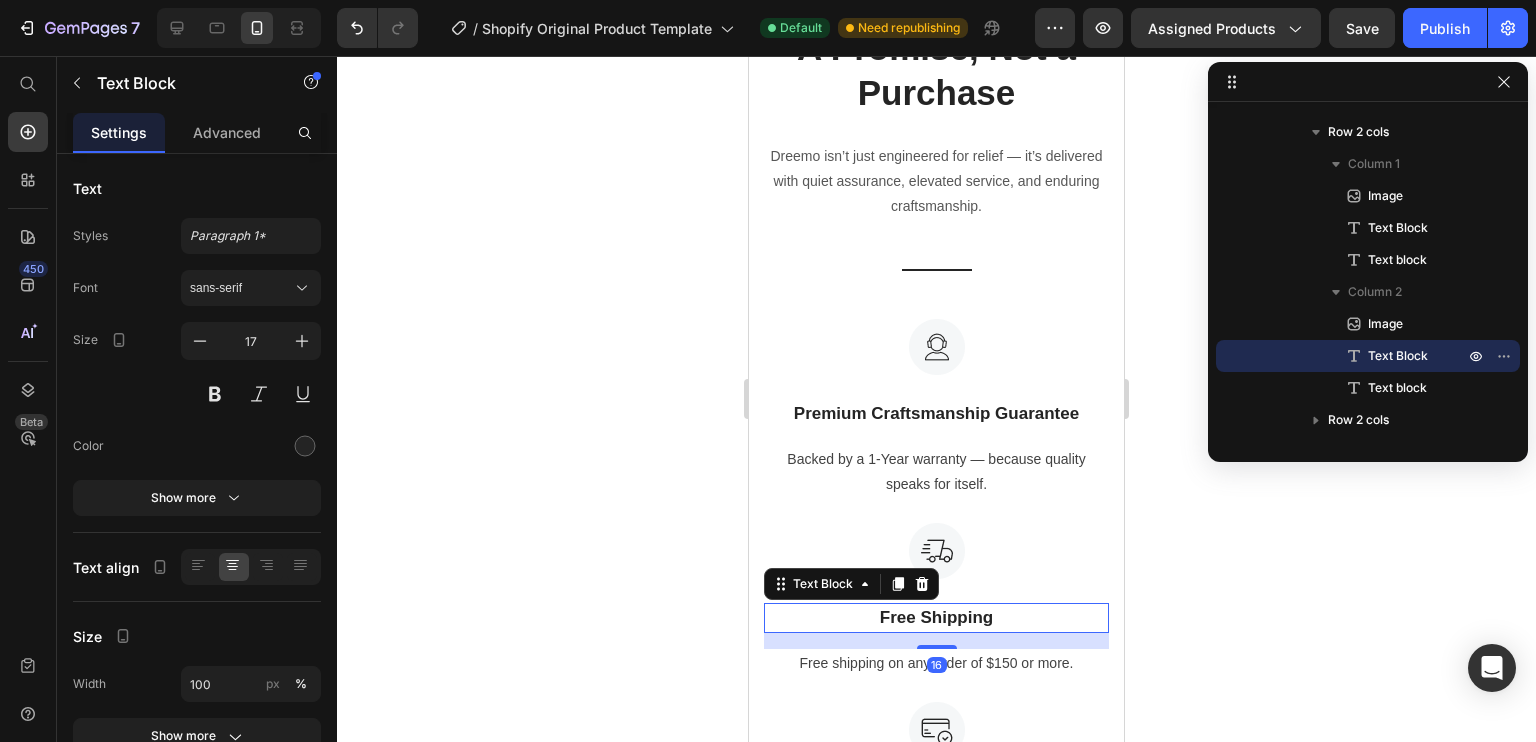 click on "Free Shipping" at bounding box center [936, 618] 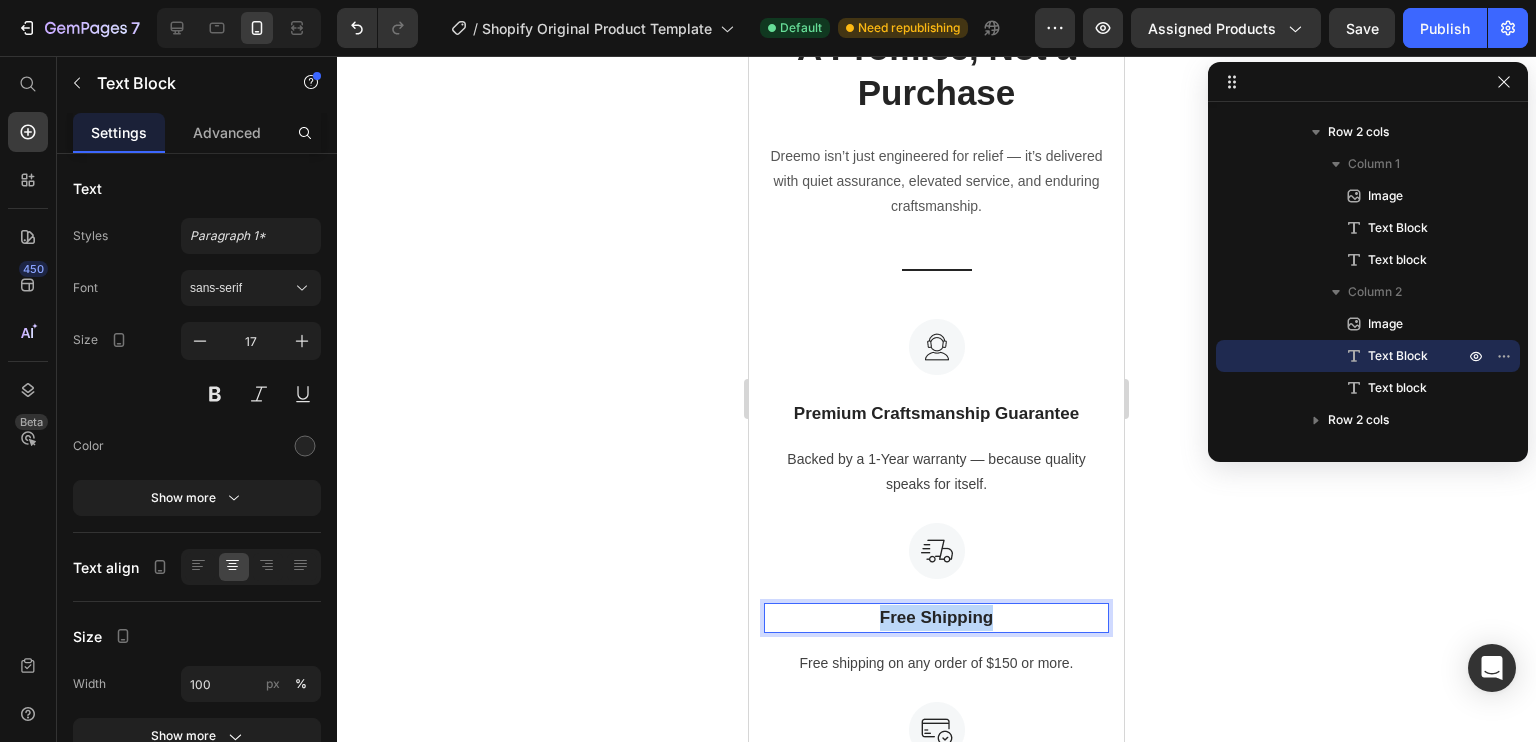 click on "Free Shipping" at bounding box center [936, 618] 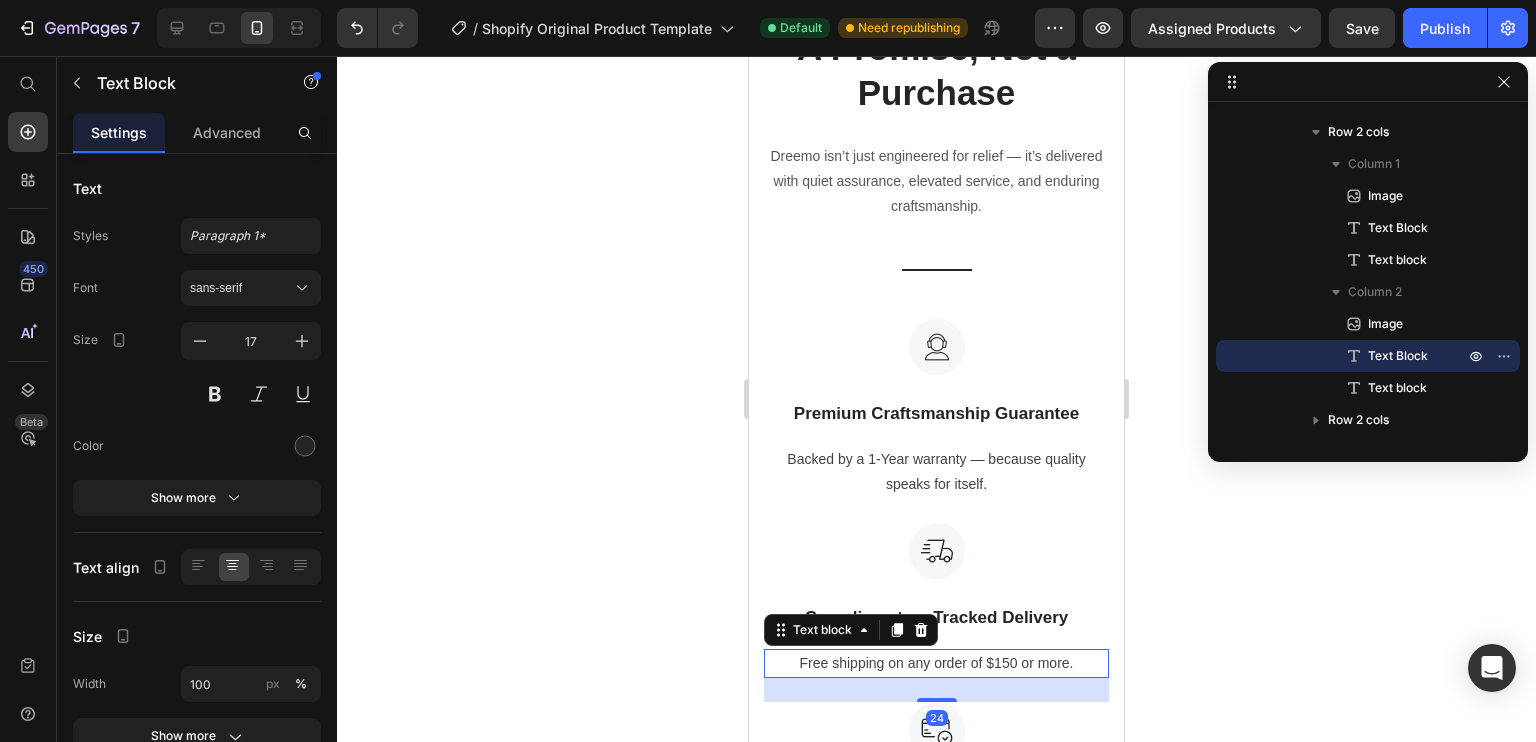 click on "Free shipping on any order of $150 or more." at bounding box center [936, 663] 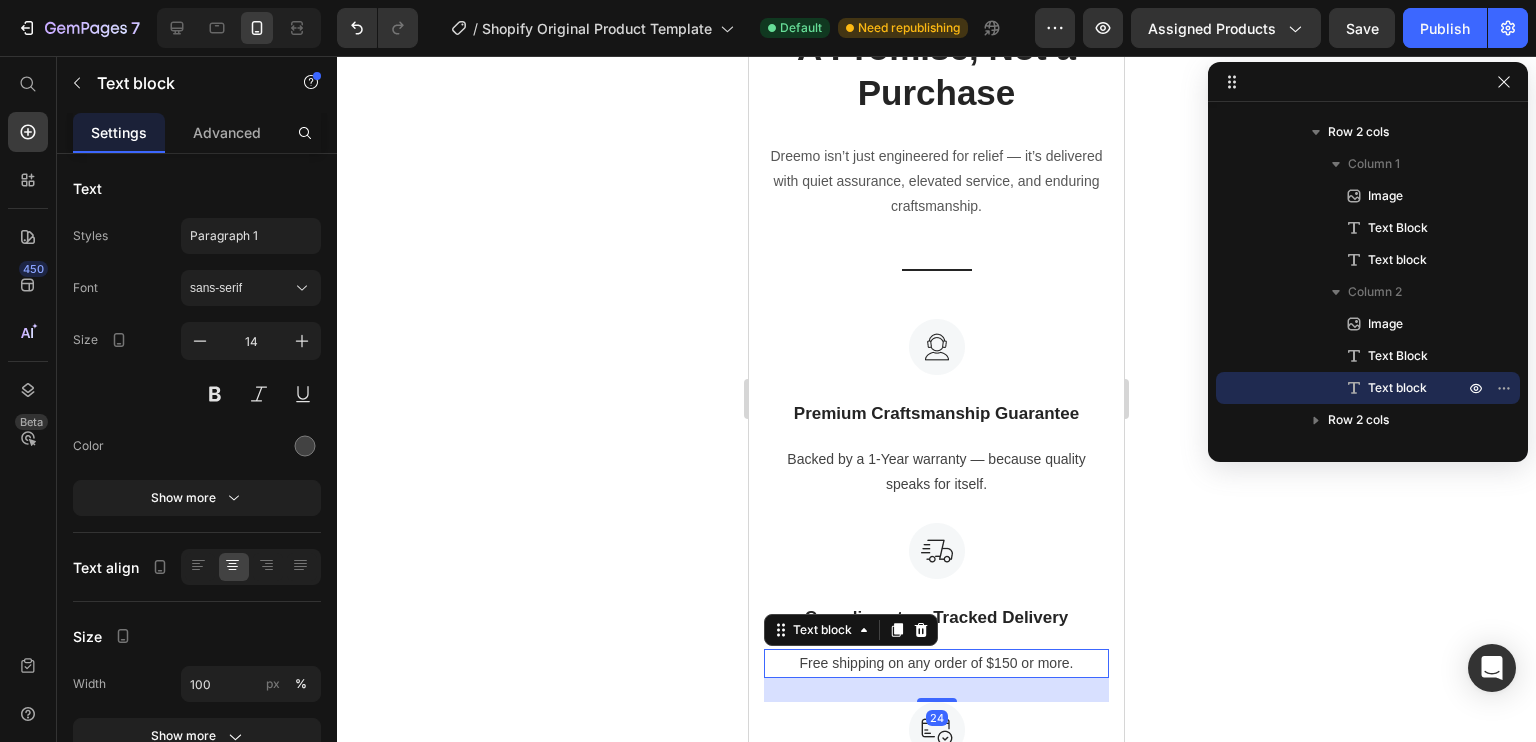 click on "Free shipping on any order of $150 or more." at bounding box center (936, 663) 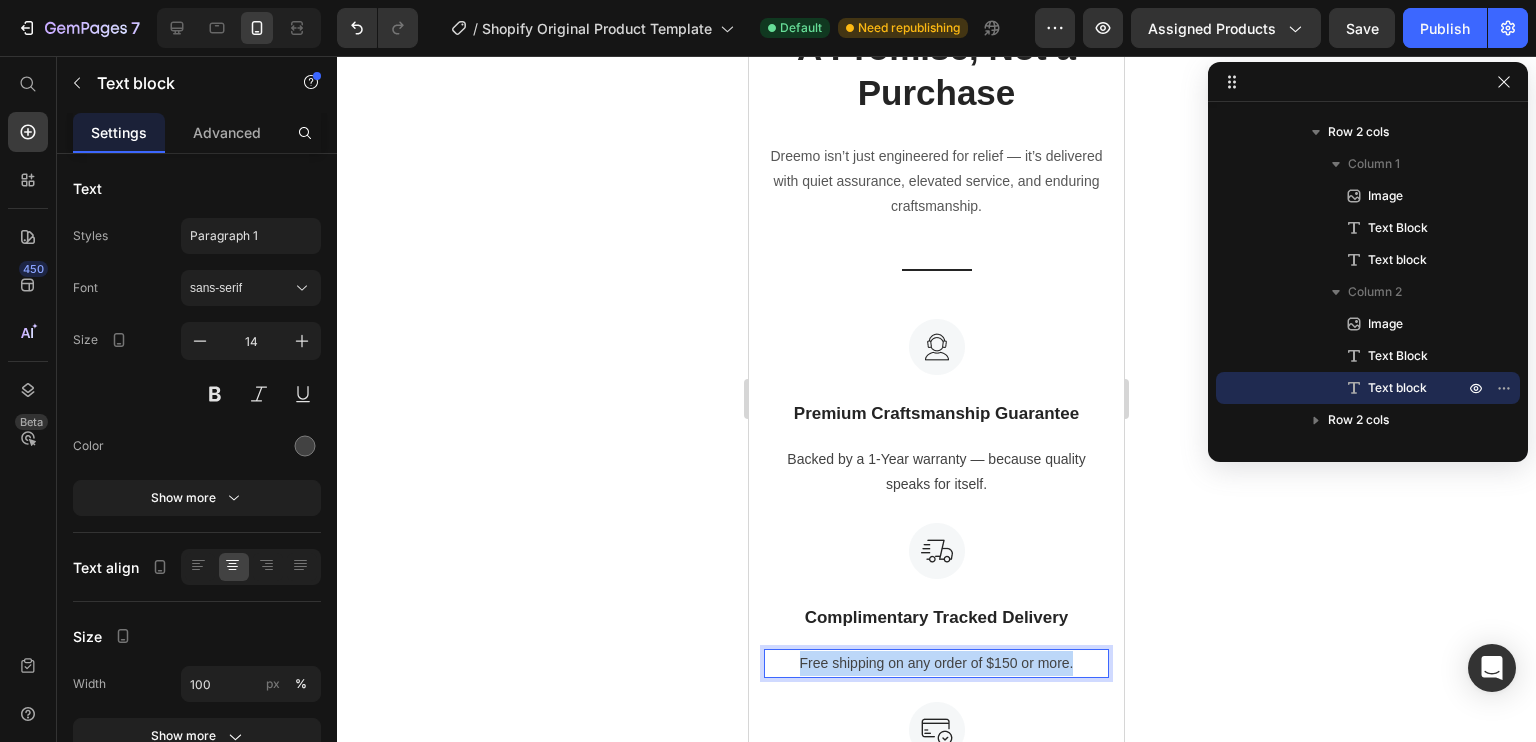 click on "Free shipping on any order of $150 or more." at bounding box center [936, 663] 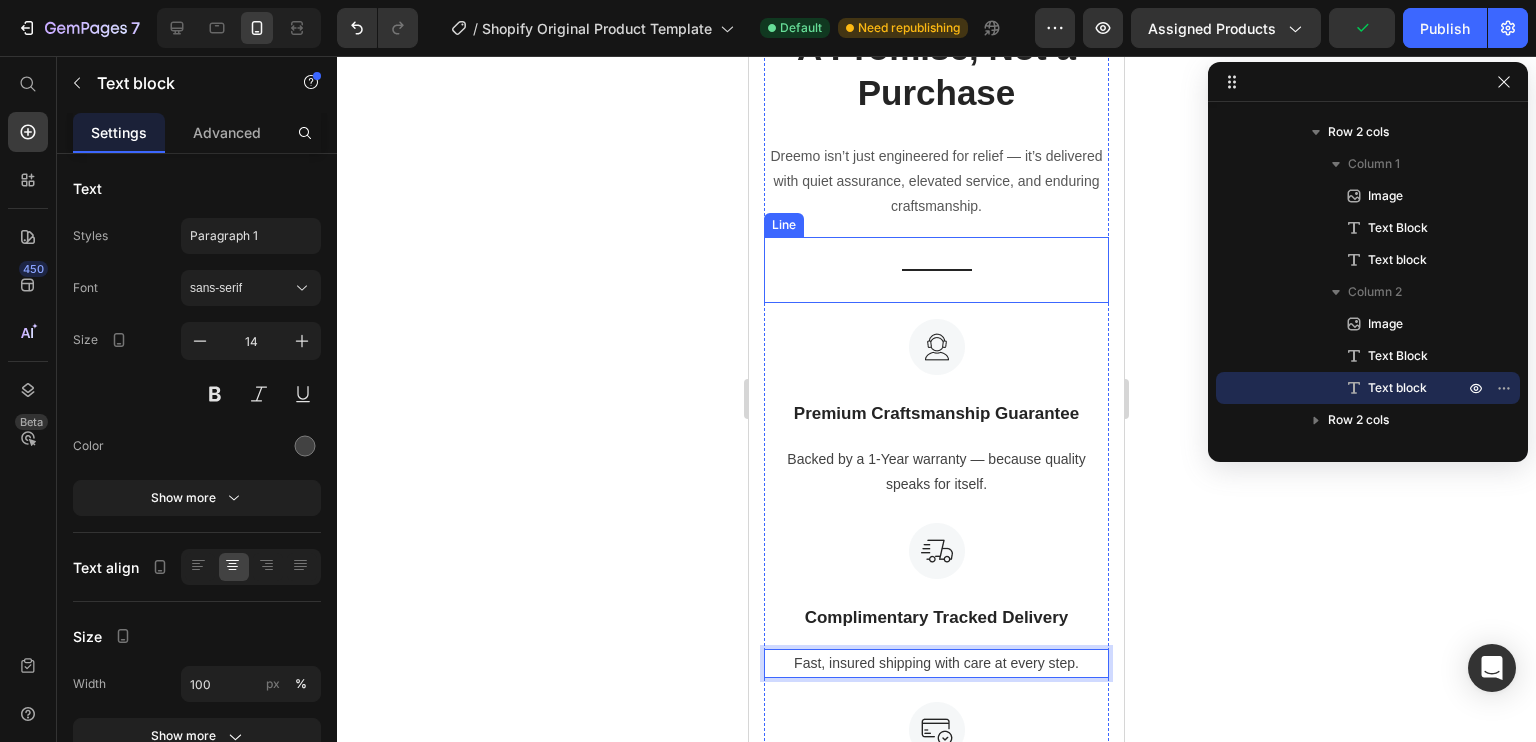 click on "Title Line" at bounding box center (936, 270) 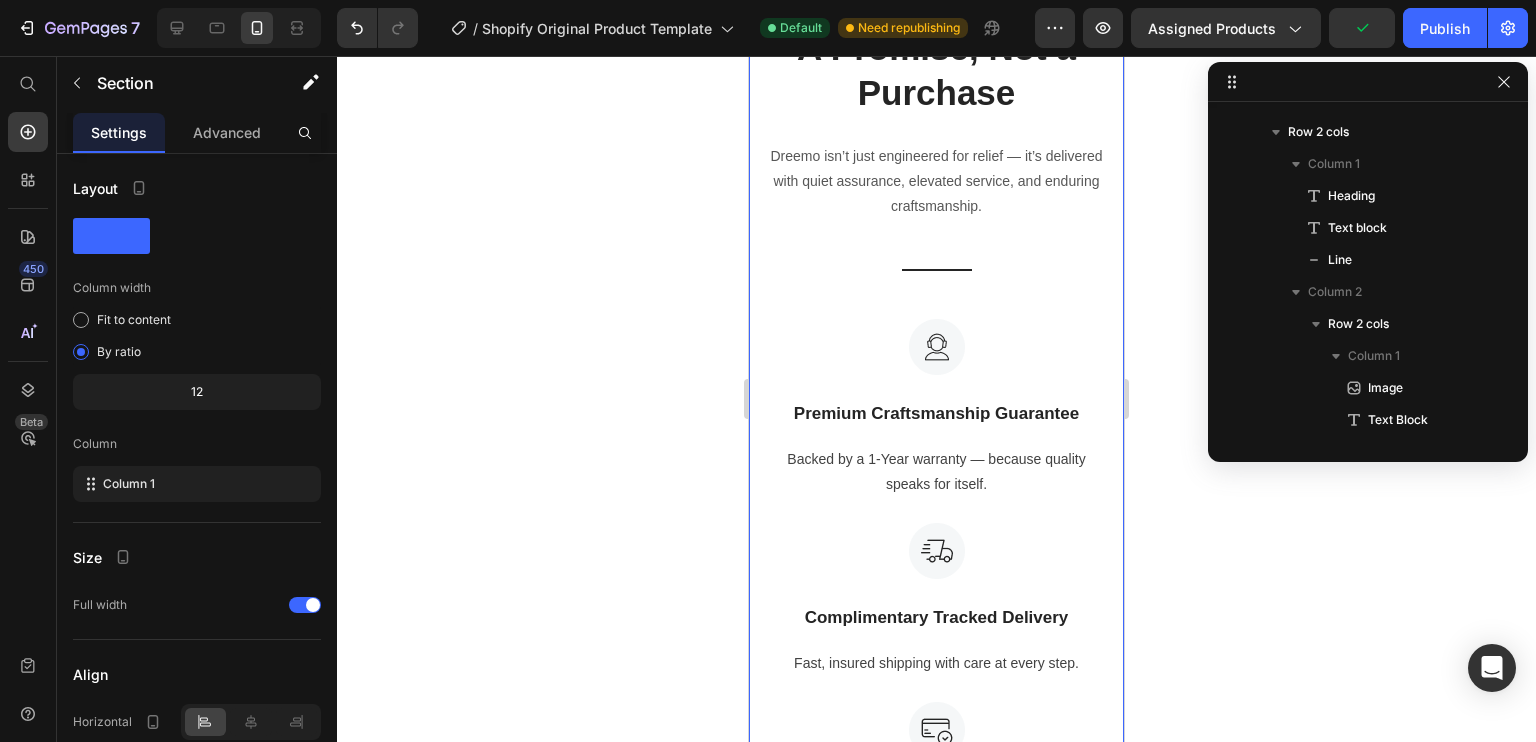 scroll, scrollTop: 58, scrollLeft: 0, axis: vertical 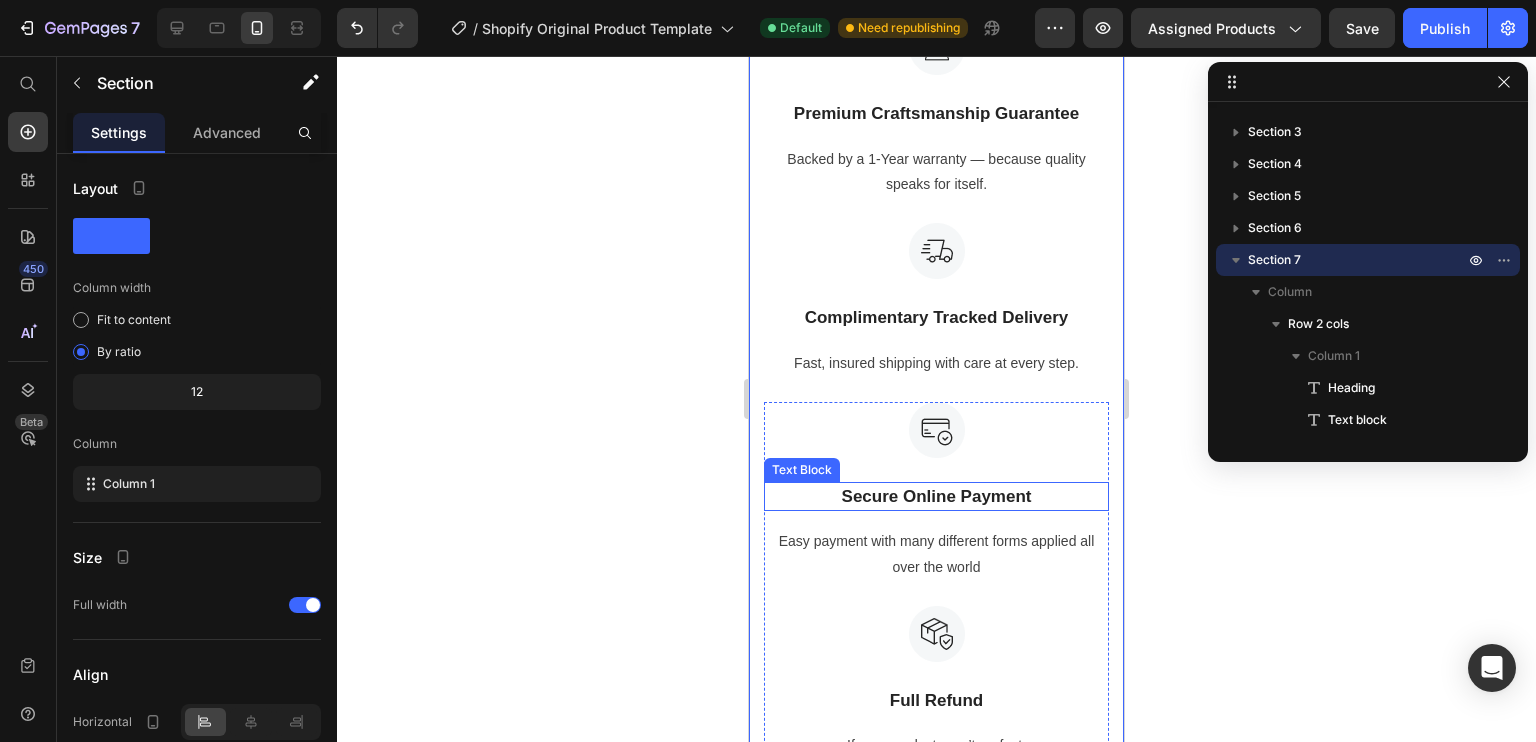 click on "Secure Online Payment" at bounding box center [936, 497] 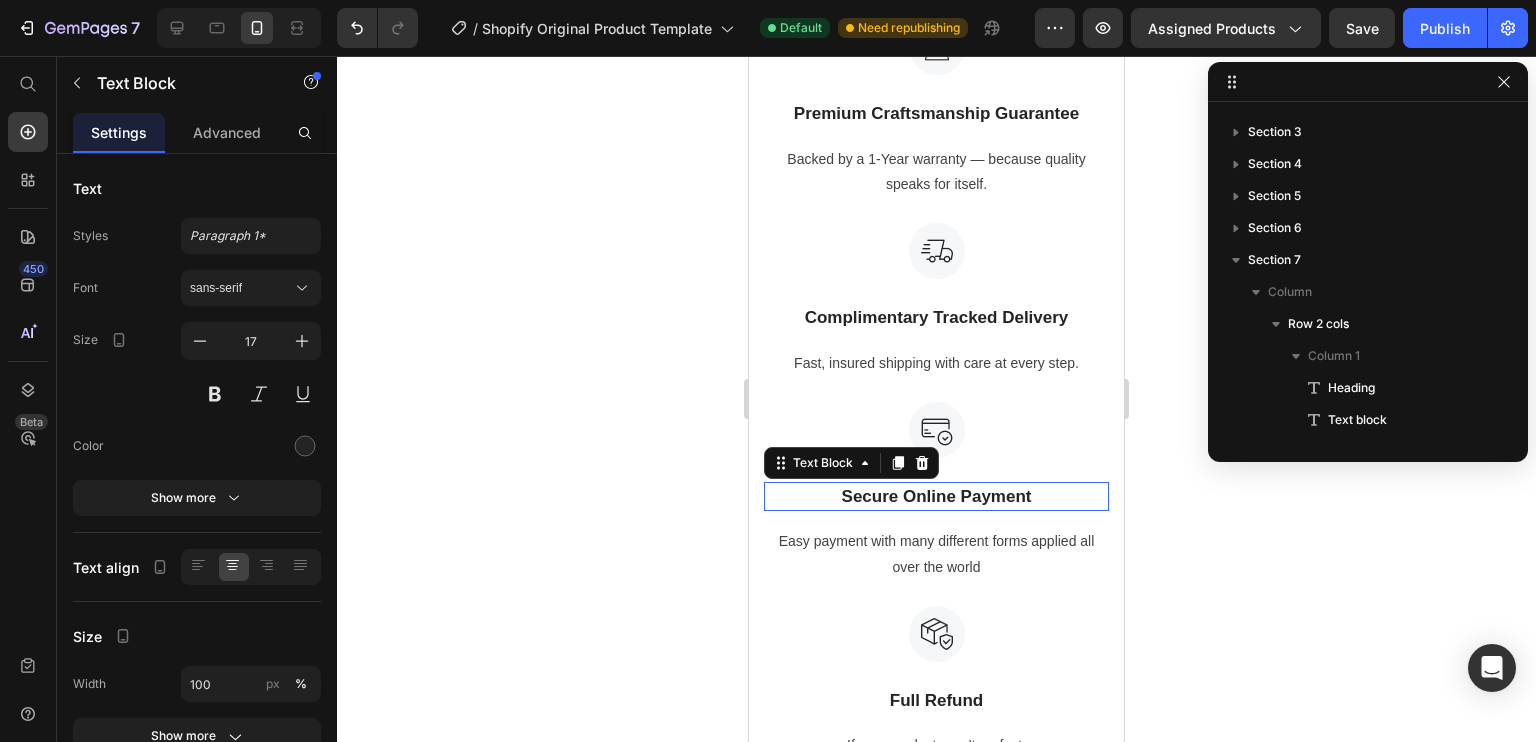 scroll, scrollTop: 698, scrollLeft: 0, axis: vertical 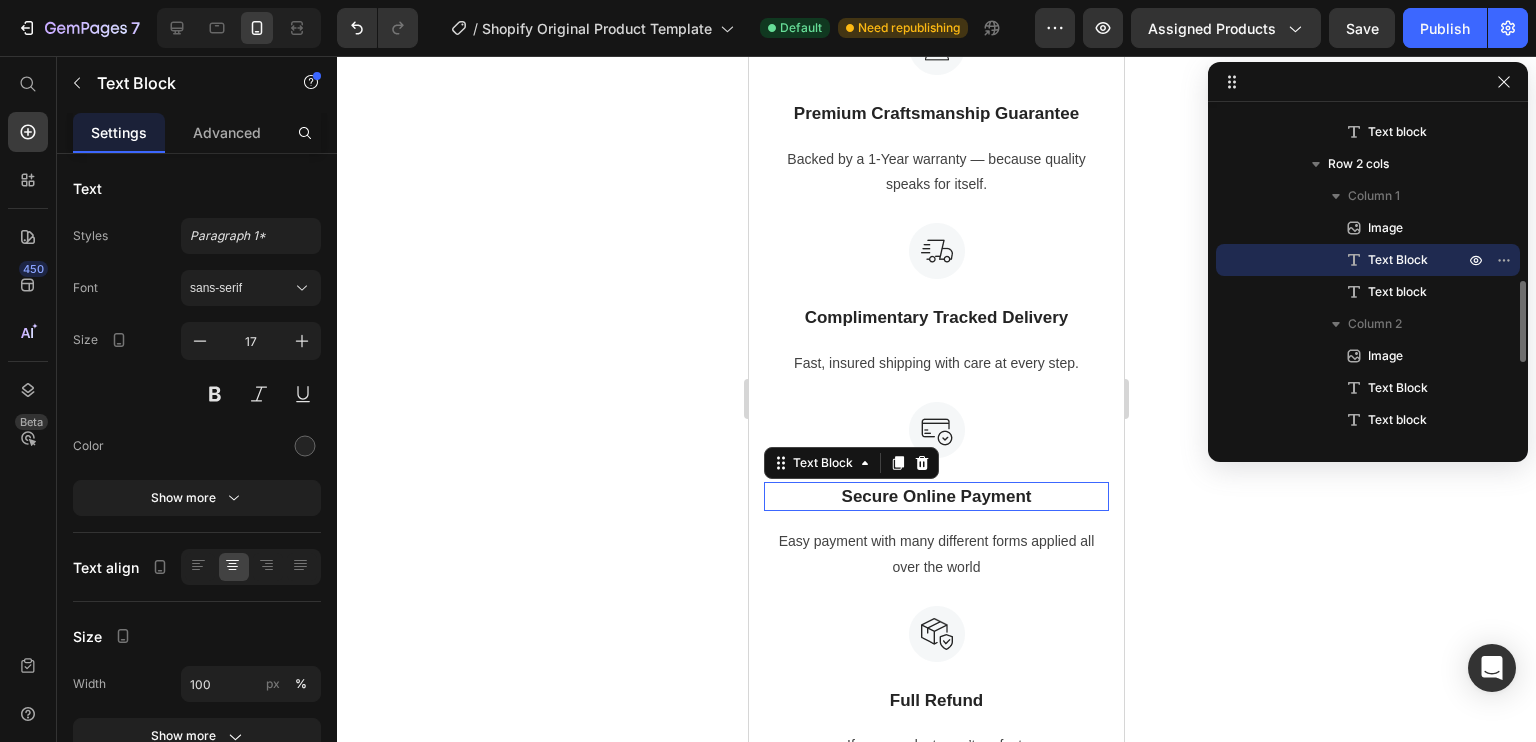 click on "Secure Online Payment" at bounding box center [936, 497] 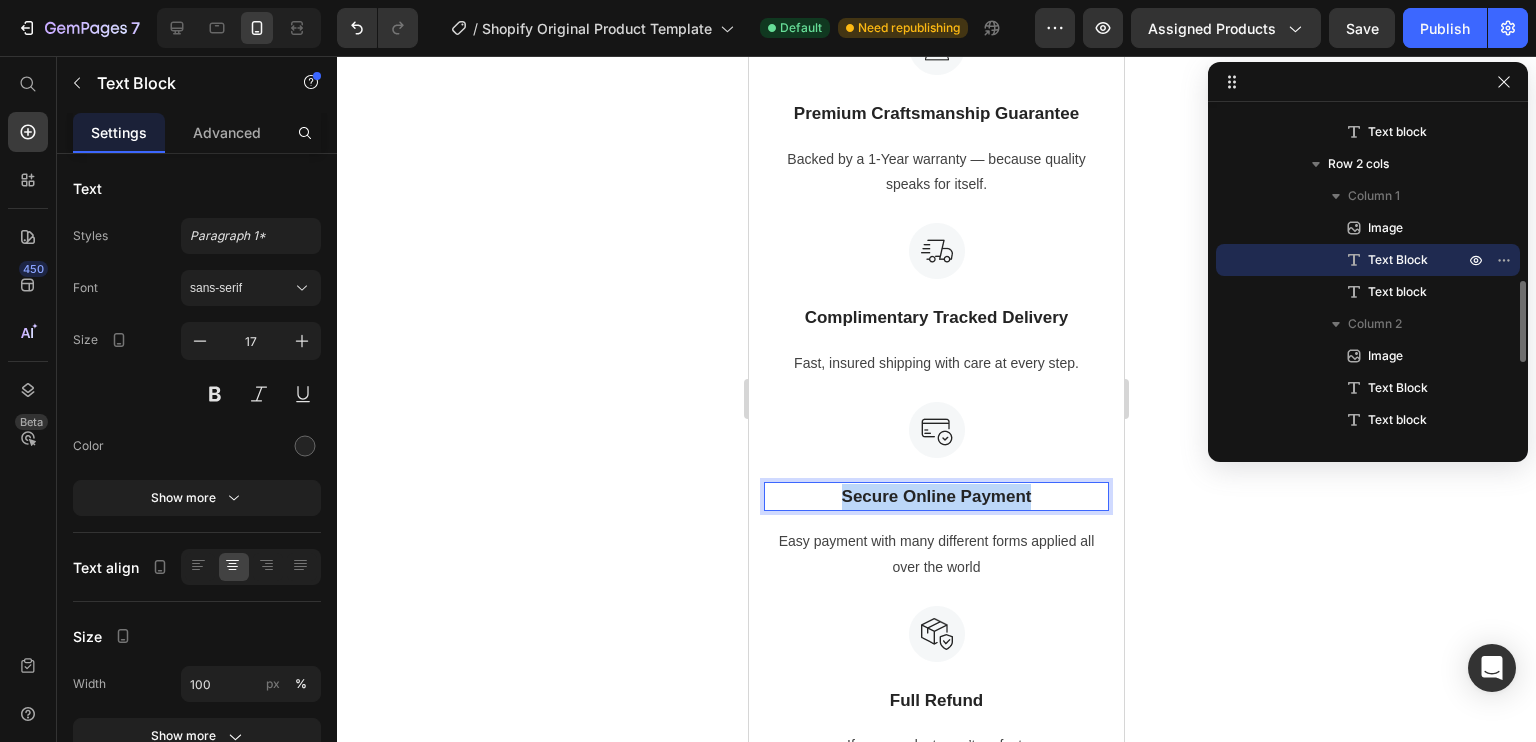click on "Secure Online Payment" at bounding box center [936, 497] 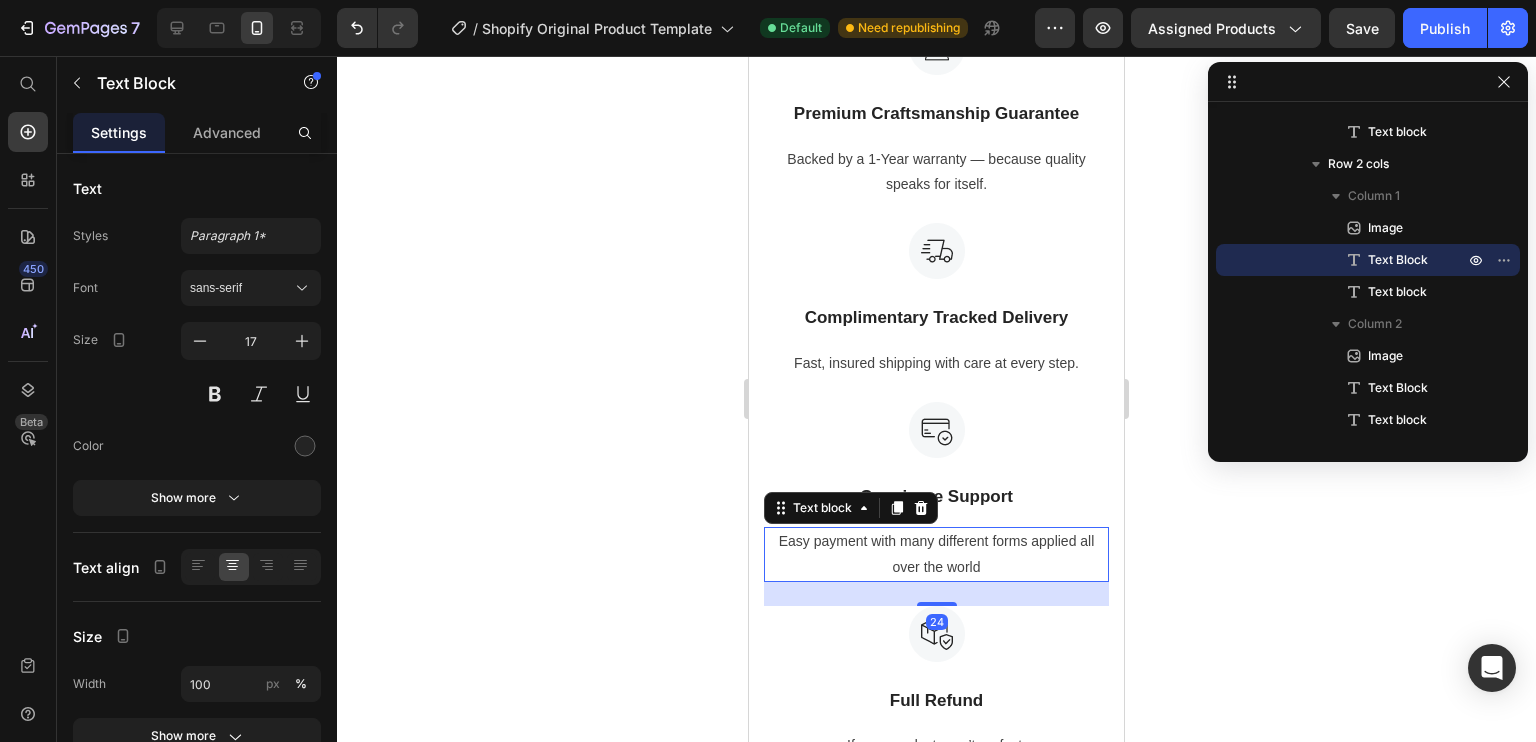 click on "Easy payment with many different forms applied all over the world" at bounding box center (936, 554) 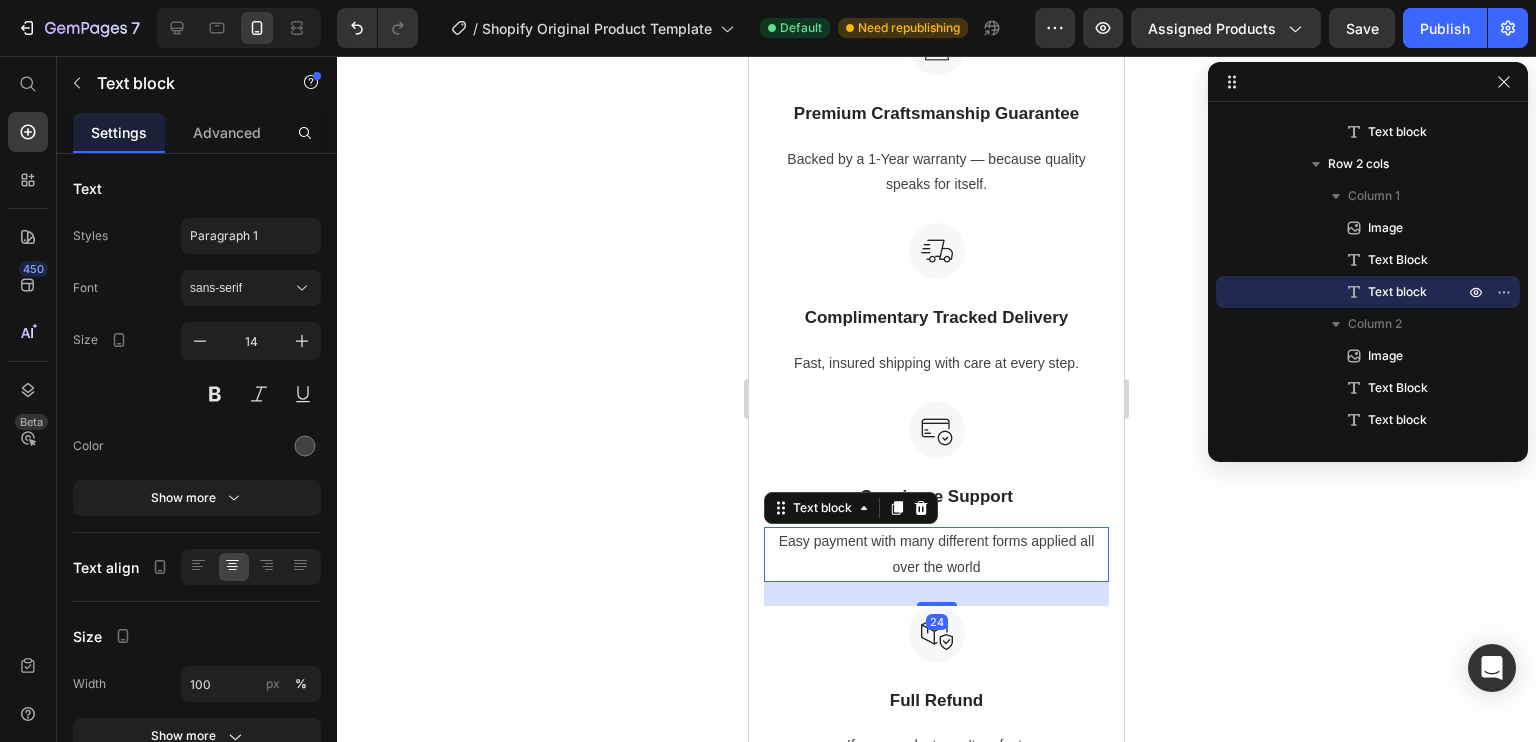 click on "Easy payment with many different forms applied all over the world" at bounding box center [936, 554] 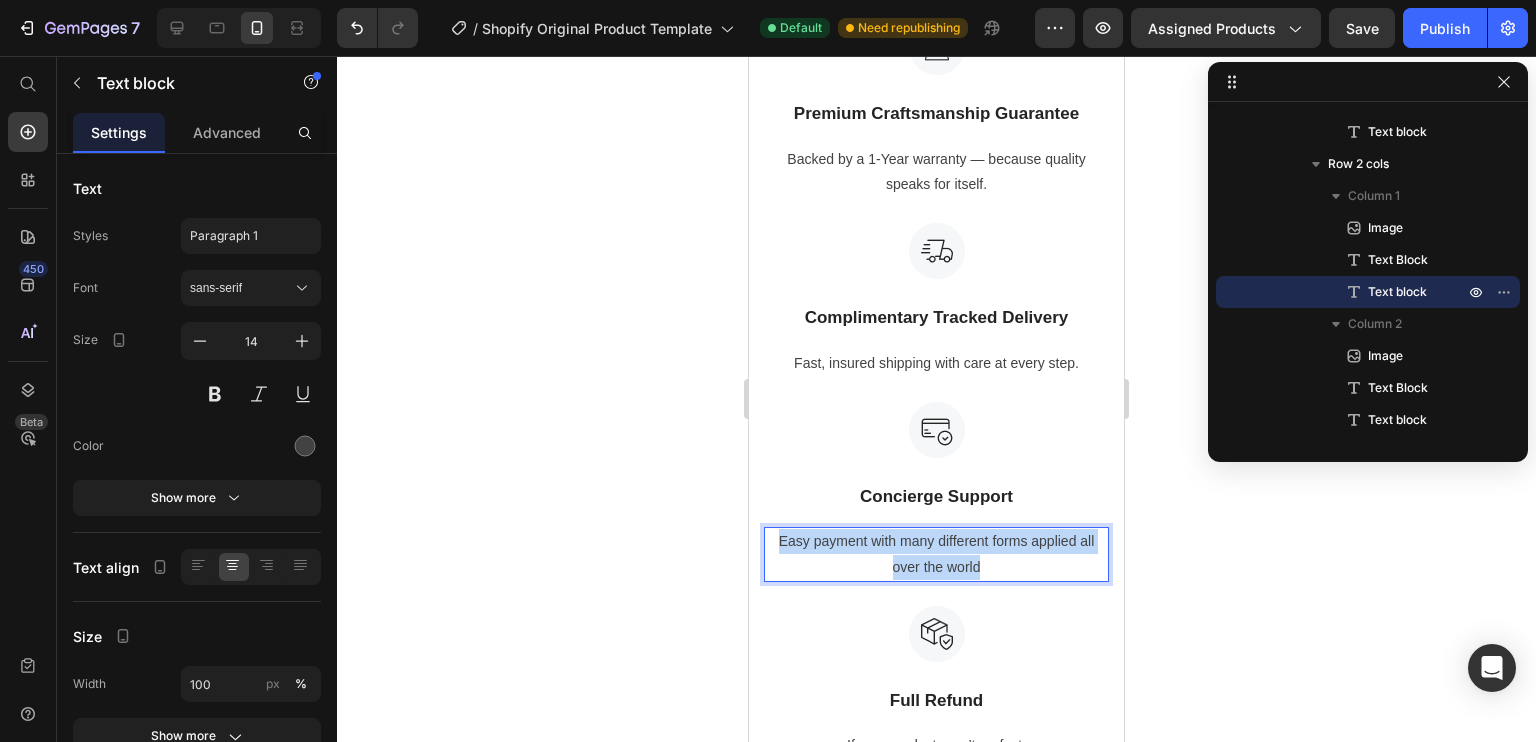 click on "Easy payment with many different forms applied all over the world" at bounding box center [936, 554] 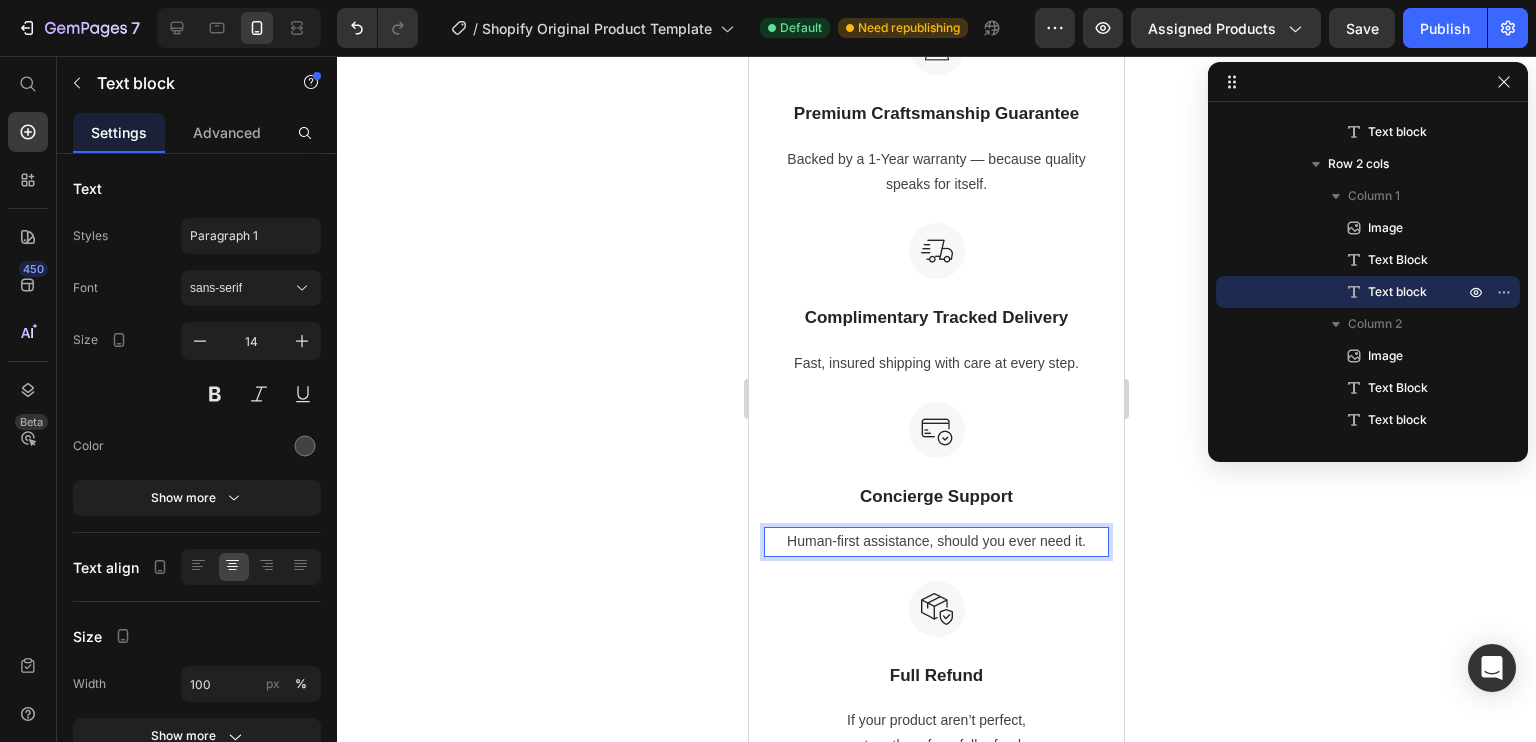 type 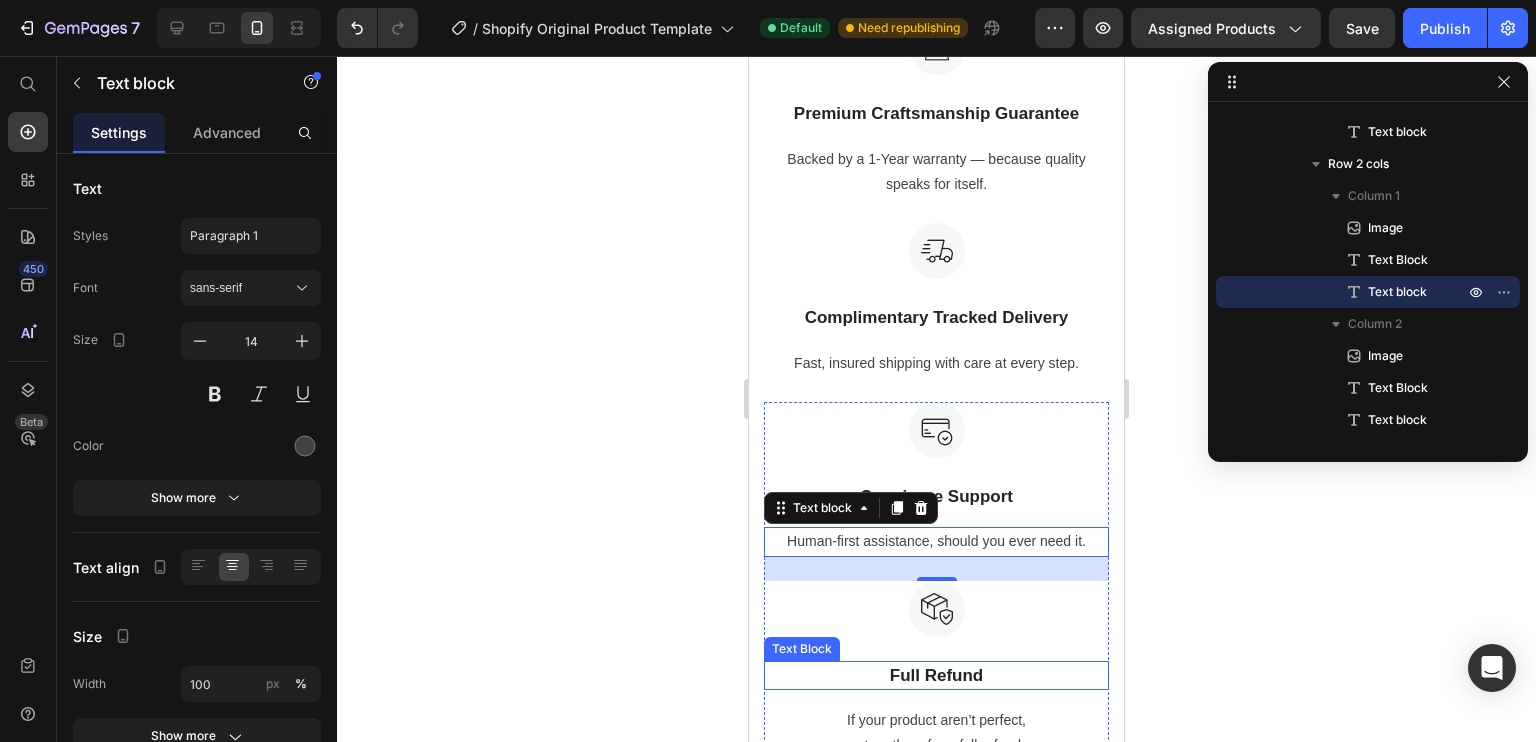 click on "Full Refund" at bounding box center [936, 676] 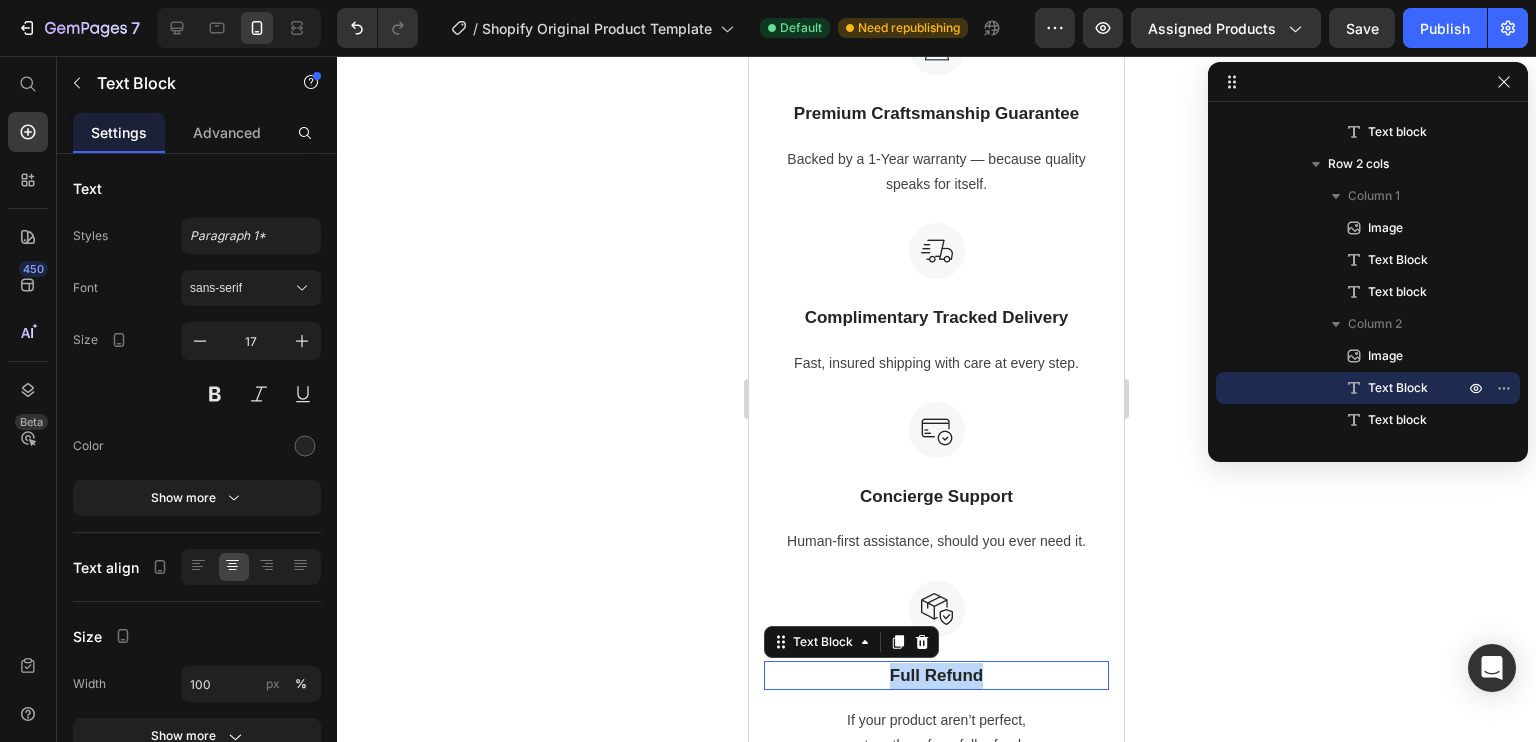 click on "Full Refund" at bounding box center (936, 676) 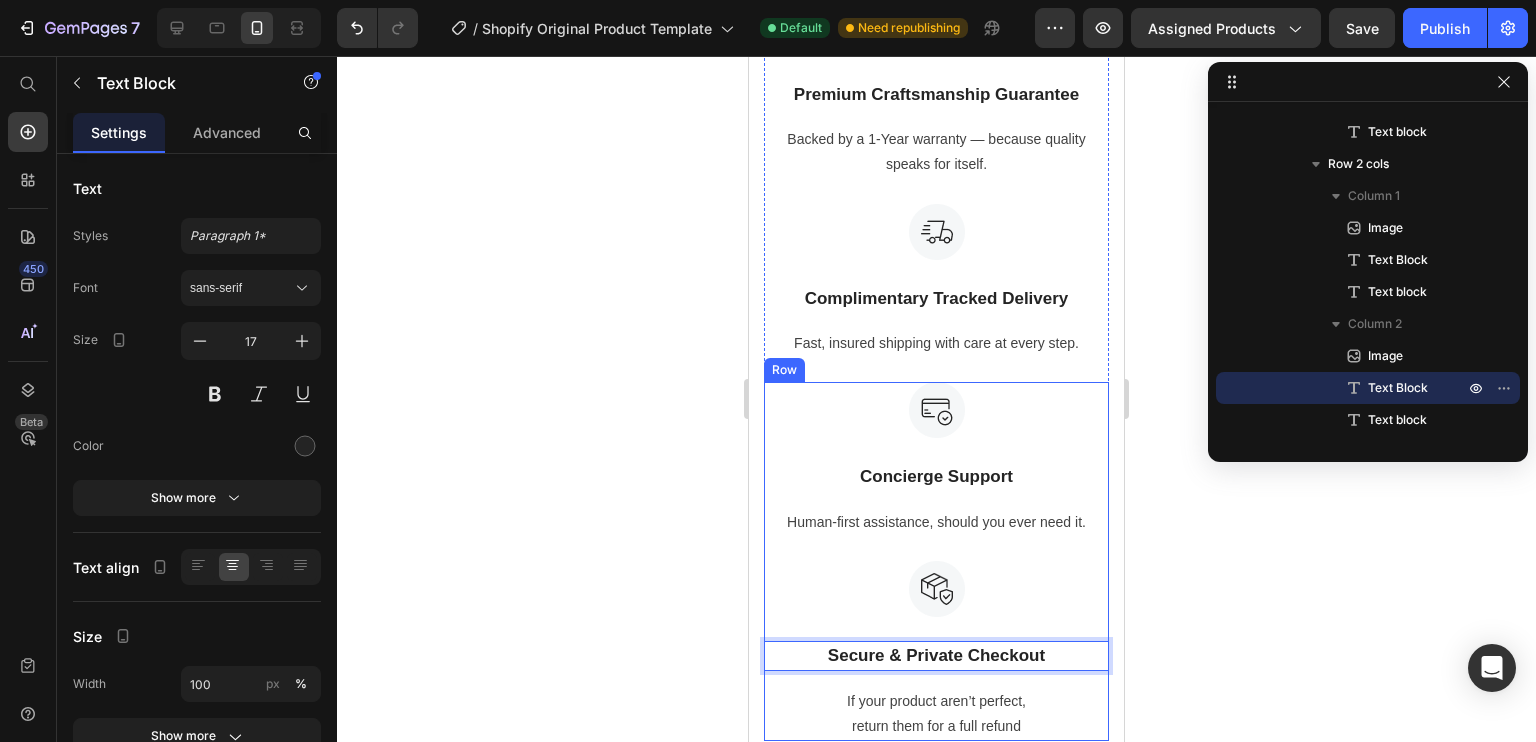 scroll, scrollTop: 5117, scrollLeft: 0, axis: vertical 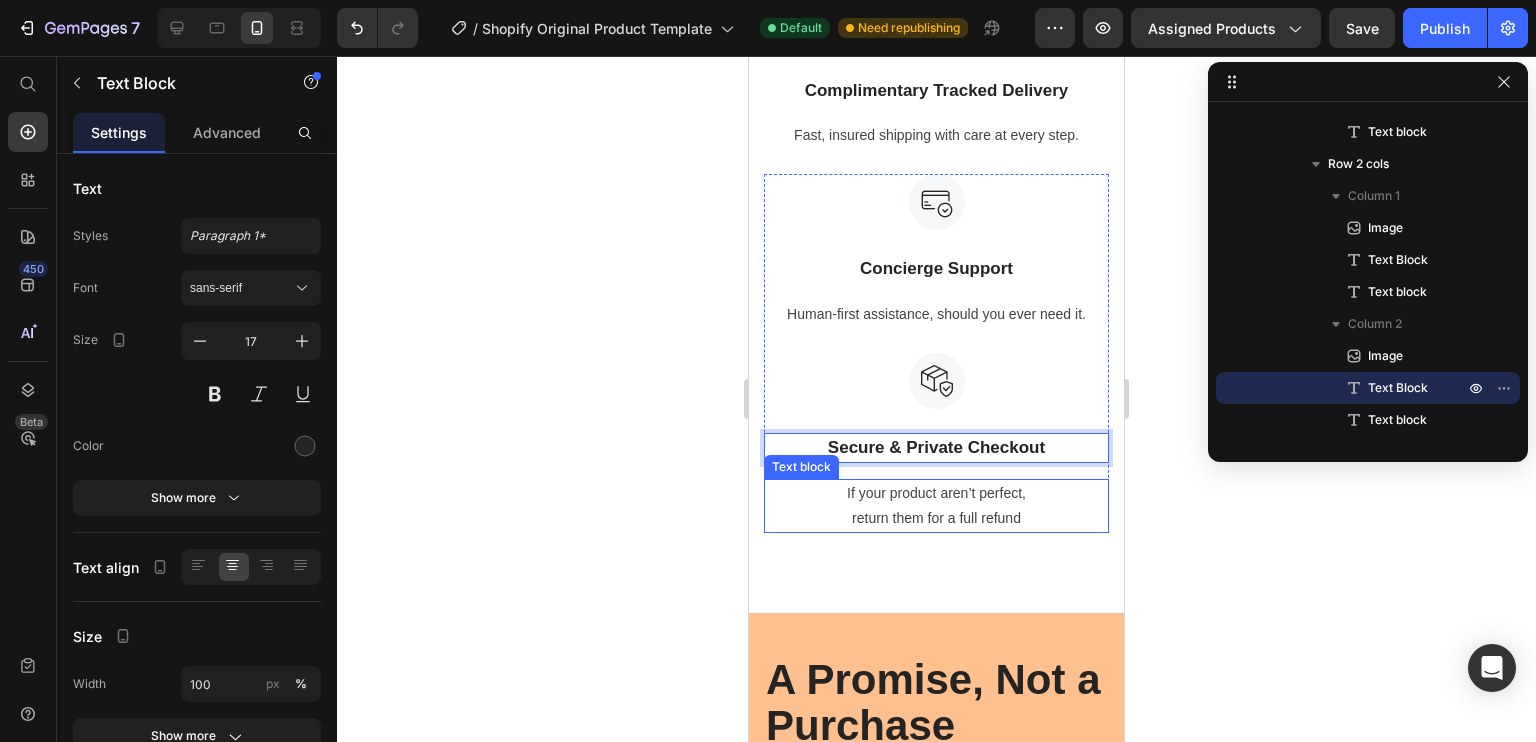 click on "If your product aren’t perfect, return them for a full refund" at bounding box center [936, 506] 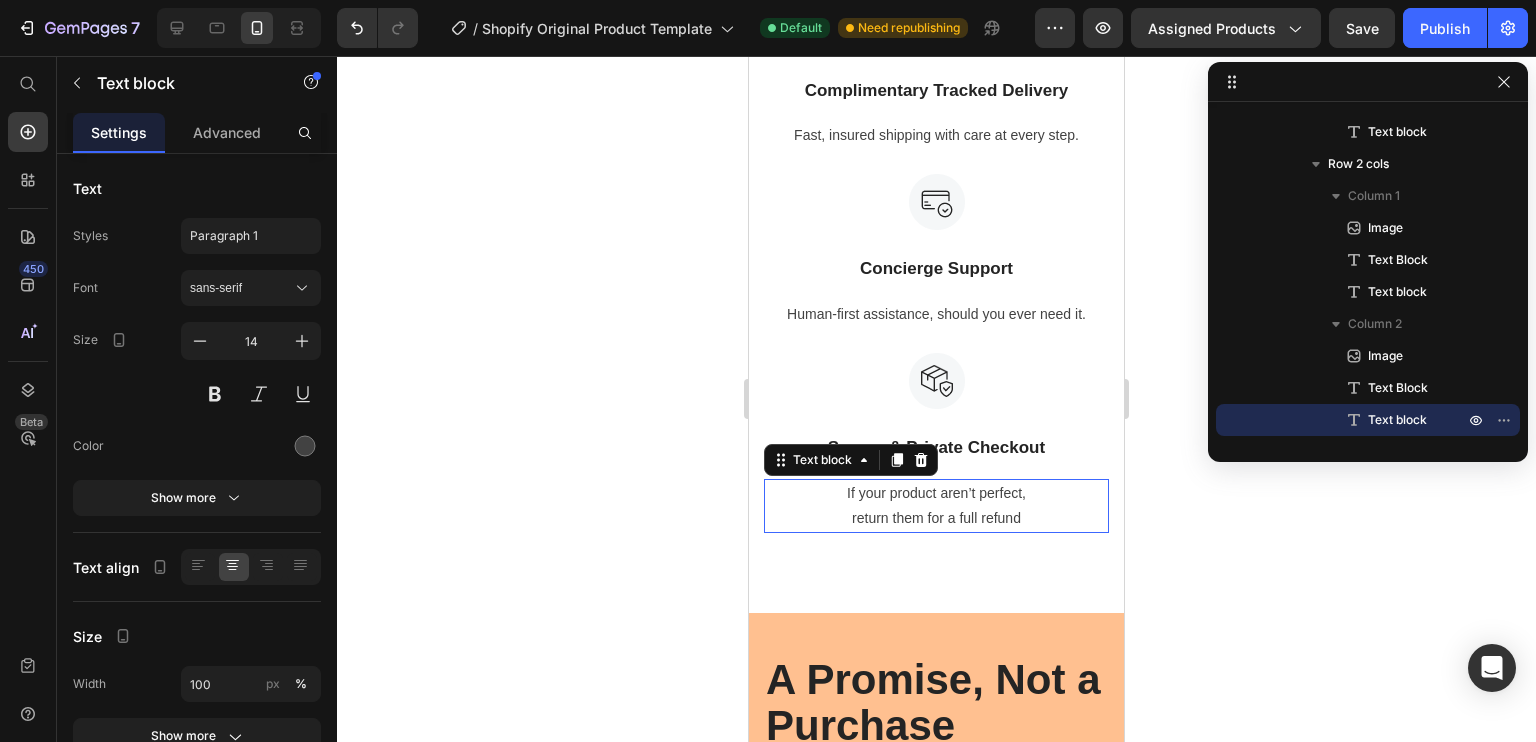 click on "If your product aren’t perfect, return them for a full refund" at bounding box center (936, 506) 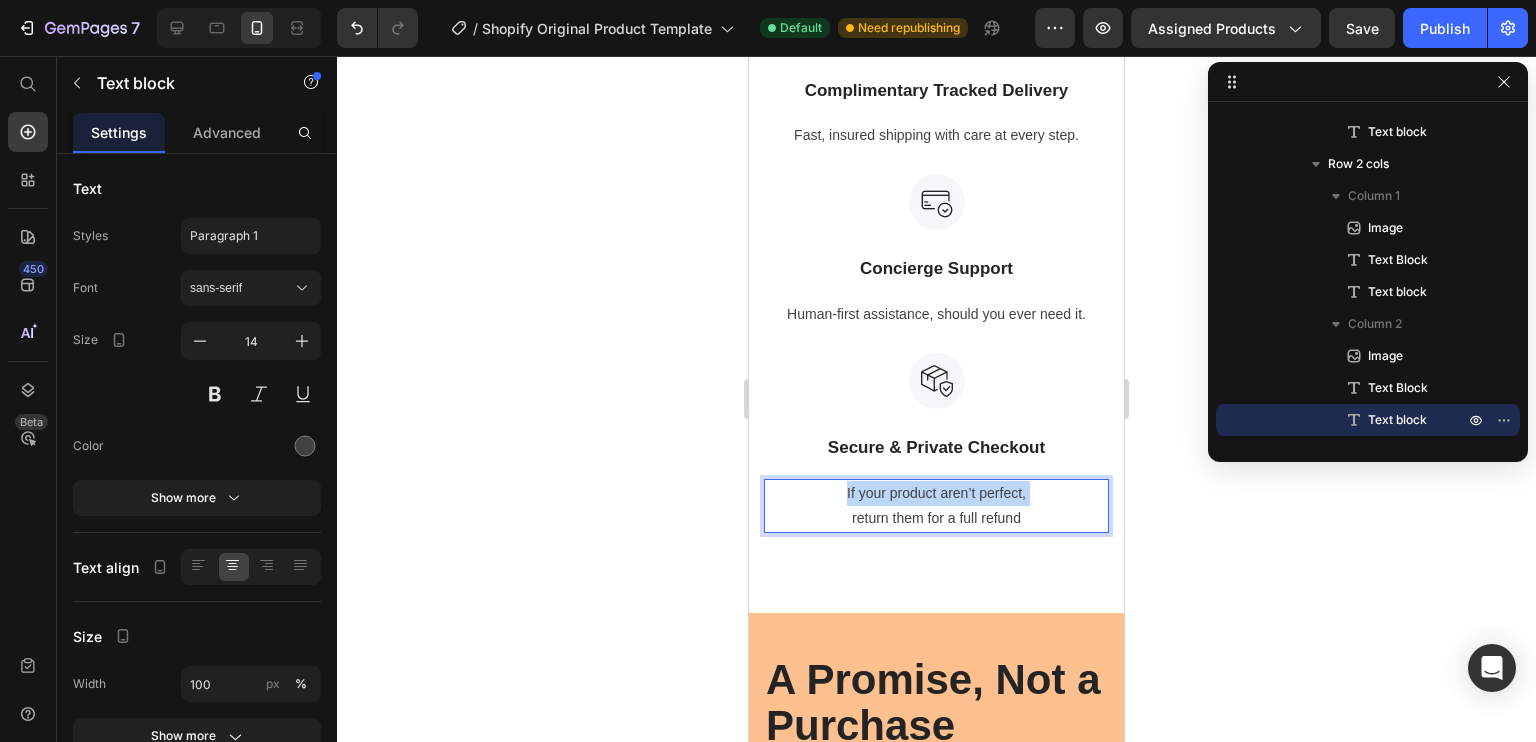 click on "If your product aren’t perfect, return them for a full refund" at bounding box center (936, 506) 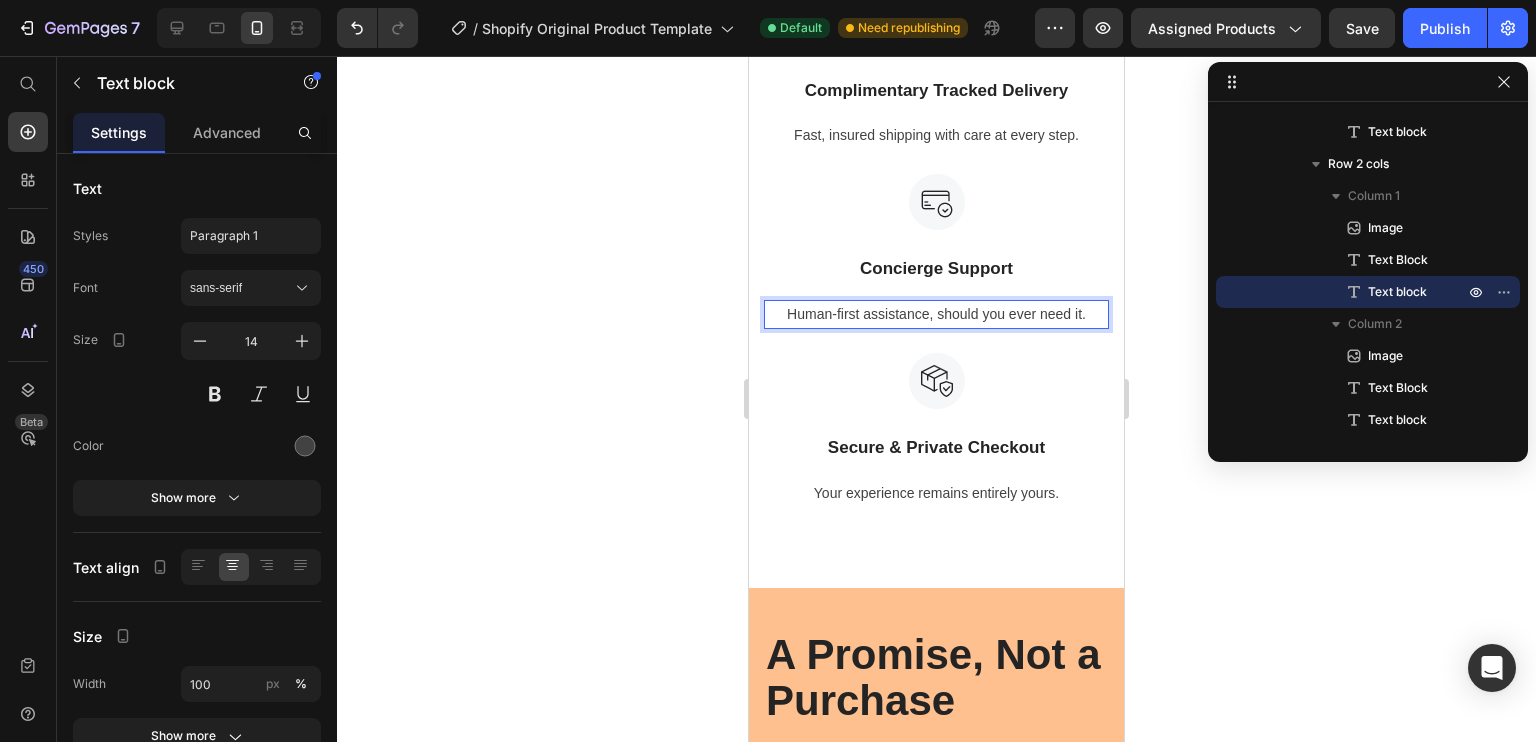 click on "Human-first assistance, should you ever need it." at bounding box center [936, 314] 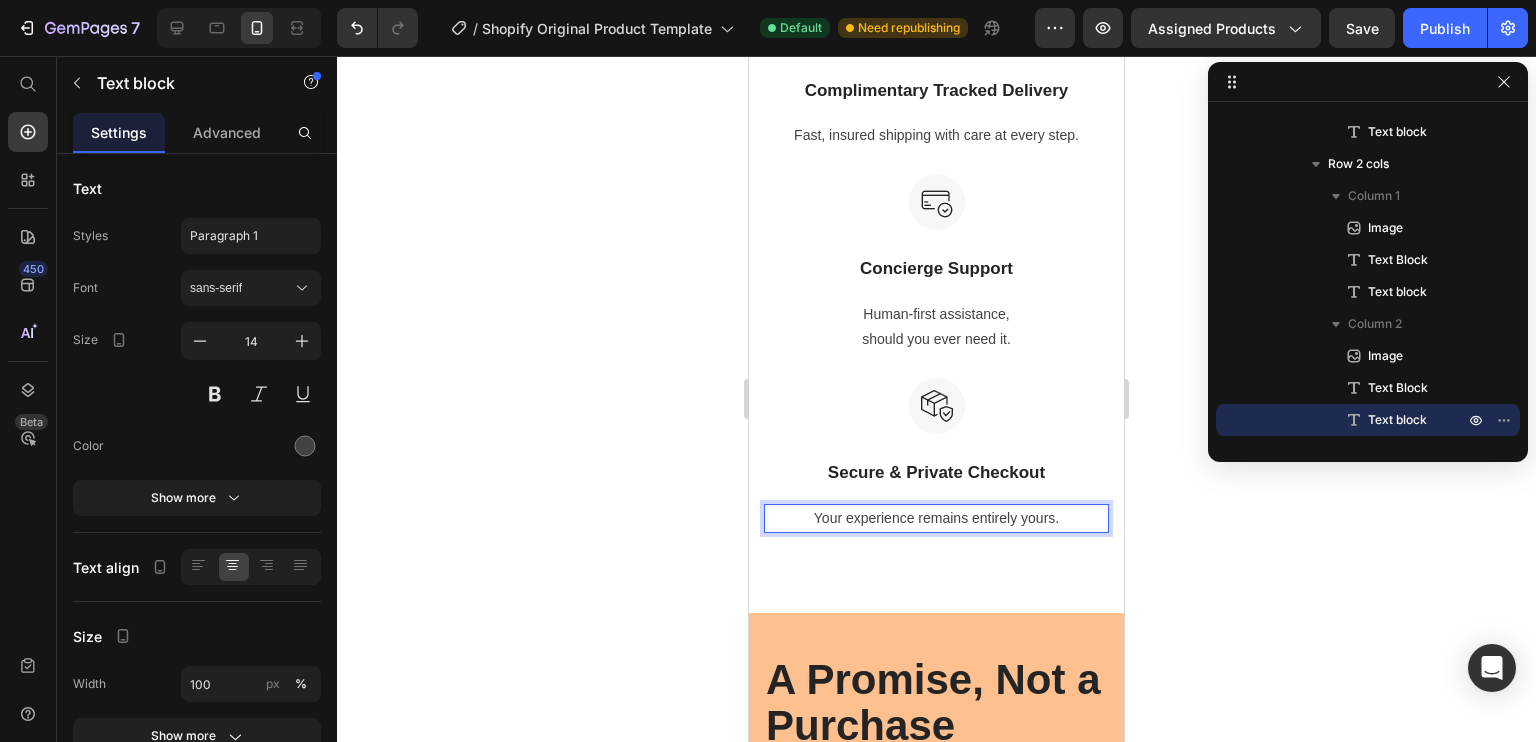 click on "Your experience remains entirely yours." at bounding box center [936, 518] 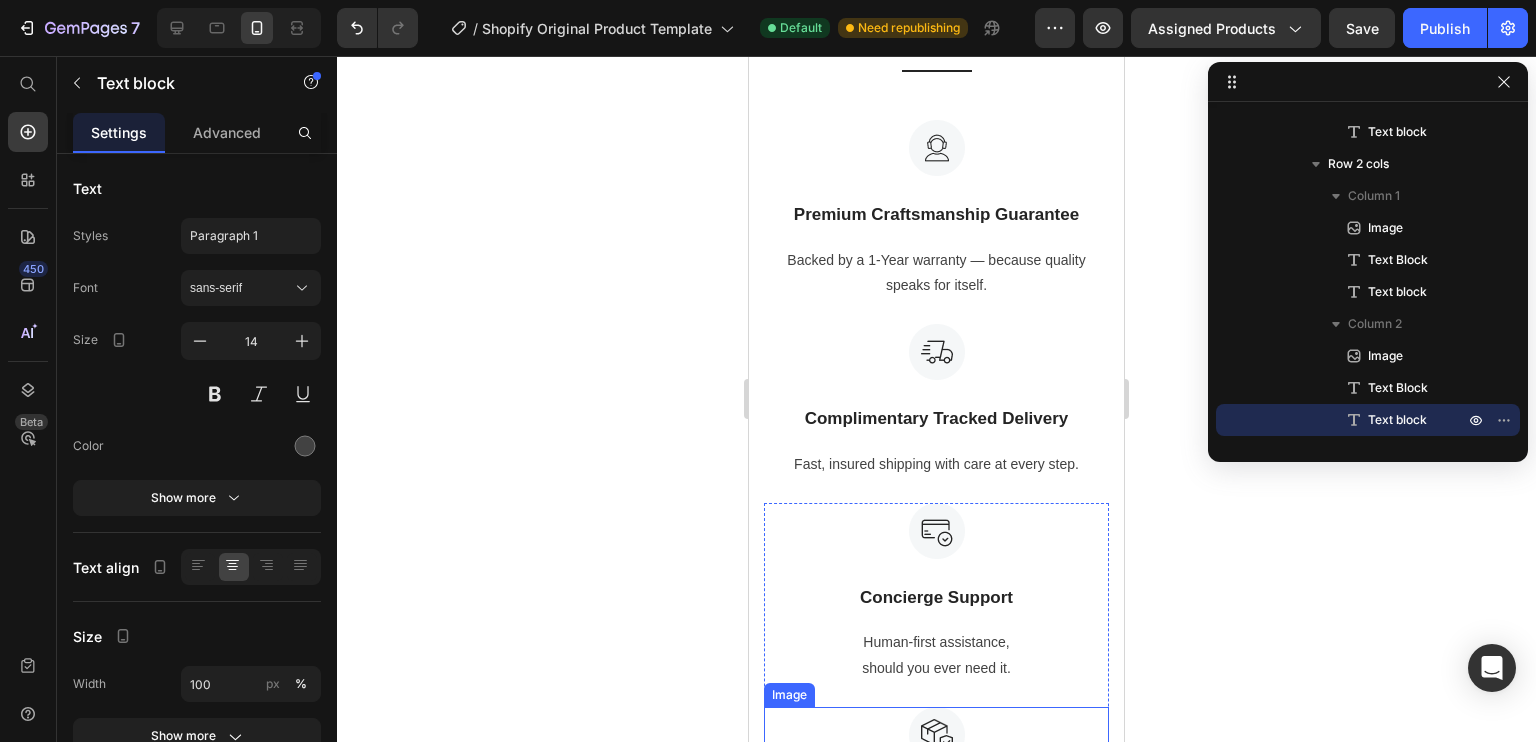 scroll, scrollTop: 4800, scrollLeft: 0, axis: vertical 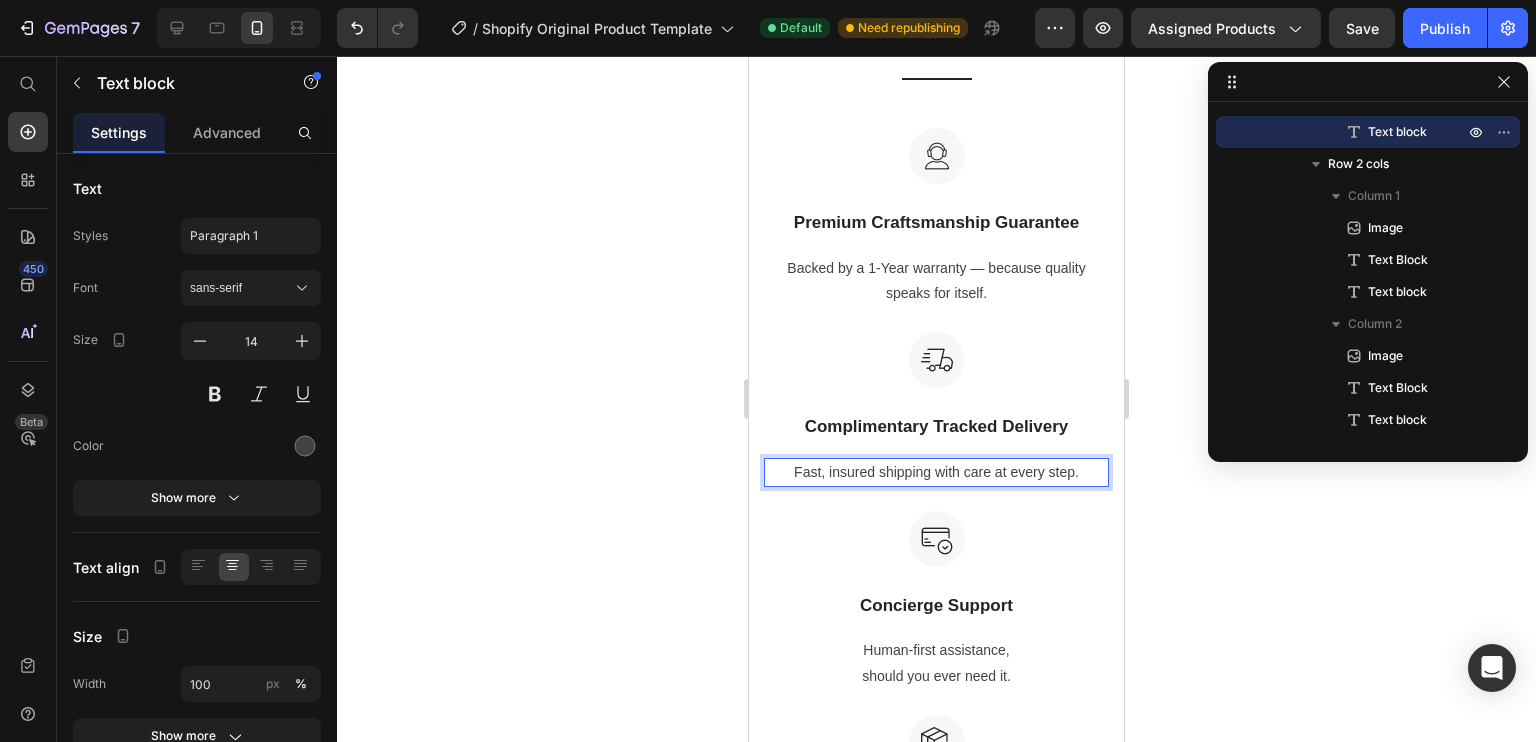 click on "Fast, insured shipping with care at every step." at bounding box center [936, 472] 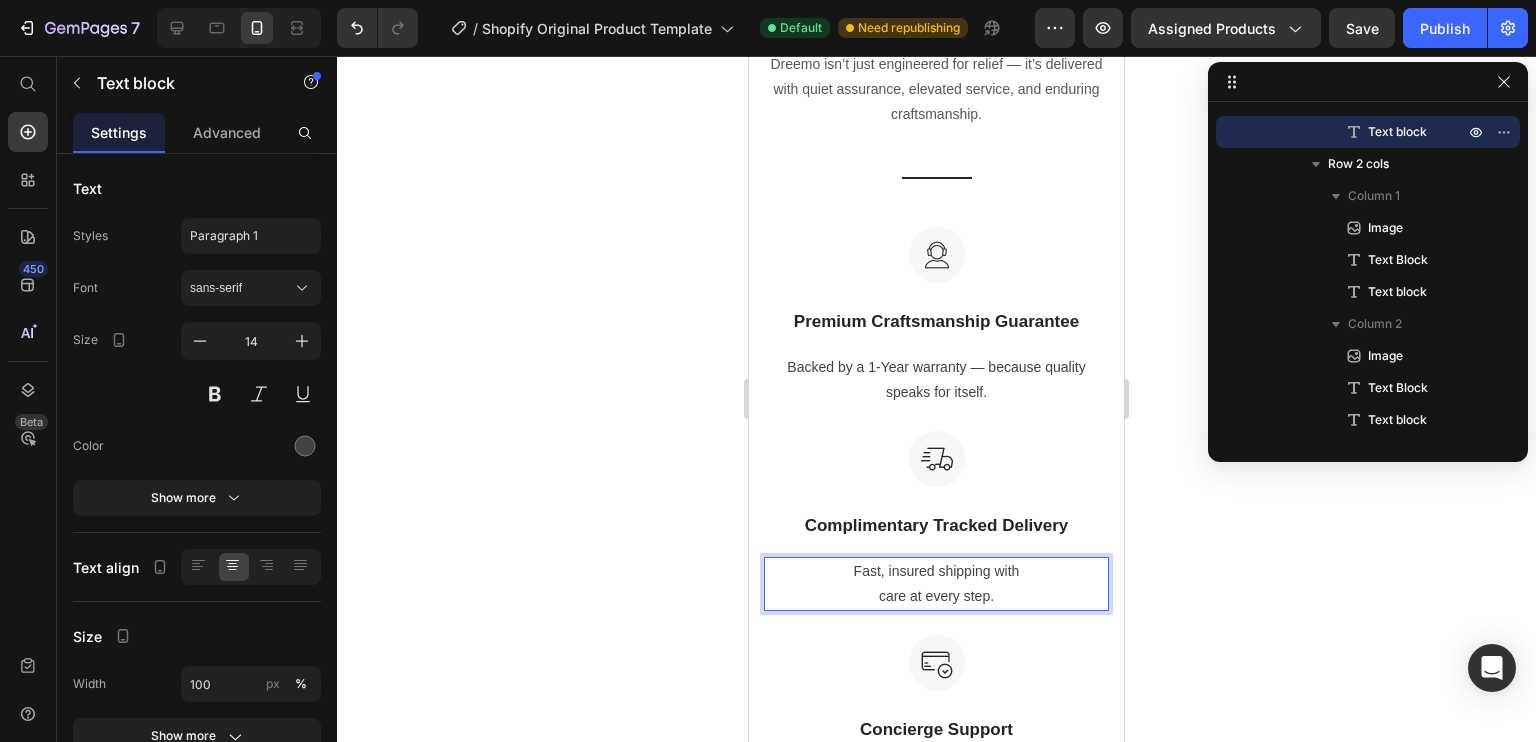 scroll, scrollTop: 4661, scrollLeft: 0, axis: vertical 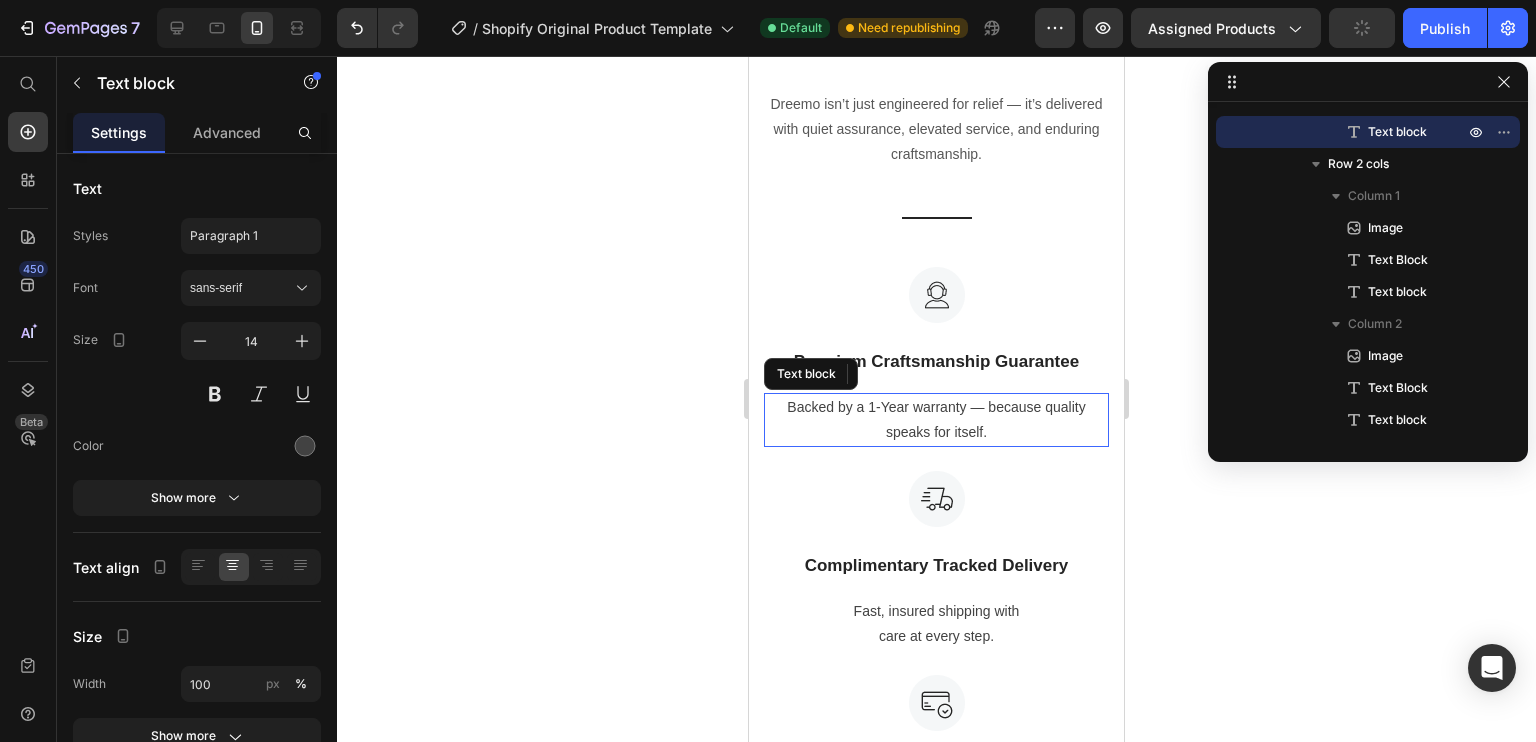 click on "Backed by a 1-Year warranty — because quality speaks for itself." at bounding box center [936, 420] 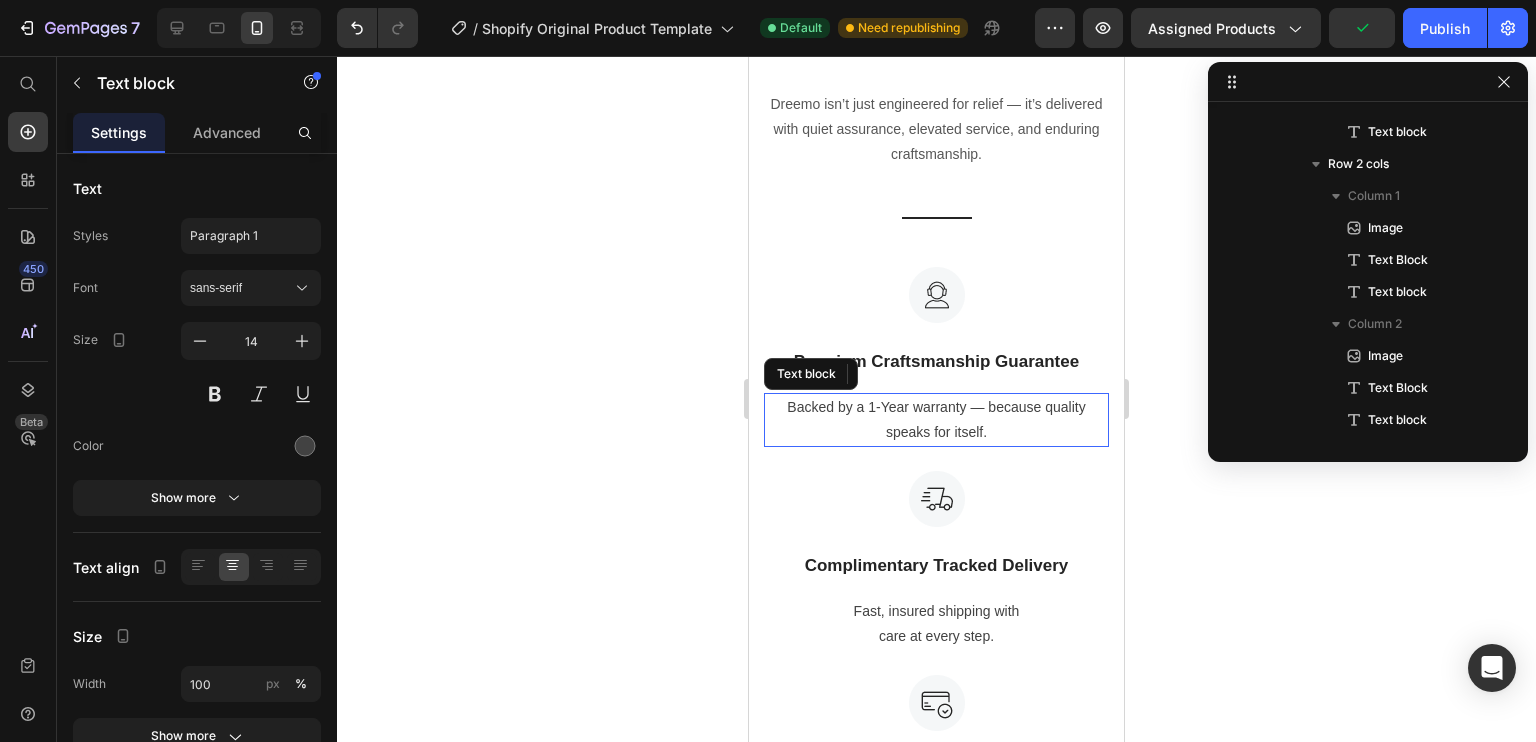 scroll, scrollTop: 442, scrollLeft: 0, axis: vertical 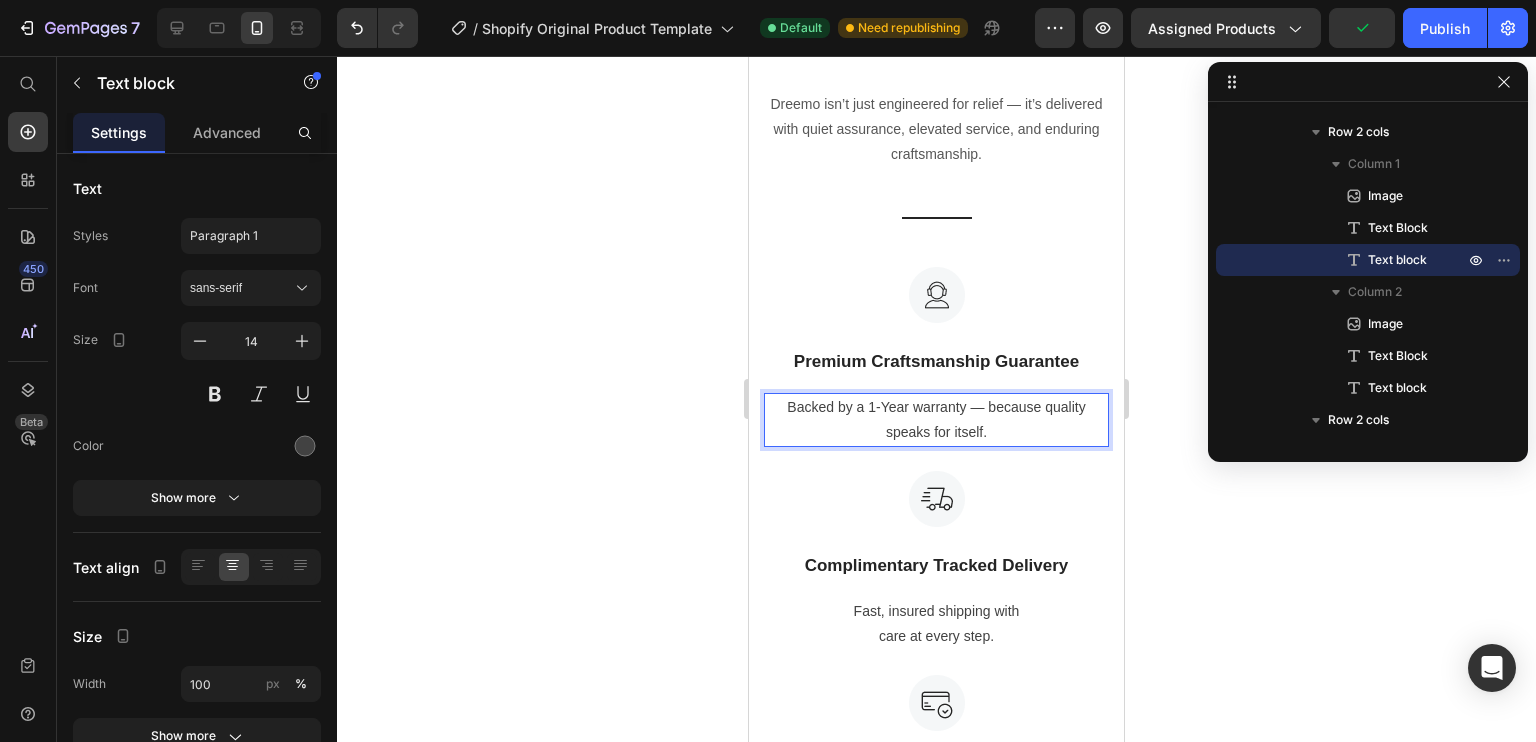 click on "Backed by a 1-Year warranty — because quality speaks for itself." at bounding box center (936, 420) 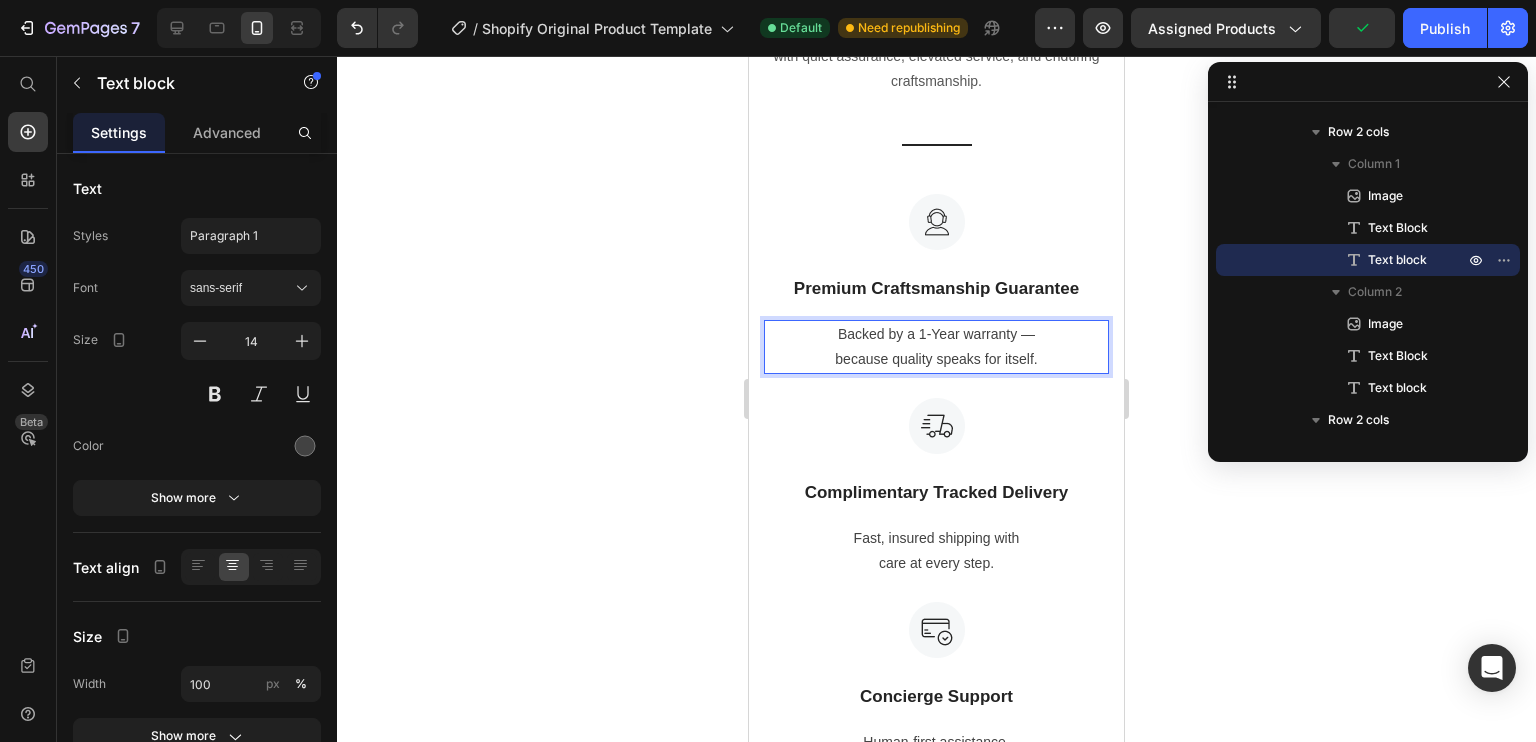 scroll, scrollTop: 4733, scrollLeft: 0, axis: vertical 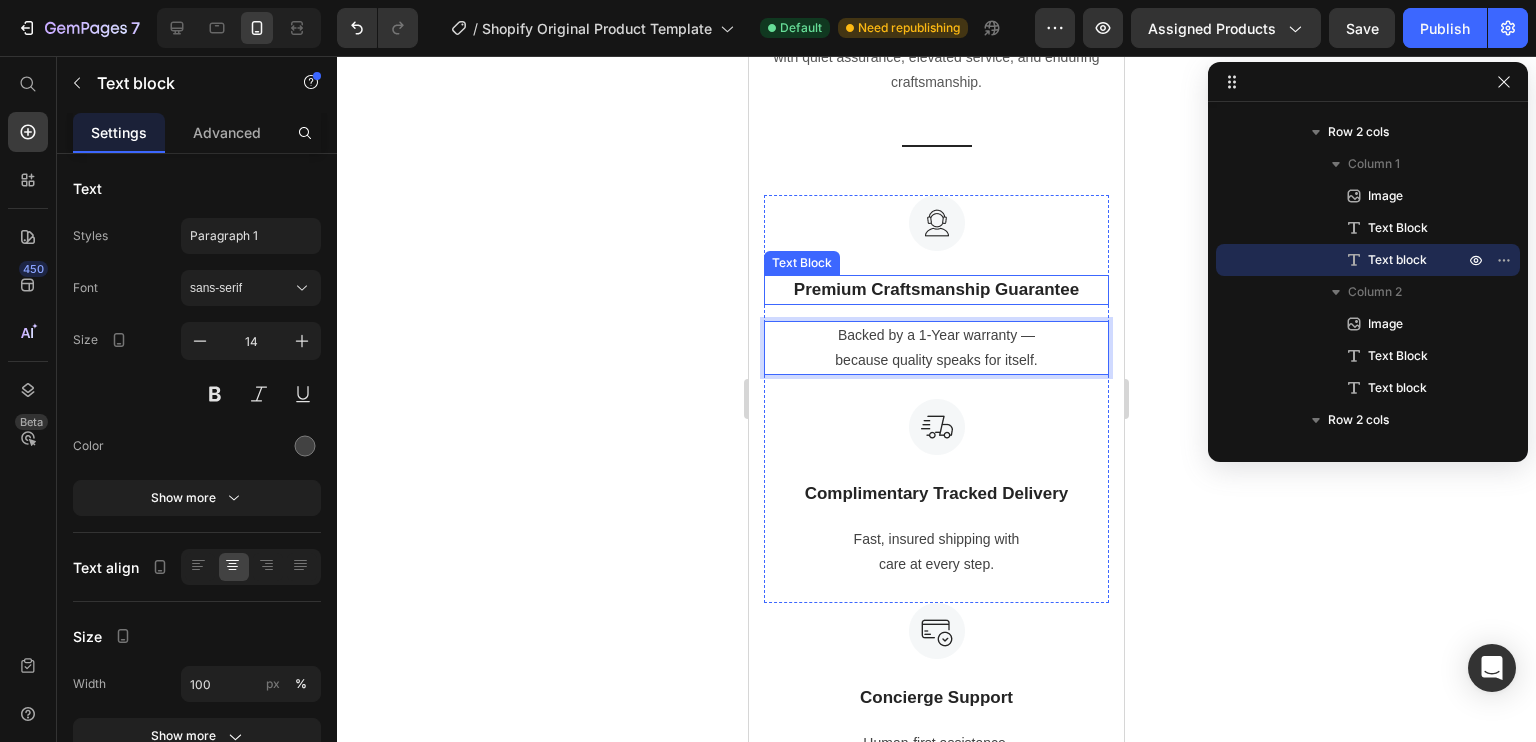click on "Premium Craftsmanship Guarantee" at bounding box center (936, 290) 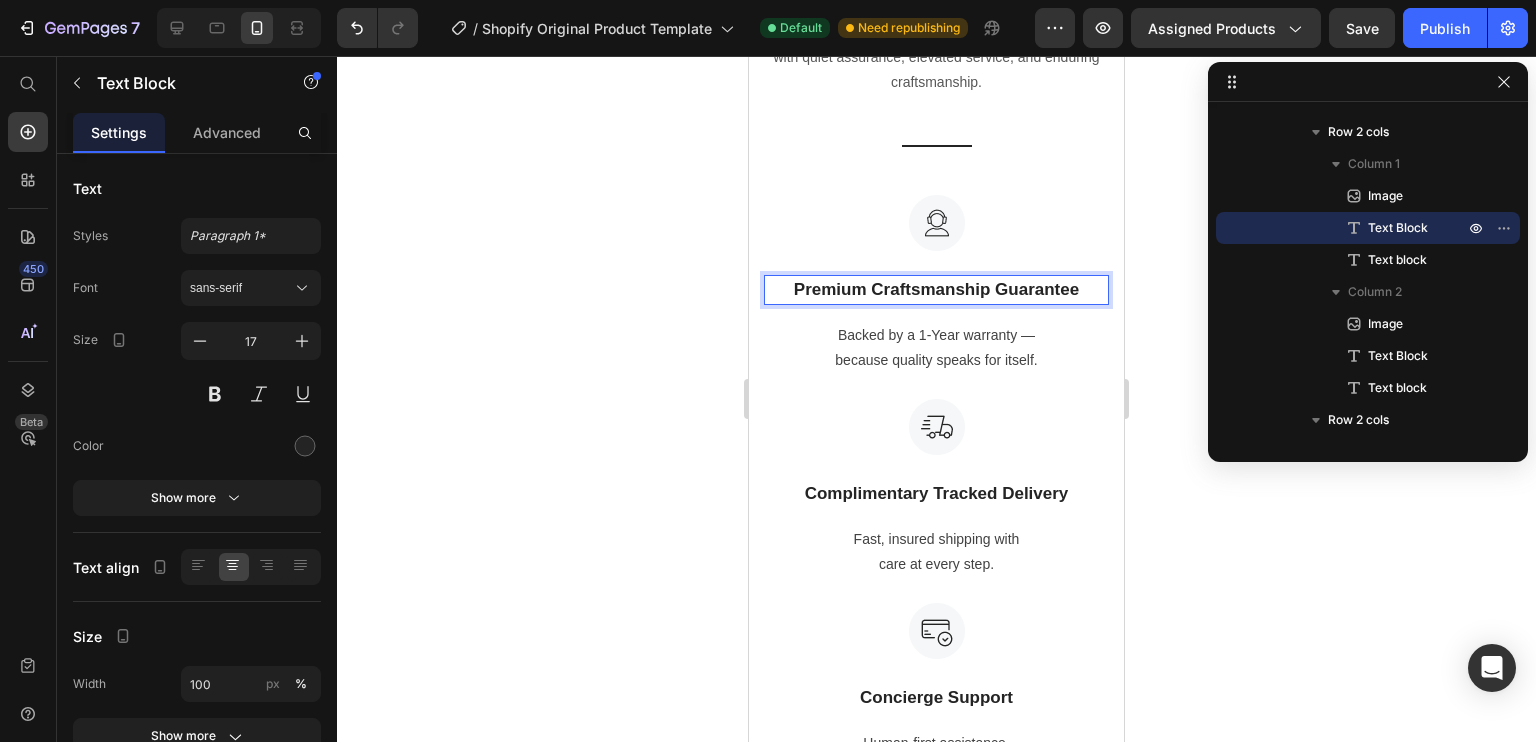 click on "Premium Craftsmanship Guarantee" at bounding box center [936, 290] 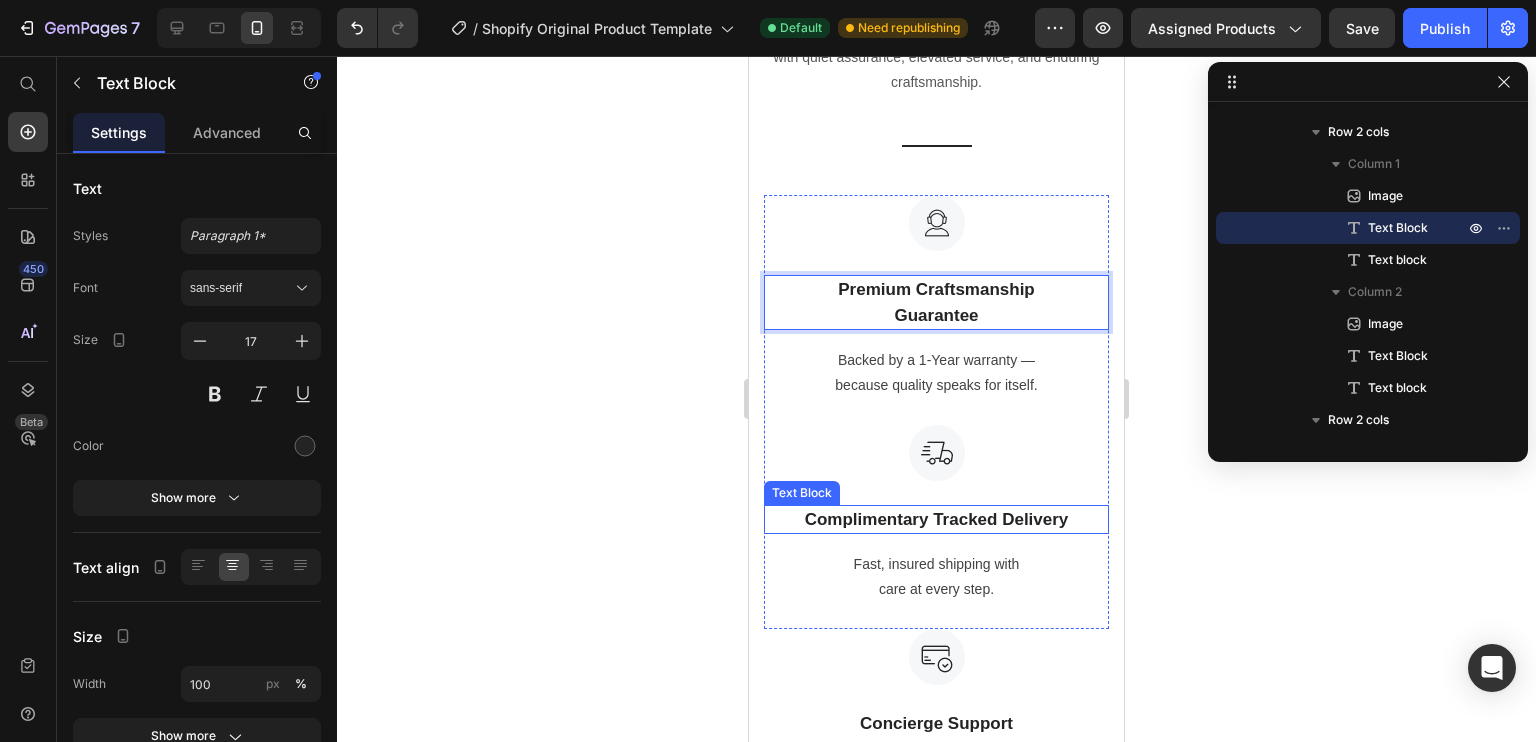 click on "Complimentary Tracked Delivery" at bounding box center [936, 520] 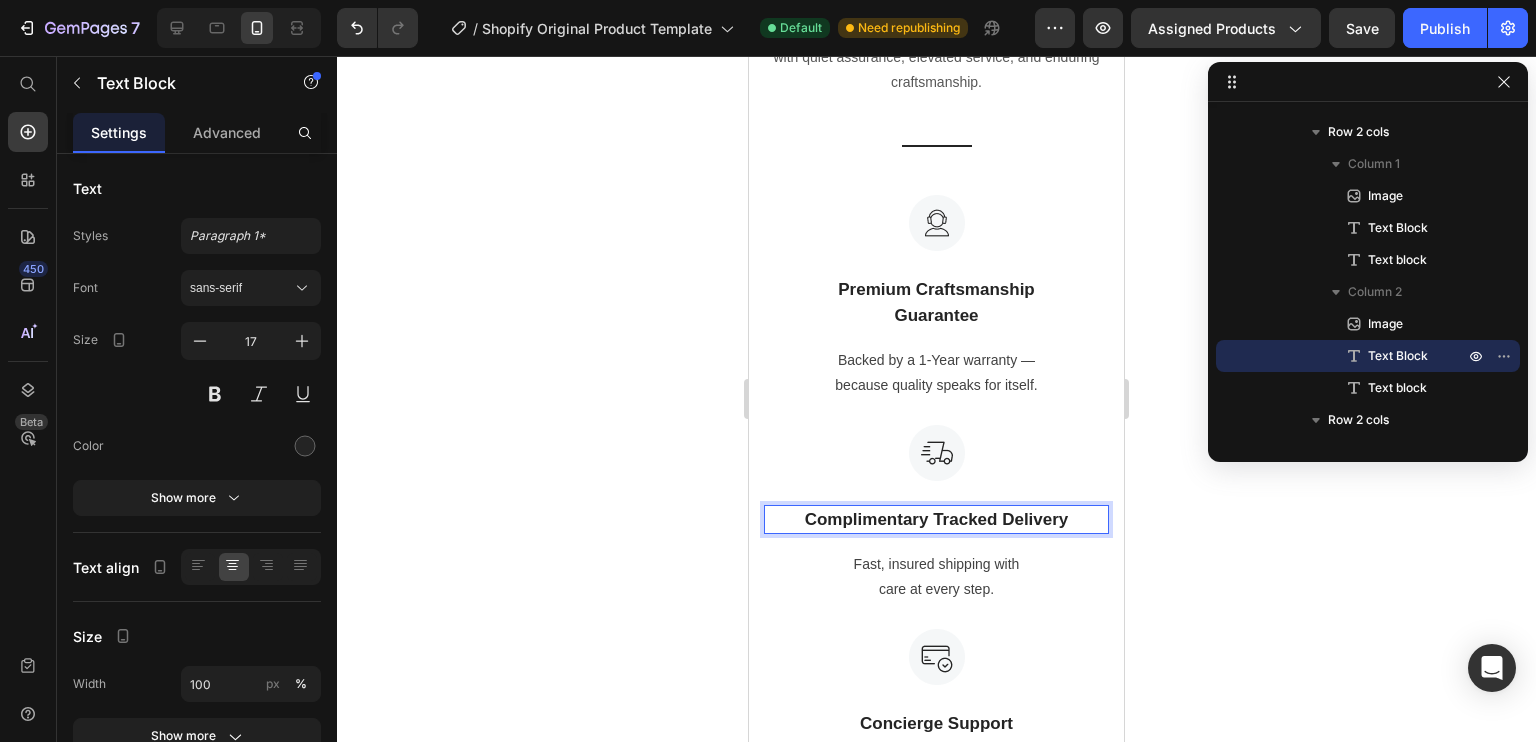 click on "Complimentary Tracked Delivery" at bounding box center (936, 520) 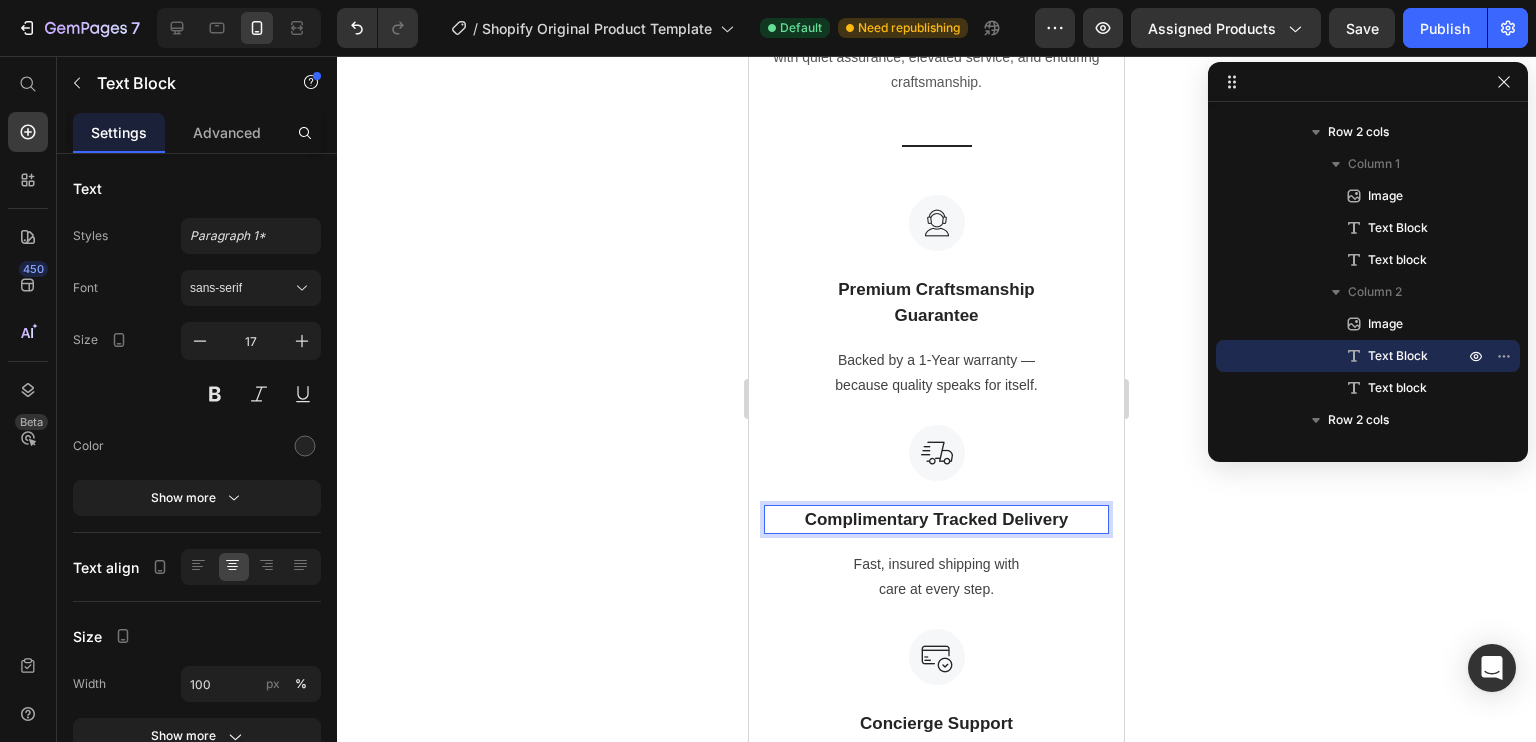 click on "Complimentary Tracked Delivery" at bounding box center (936, 520) 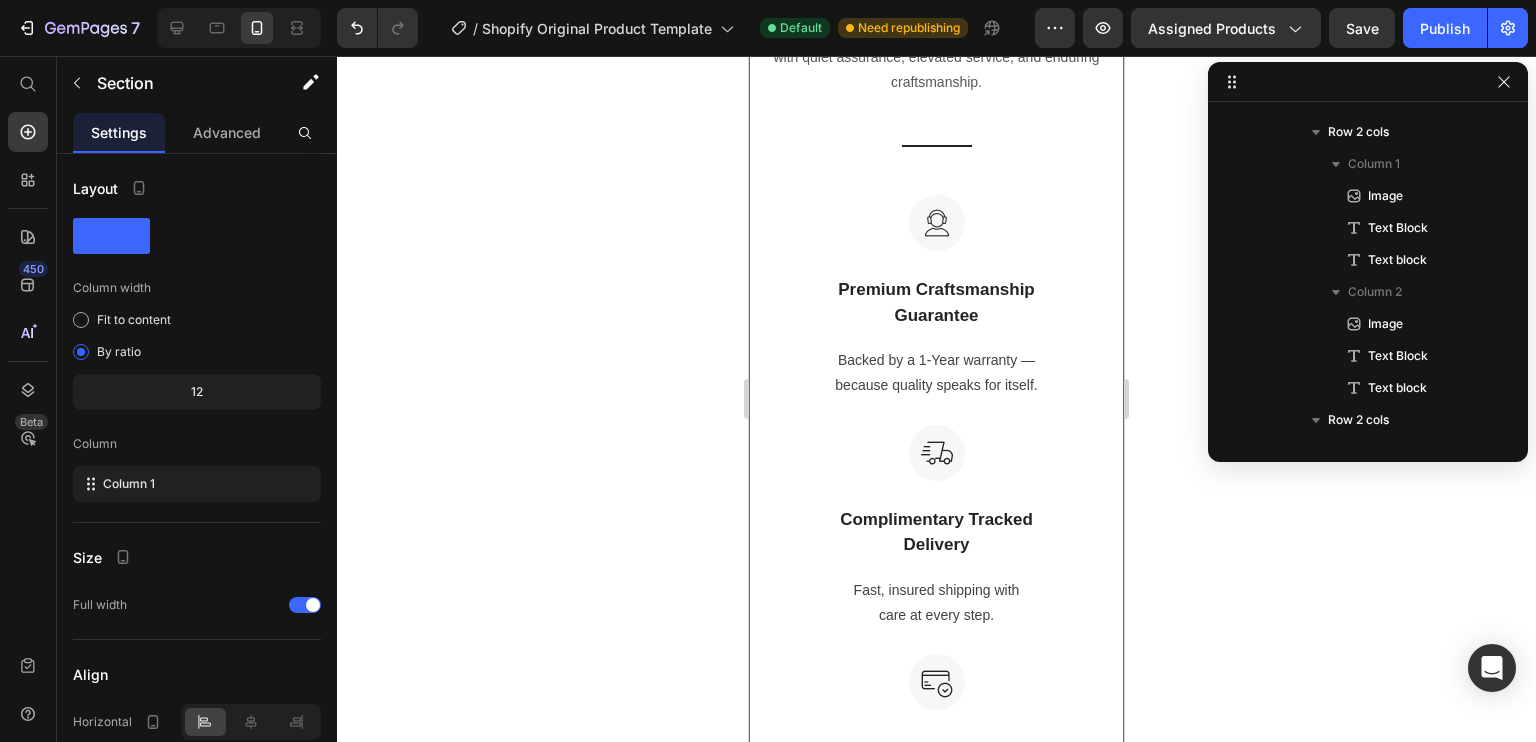 scroll, scrollTop: 58, scrollLeft: 0, axis: vertical 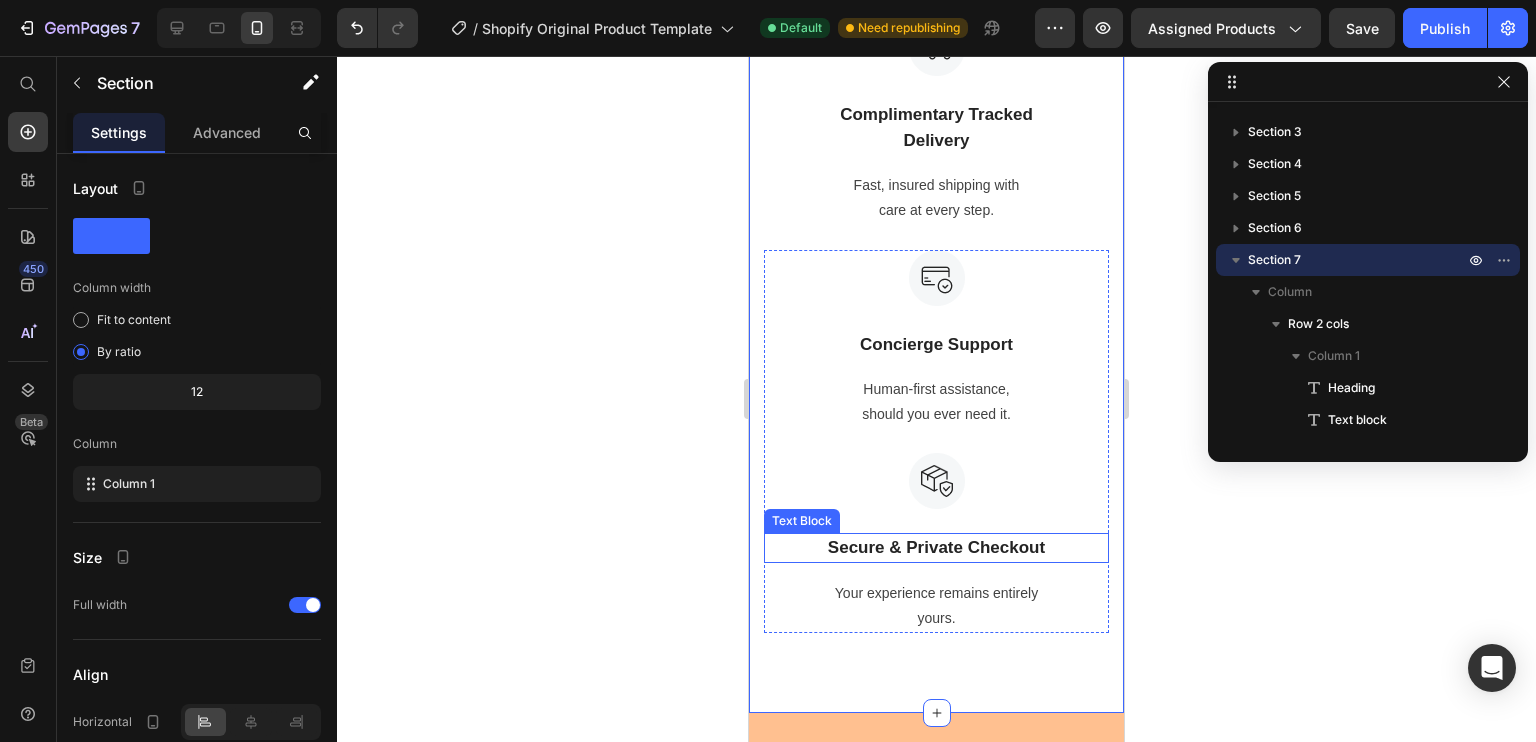 click on "Secure & Private Checkout" at bounding box center [936, 548] 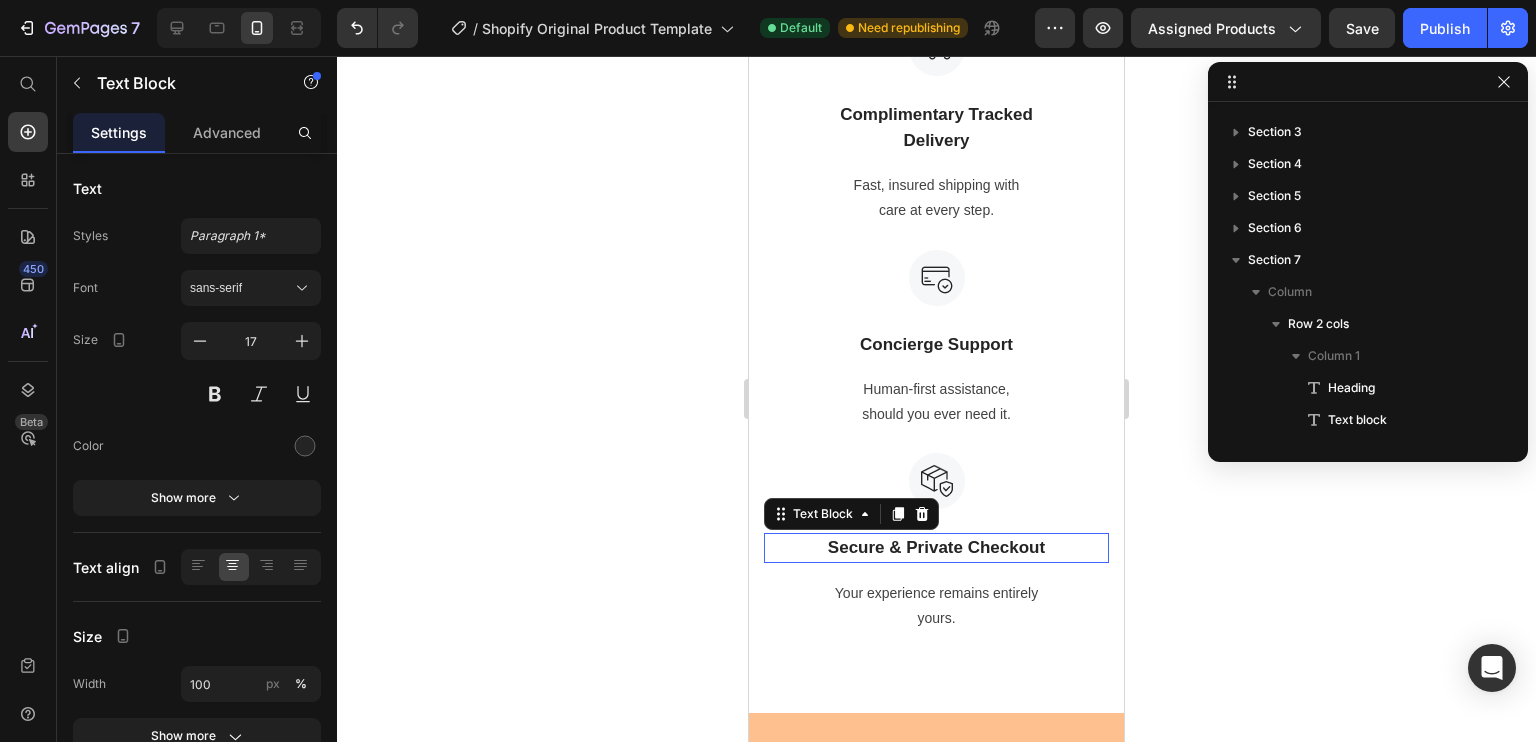 scroll, scrollTop: 826, scrollLeft: 0, axis: vertical 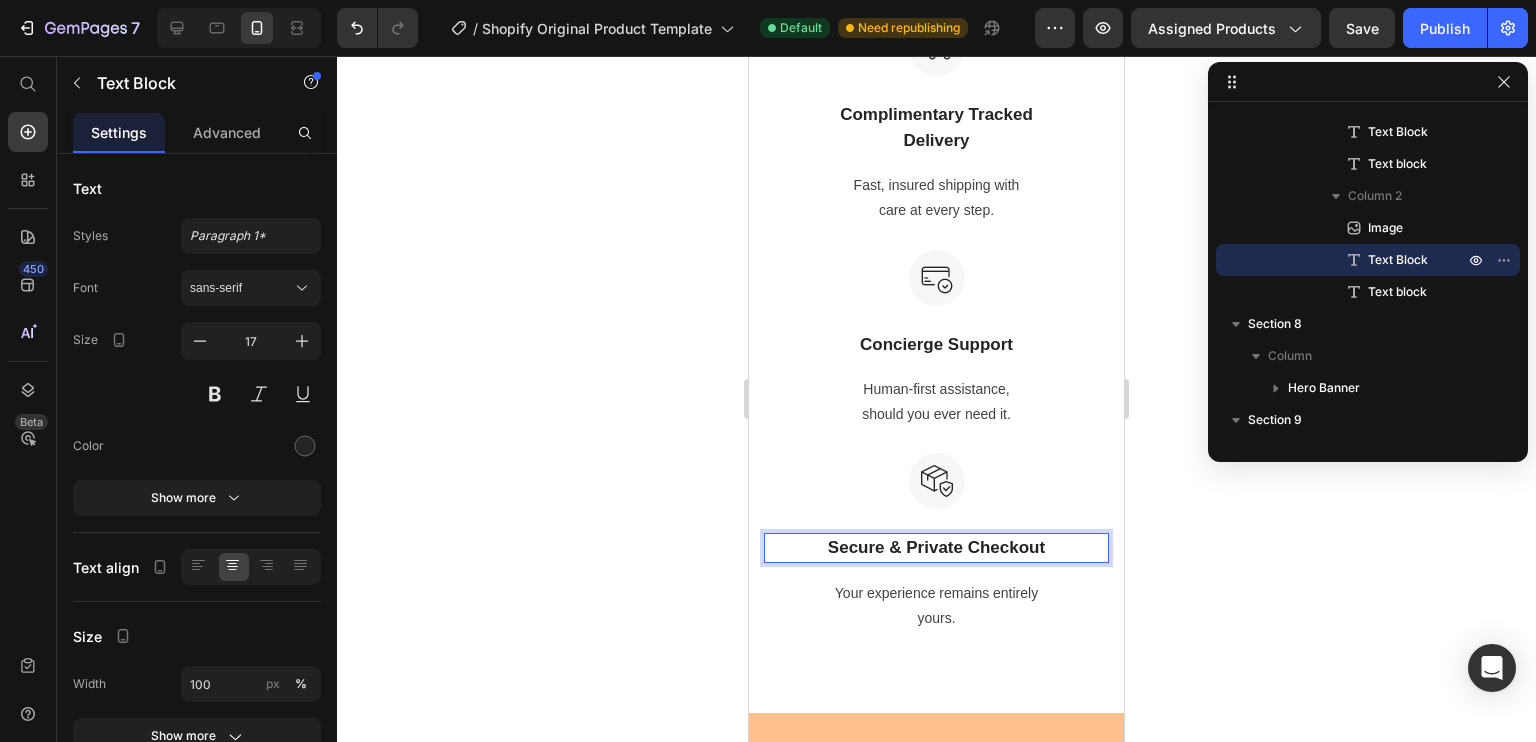 click on "Secure & Private Checkout" at bounding box center (936, 548) 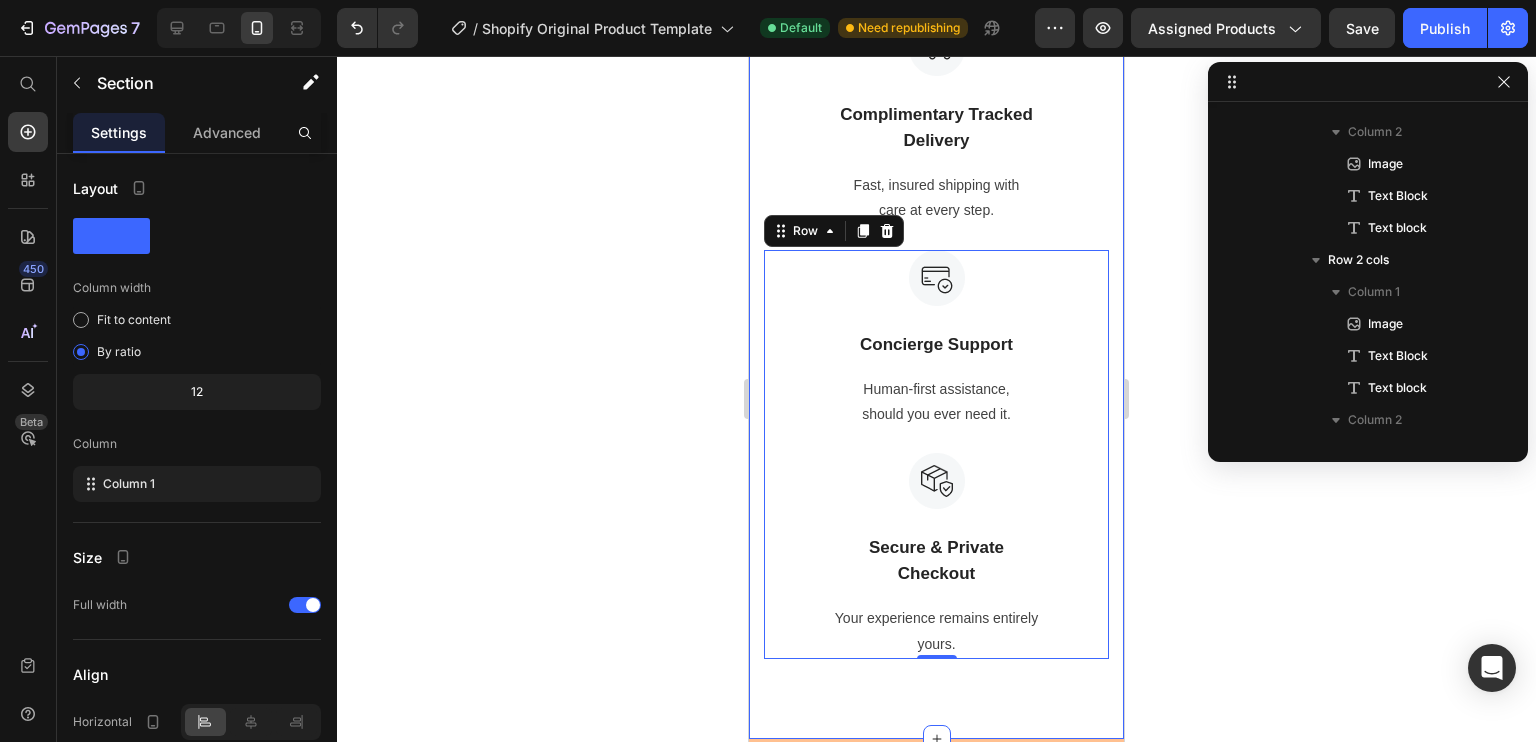 scroll, scrollTop: 58, scrollLeft: 0, axis: vertical 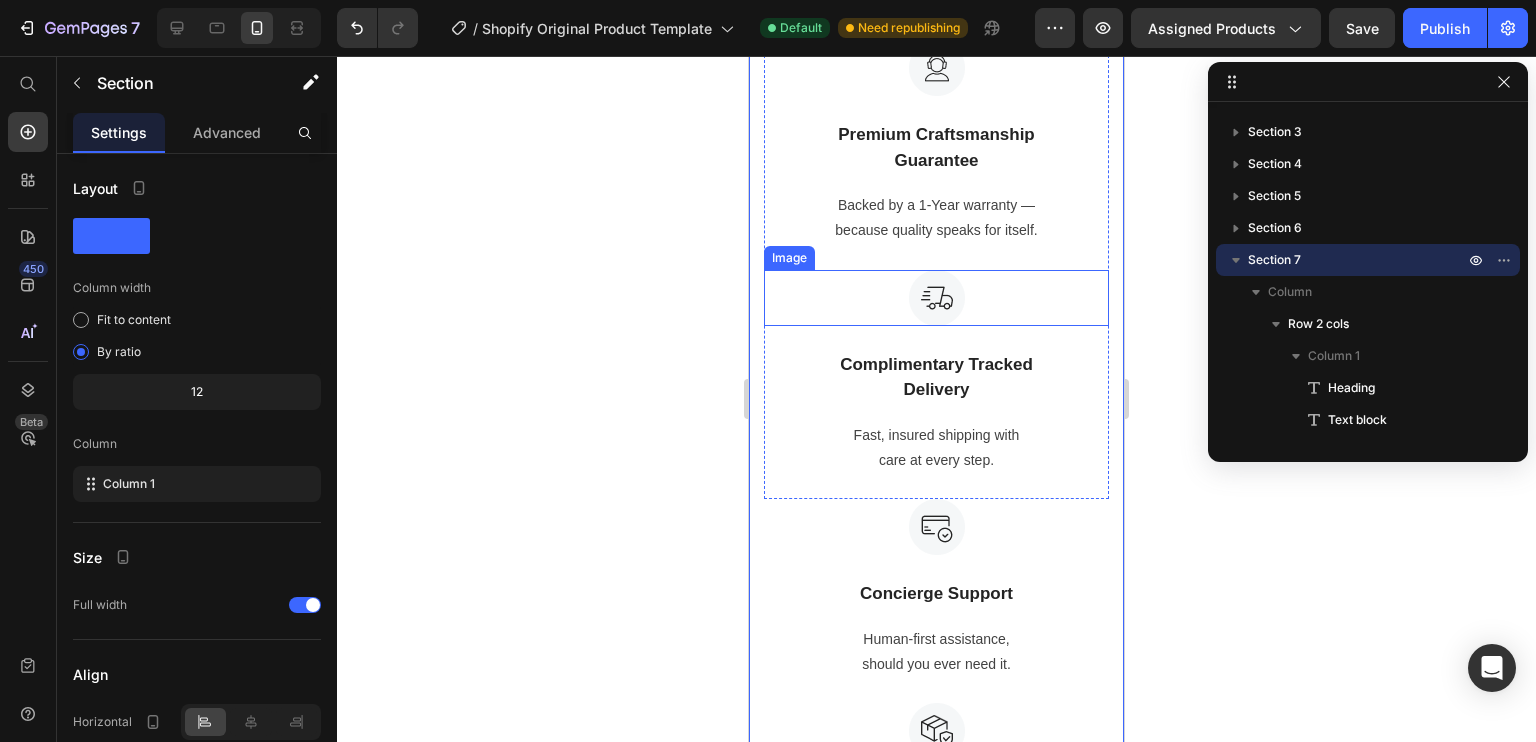 click at bounding box center (936, 298) 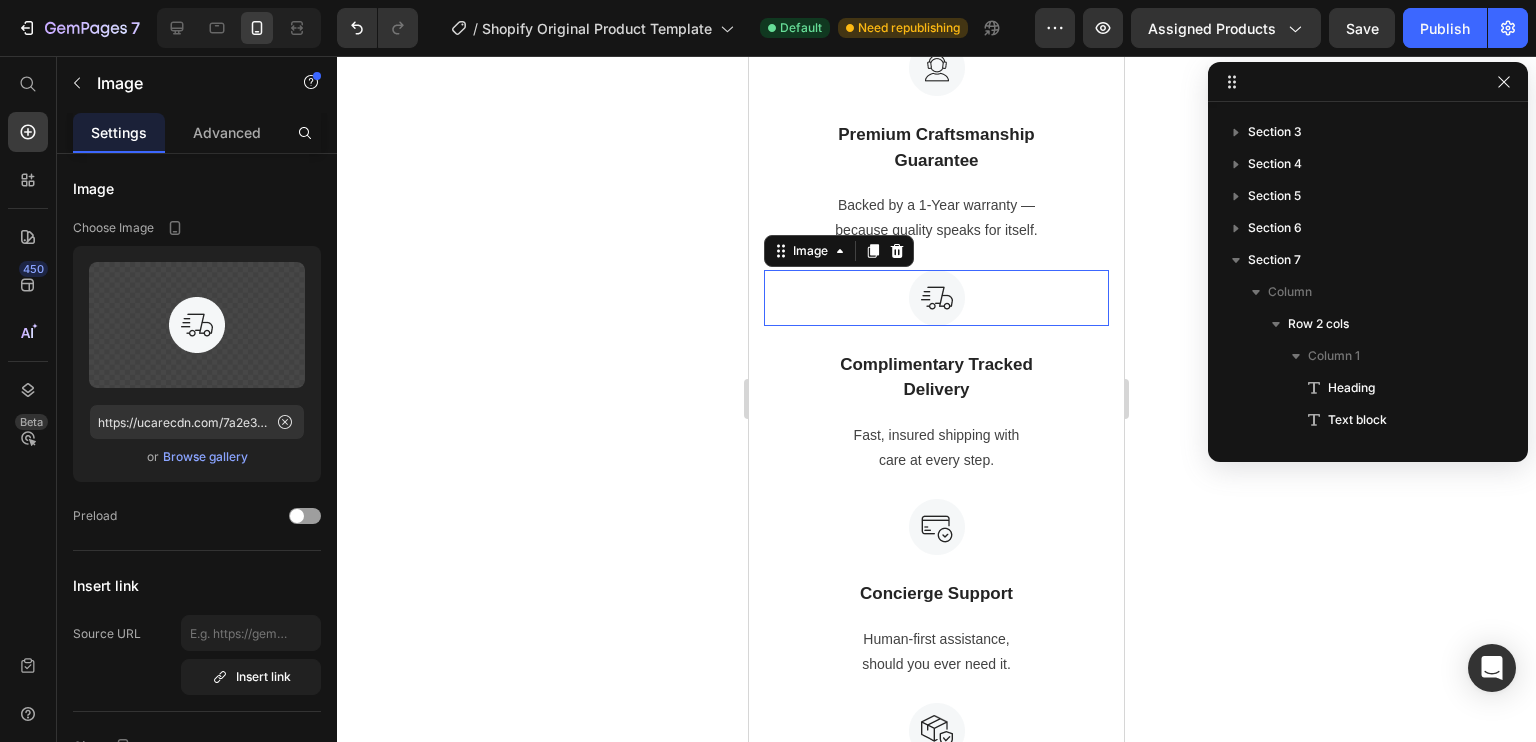 scroll, scrollTop: 506, scrollLeft: 0, axis: vertical 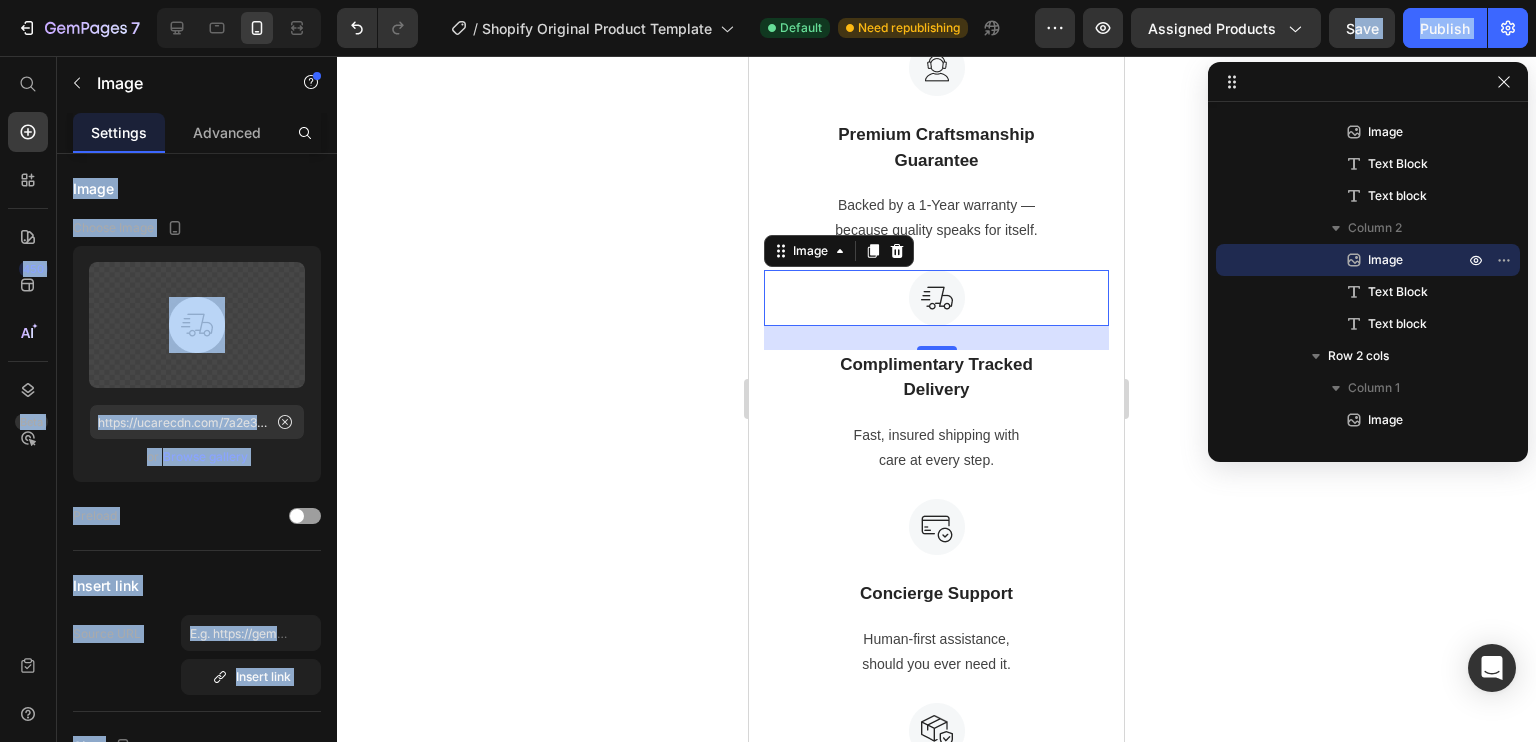drag, startPoint x: 1084, startPoint y: 61, endPoint x: 2075, endPoint y: 101, distance: 991.80695 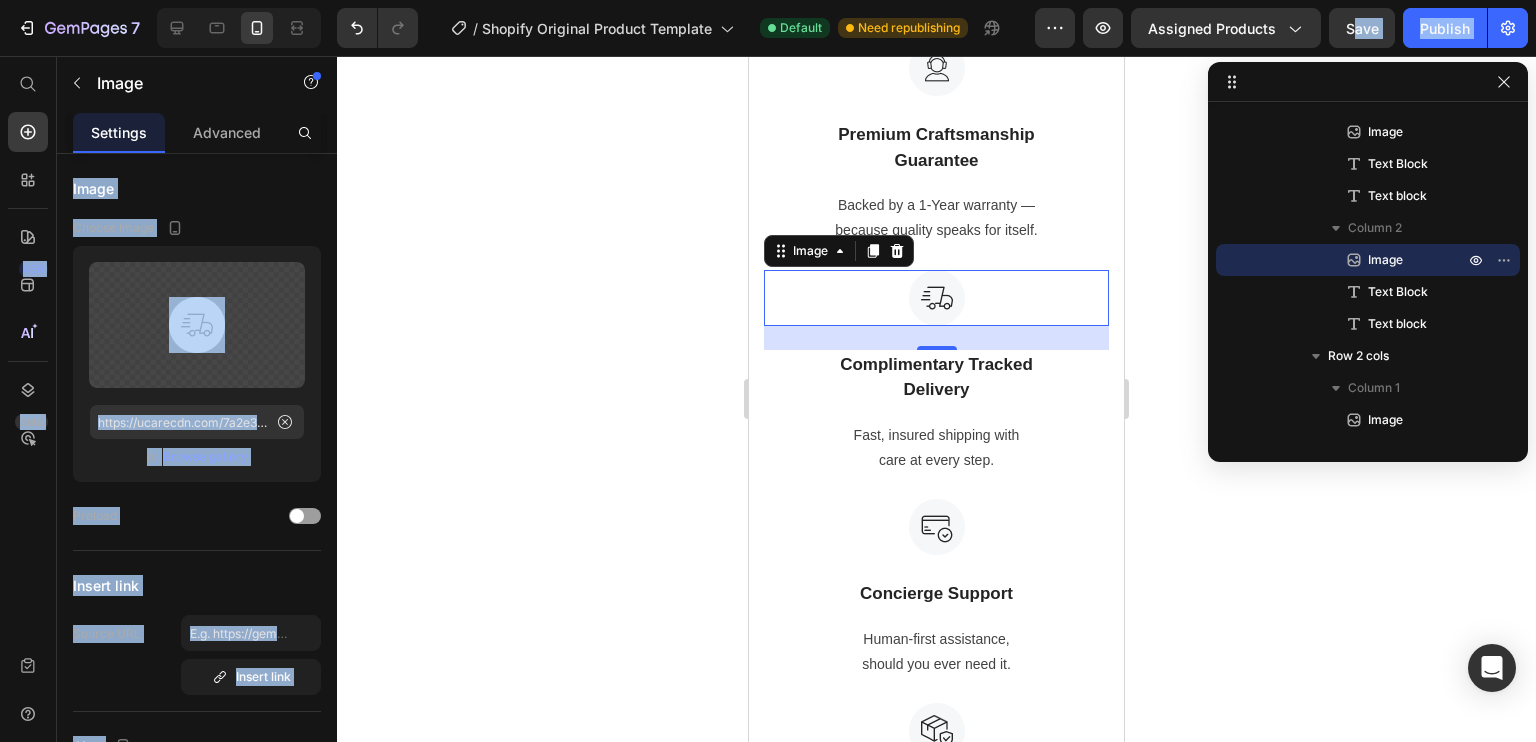 drag, startPoint x: 2103, startPoint y: 87, endPoint x: 2079, endPoint y: 81, distance: 24.738634 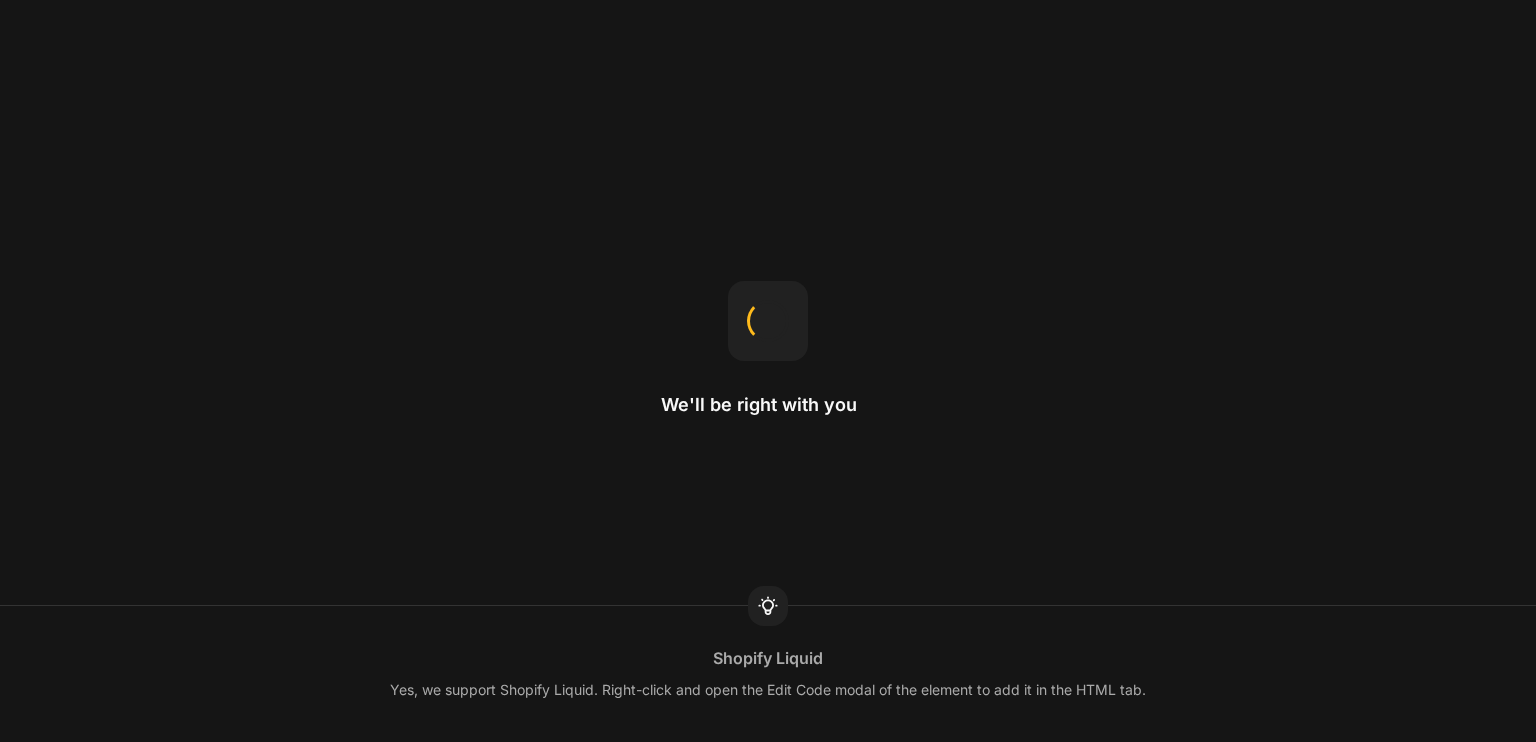 scroll, scrollTop: 0, scrollLeft: 0, axis: both 